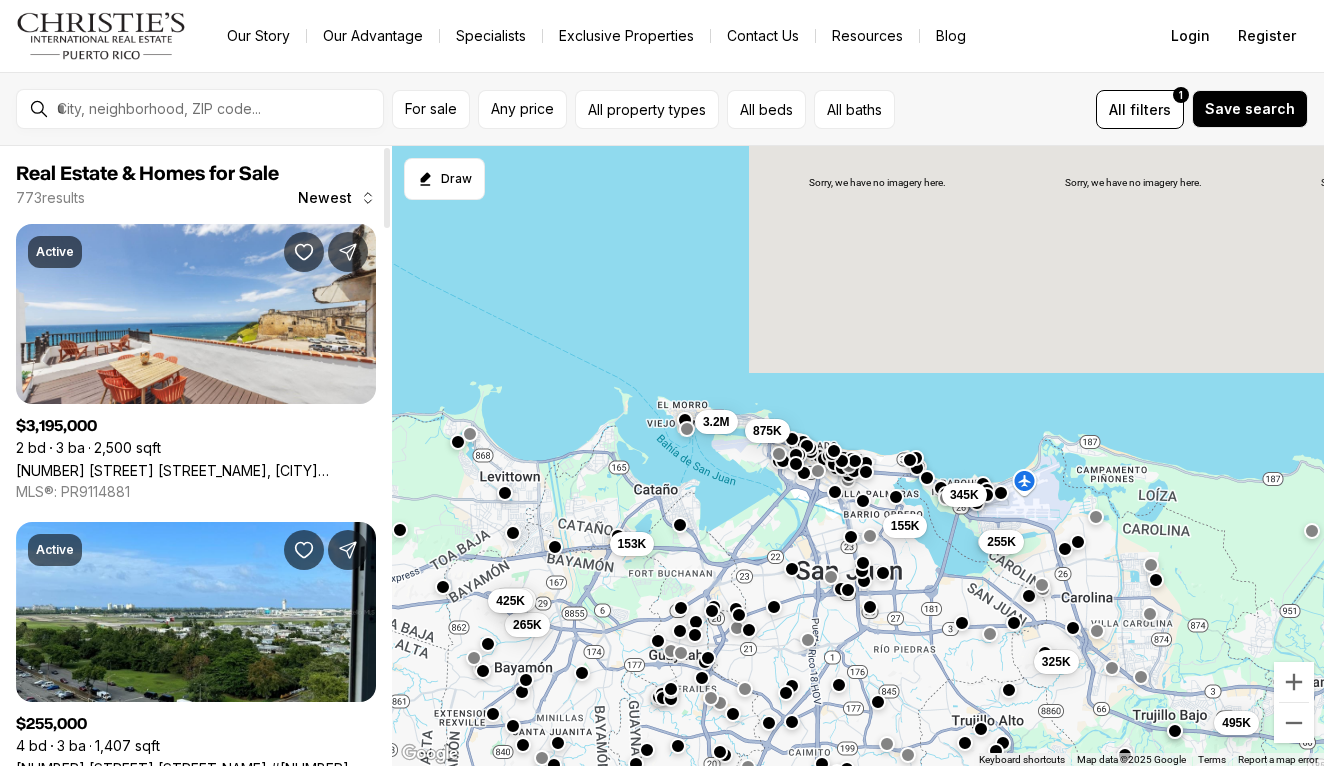 scroll, scrollTop: 0, scrollLeft: 0, axis: both 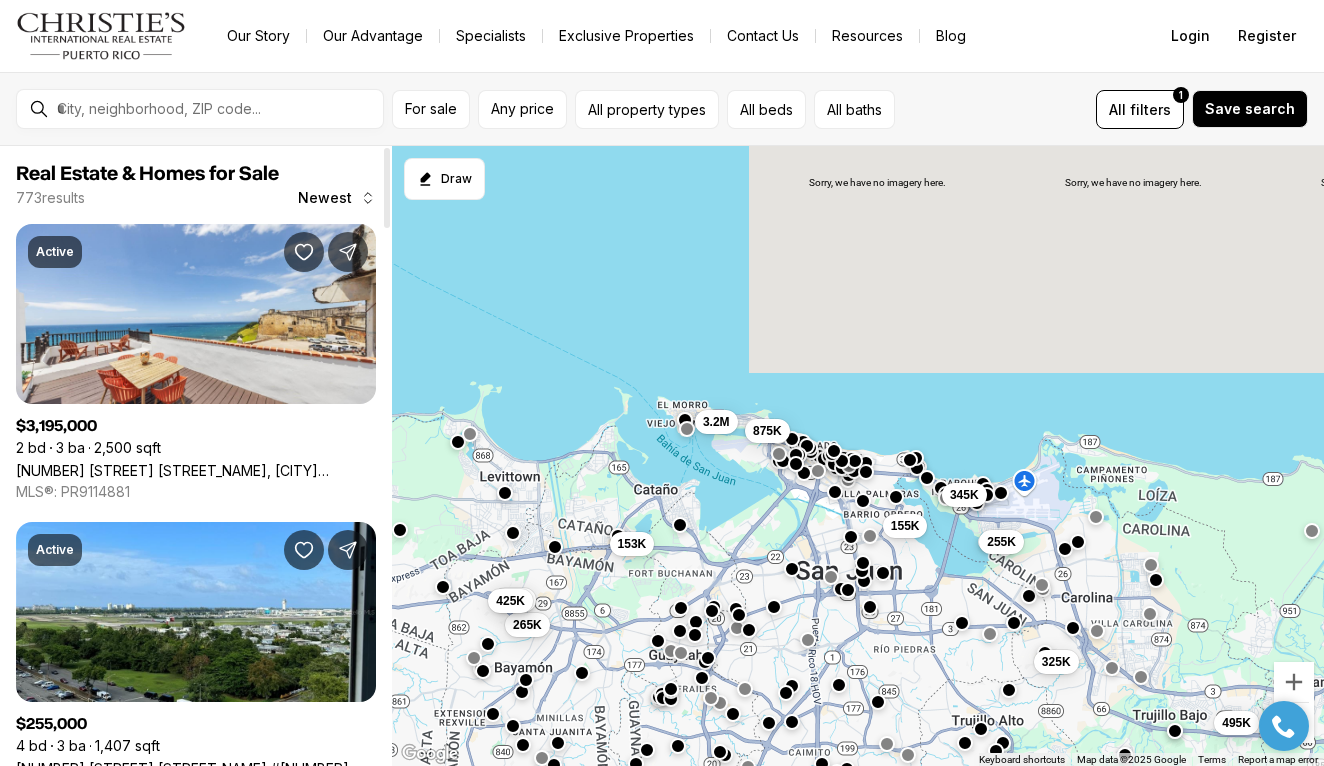 click on "Real Estate & Homes for Sale 773  results Newest Active $3,195,000 2 bd 3 ba 2,500 sqft 422 Norzagaray St CALLE NORZAGARAY, SAN JUAN PR, 00901 MLS®: PR9114881 Active $255,000 4 bd 3 ba 1,407 sqft 1 AVE LAGUNA #11, CAROLINA PR, 00979 MLS®: PR9115210 Active $1,200,000 3 bd 4 ba 2,984 sqft 19 GRAN CAÑÓN, BAYAMON PR, 00959 MLS®: PR9115220 Active $345,000 1 bd 1 ba 737 sqft 3819 AVE. ISLA VERDE AVE #7A, CAROLINA PR, 00979 MLS®: PR9115211 Active $875,000 1 bd 2 ba 1,105 sqft Atlantis 404 AVENIDA DE LA CONSTITUCIÓN #507, SAN JUAN PR, 00901 MLS®: PR9115189 Active $425,000 4 bd 4 ba 2,258 sqft NACAR A-9 MIRABELLA VILLAGE & CLUB, BAYAMON PR, 00961 MLS®: PR9115200 Active $3,350,000 3 bd 4 ba 2,807 sqft 540 DE LA CONSTITUCION AVE #701, SAN JUAN PR, 00901 MLS®: PR9114650 Active $325,000 3 bd 3 ba 1,725 sqft 1 MEDIA LUNA #2603, CAROLINA PR, 00987 MLS®: PR9115199 Active $265,000 4 bd 2 ba 4,329 sqft Calle 12 Bloque J #13 FLAMBOYAN GARDENS, BAYAMON PR, 00959 MLS®: PR9115176 Active $495,000 4 bd 4 ba 8,611 sqft 1" at bounding box center (196, 2522) 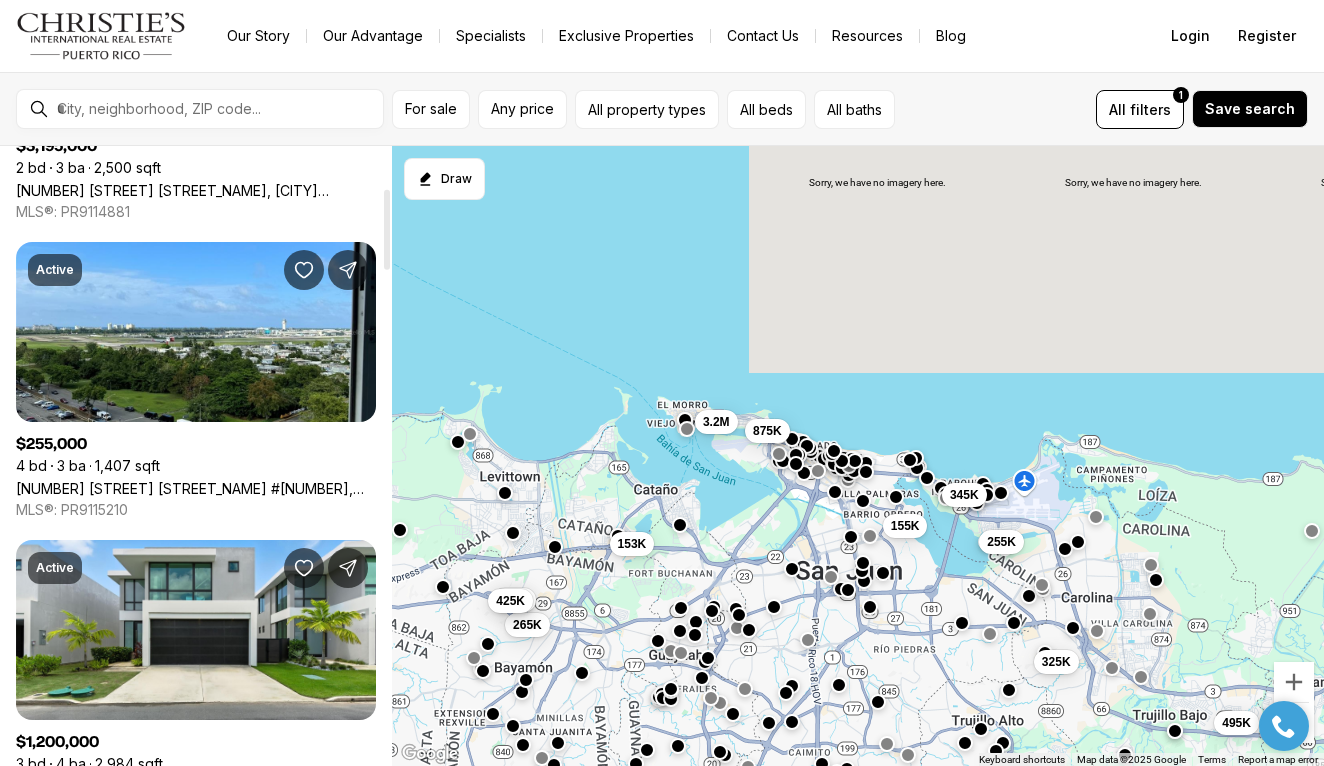 scroll, scrollTop: 320, scrollLeft: 0, axis: vertical 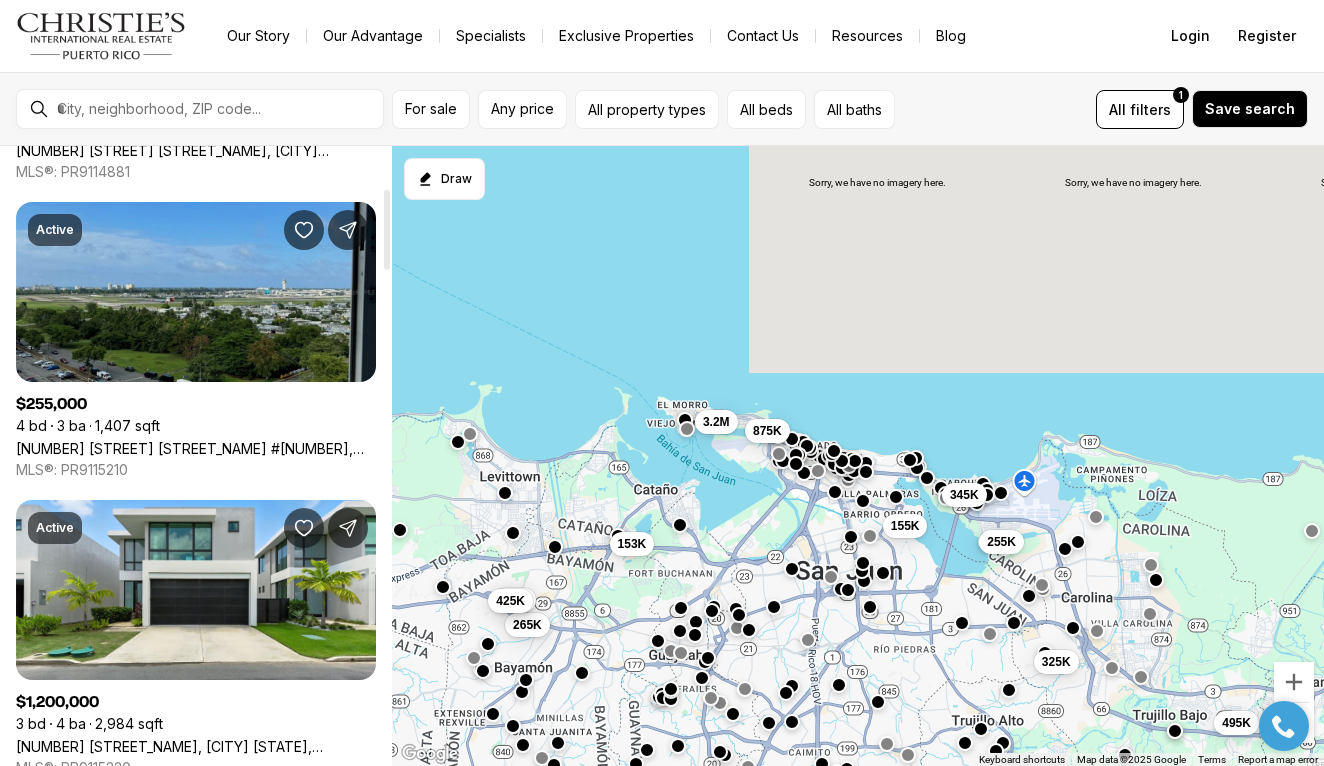 click on "[BRAND] [NUMBER] [STREET] #[NUMBER], [CITY] PR, [POSTAL_CODE]" at bounding box center (196, 448) 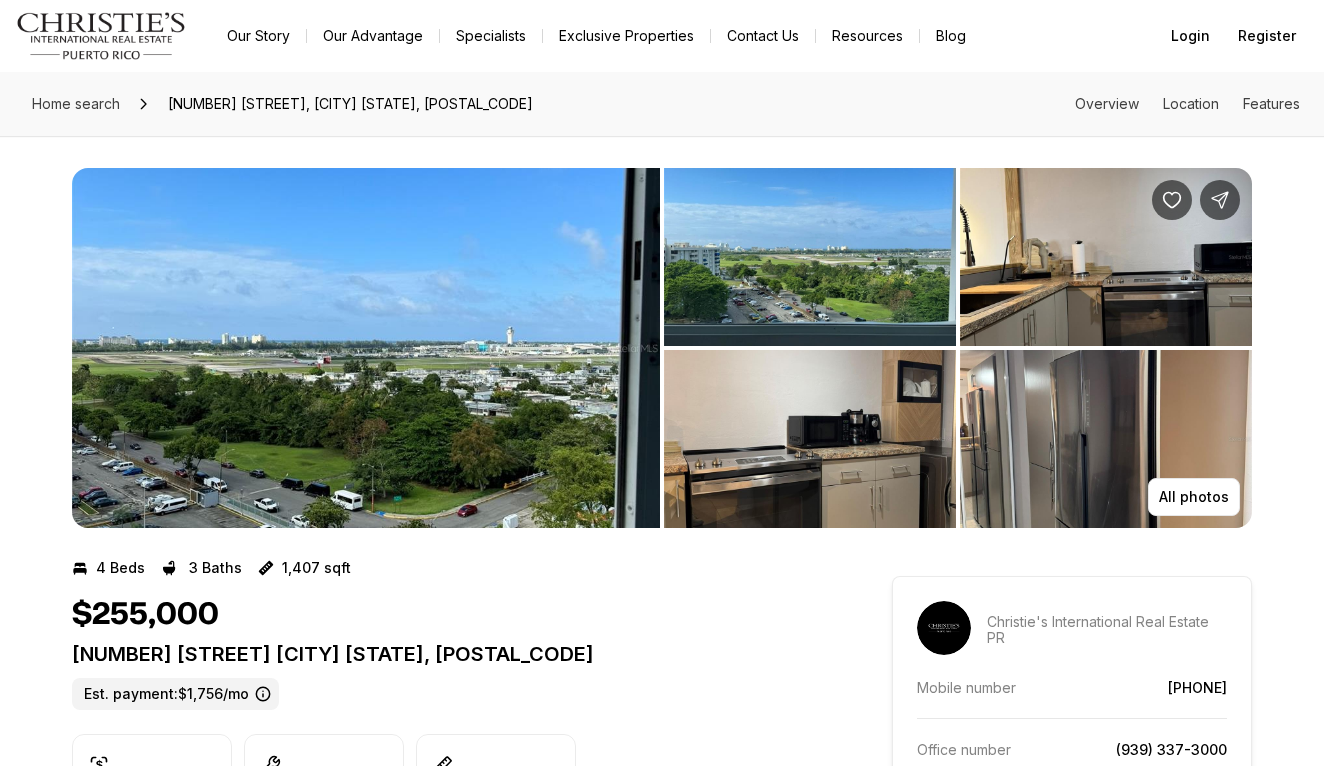 scroll, scrollTop: 0, scrollLeft: 0, axis: both 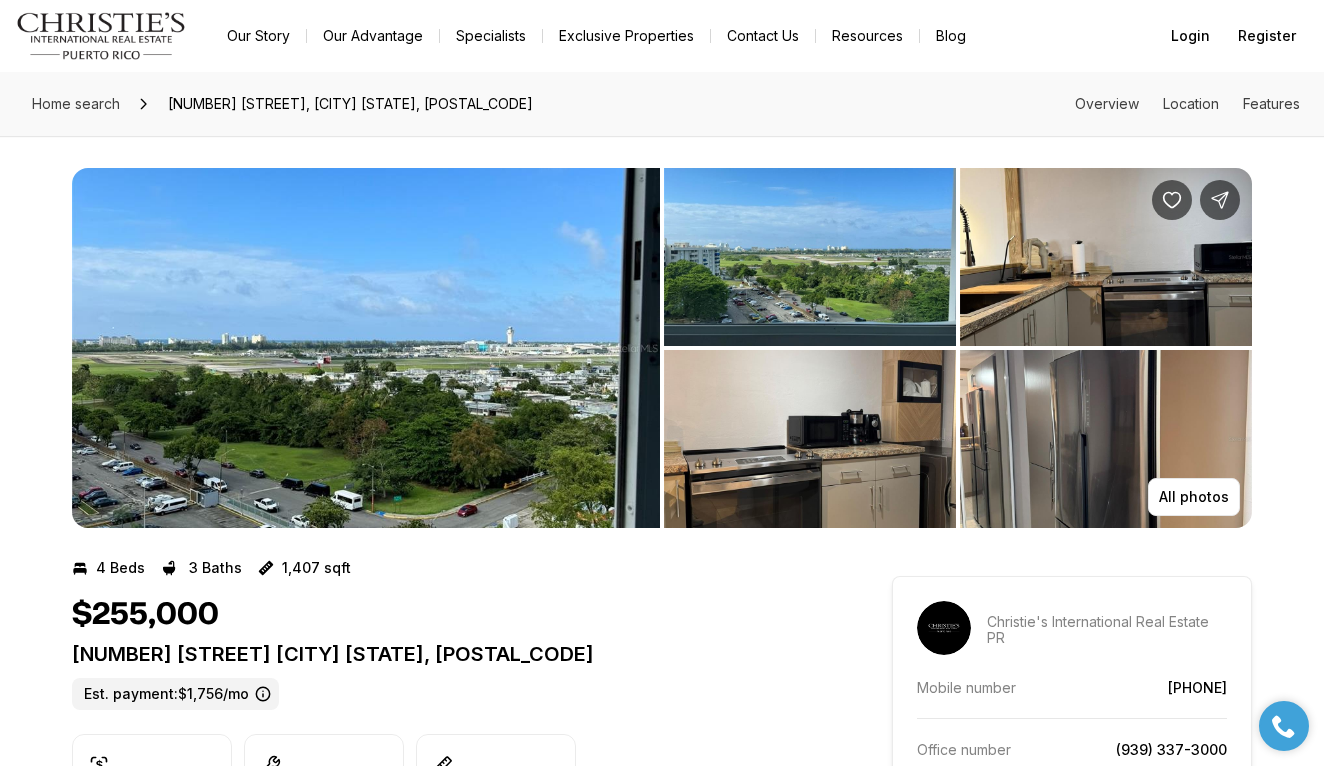 click at bounding box center [366, 348] 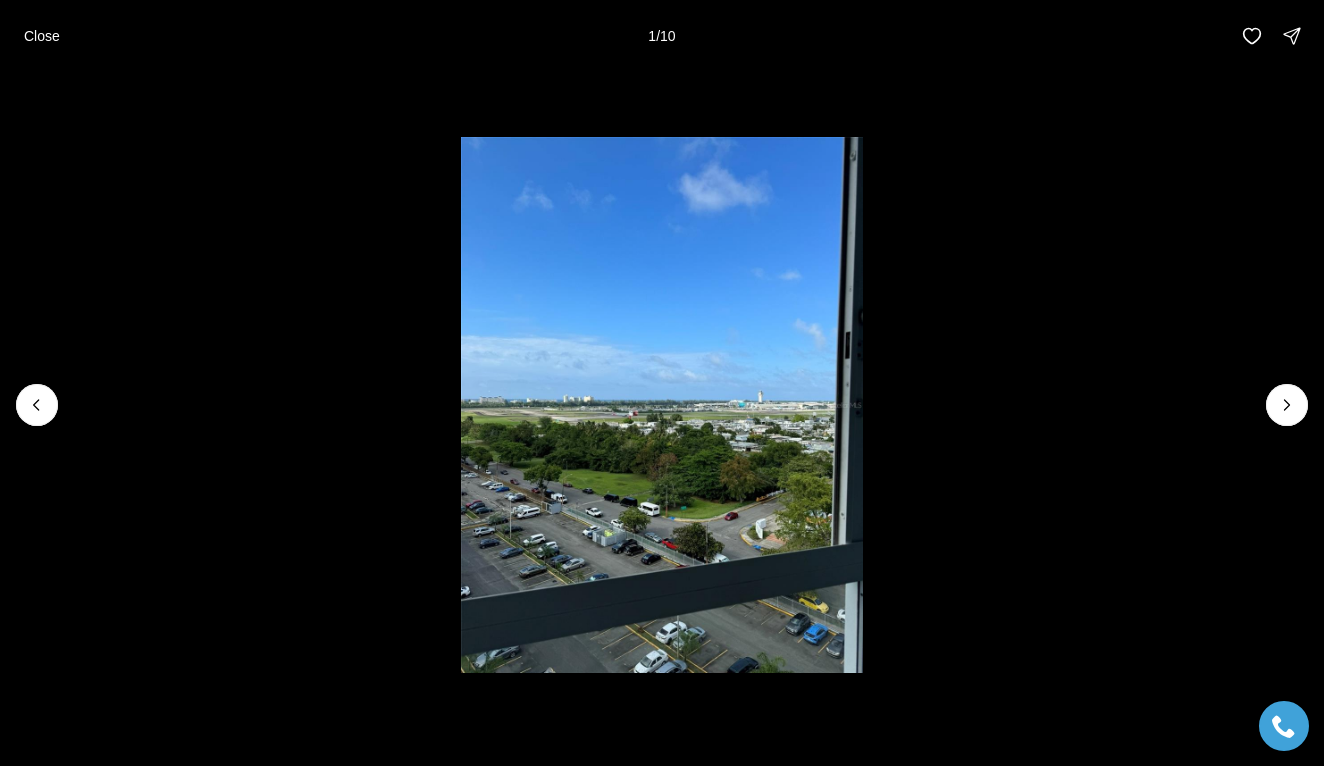 click at bounding box center [662, 405] 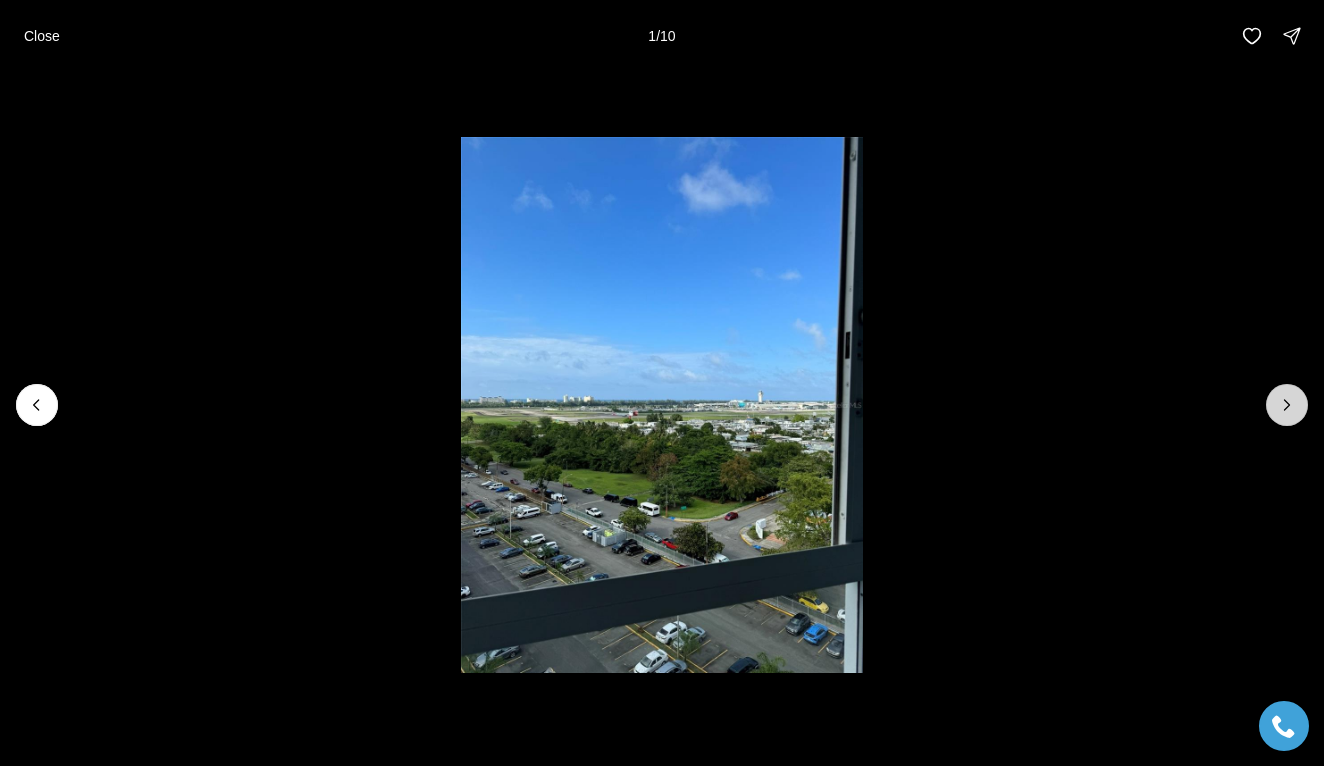 click at bounding box center (1287, 405) 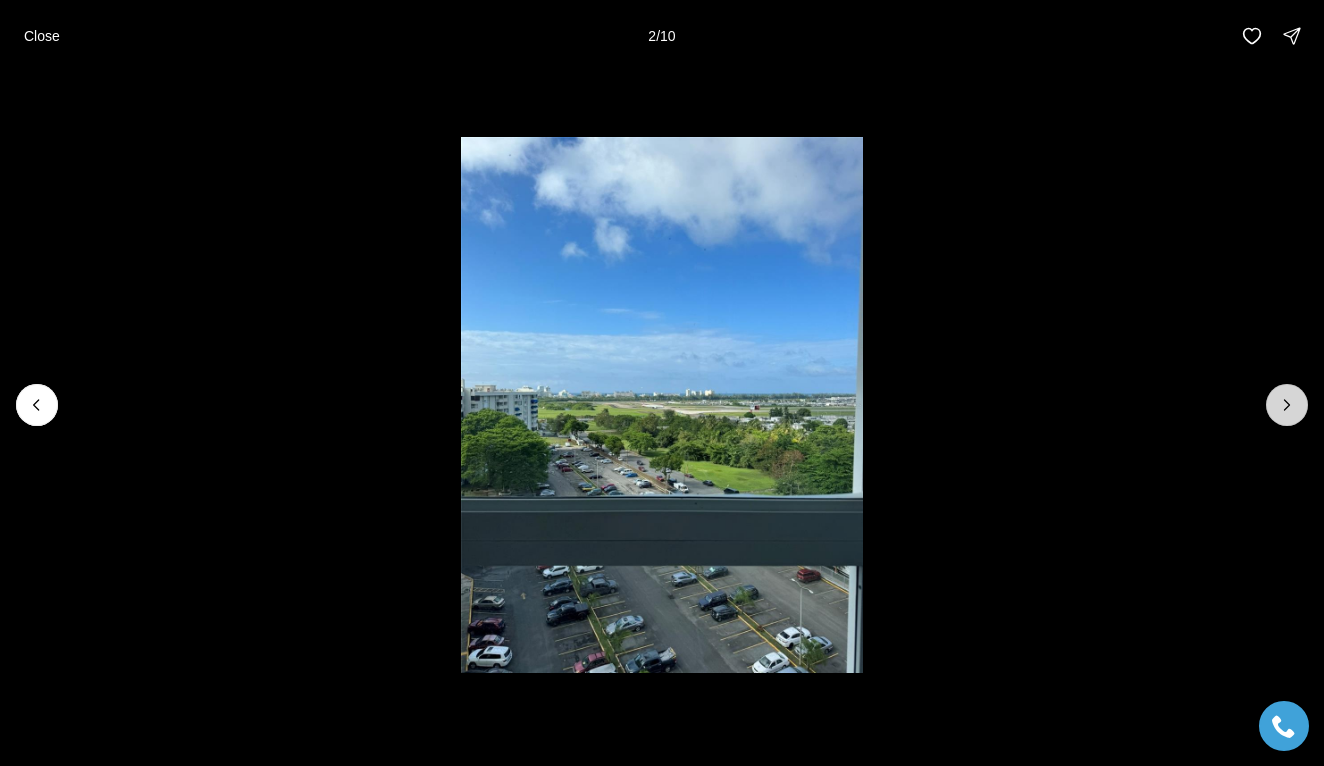 click at bounding box center [1287, 405] 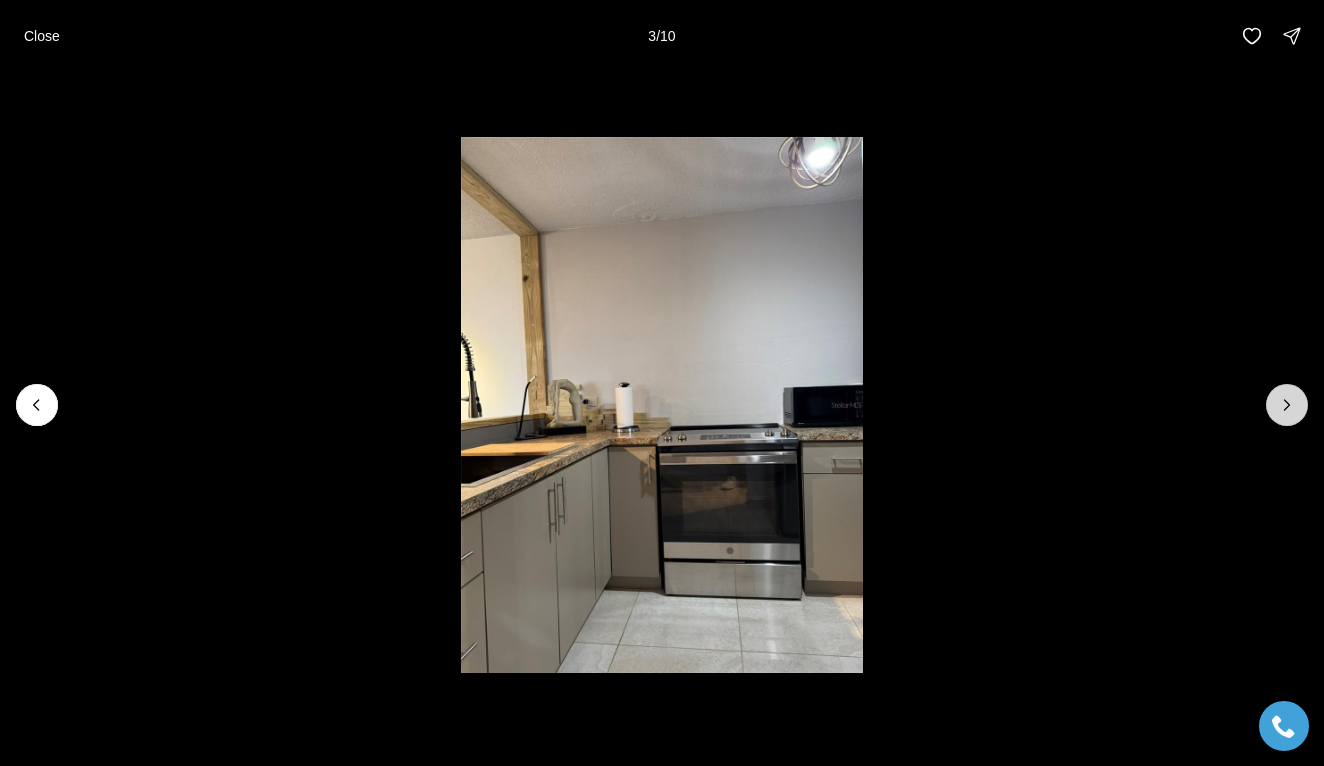 click at bounding box center [1287, 405] 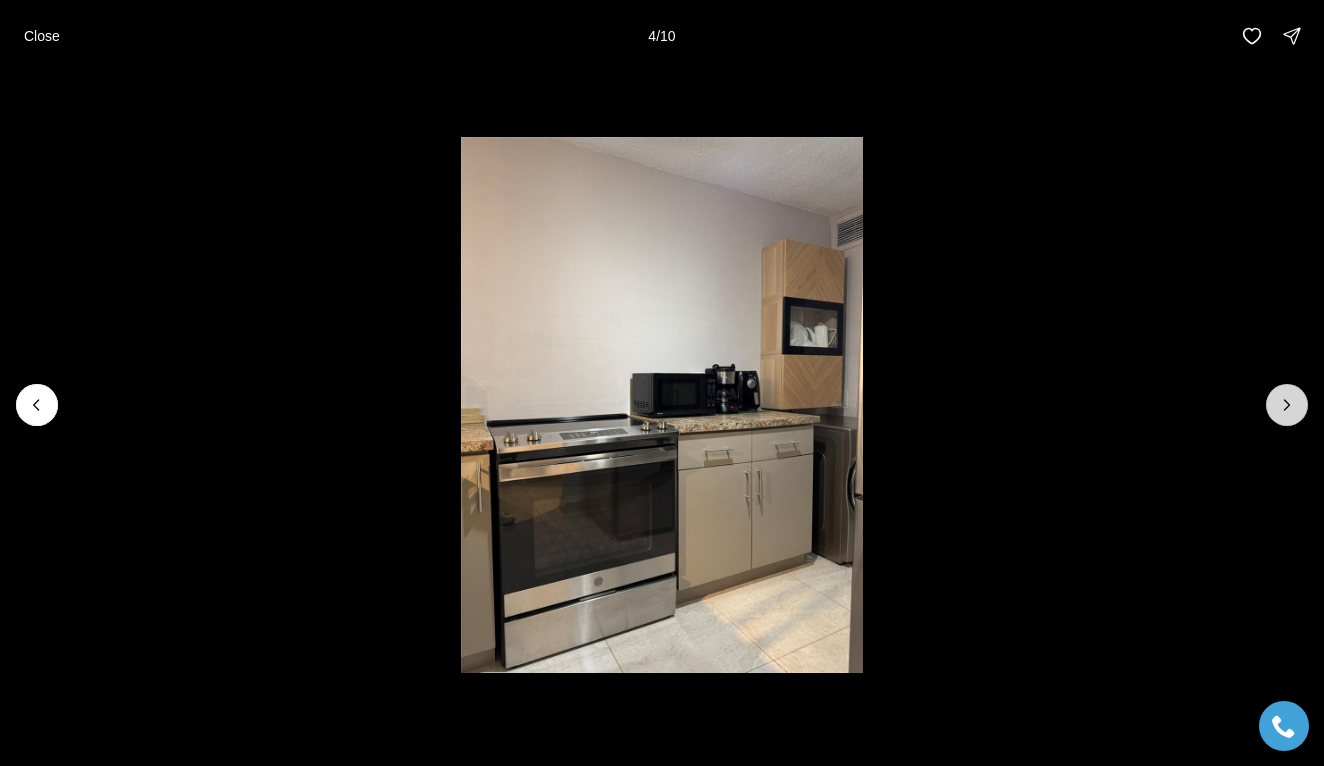 click at bounding box center [1287, 405] 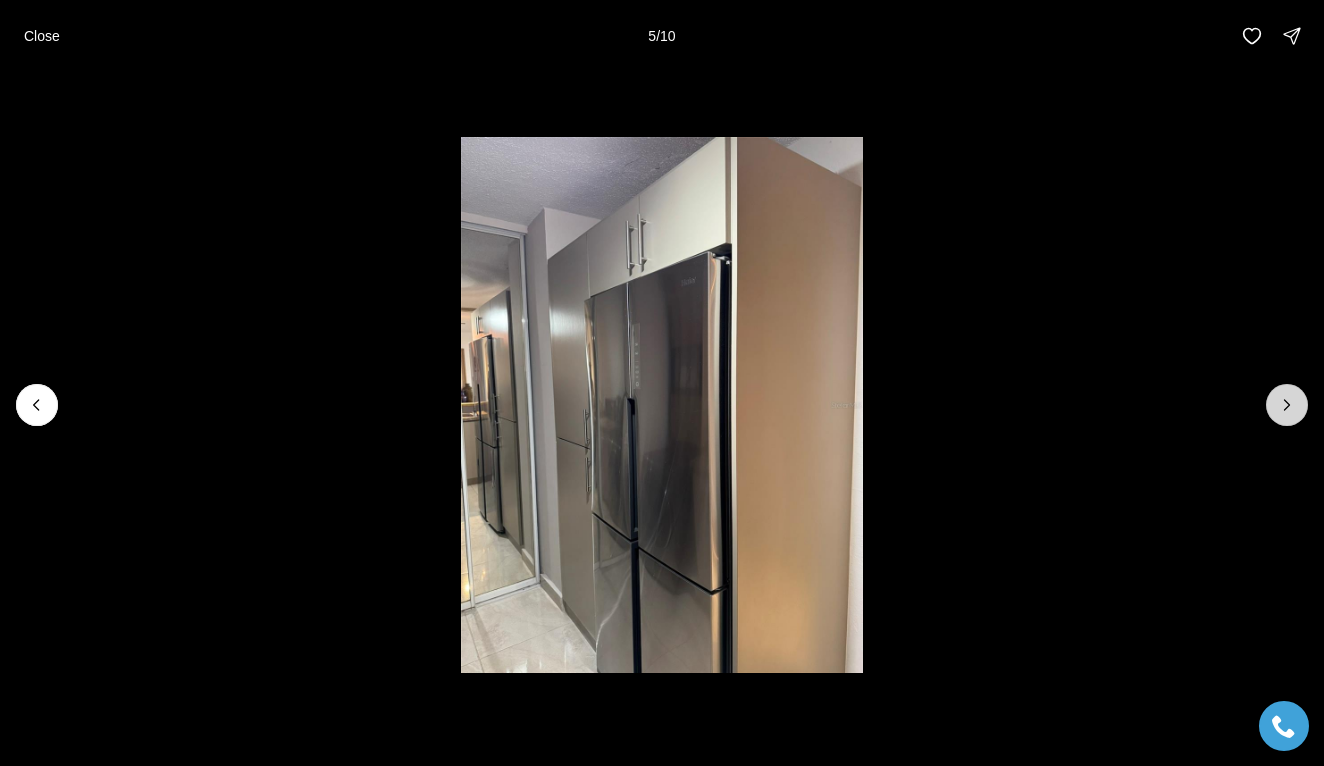 click at bounding box center [1287, 405] 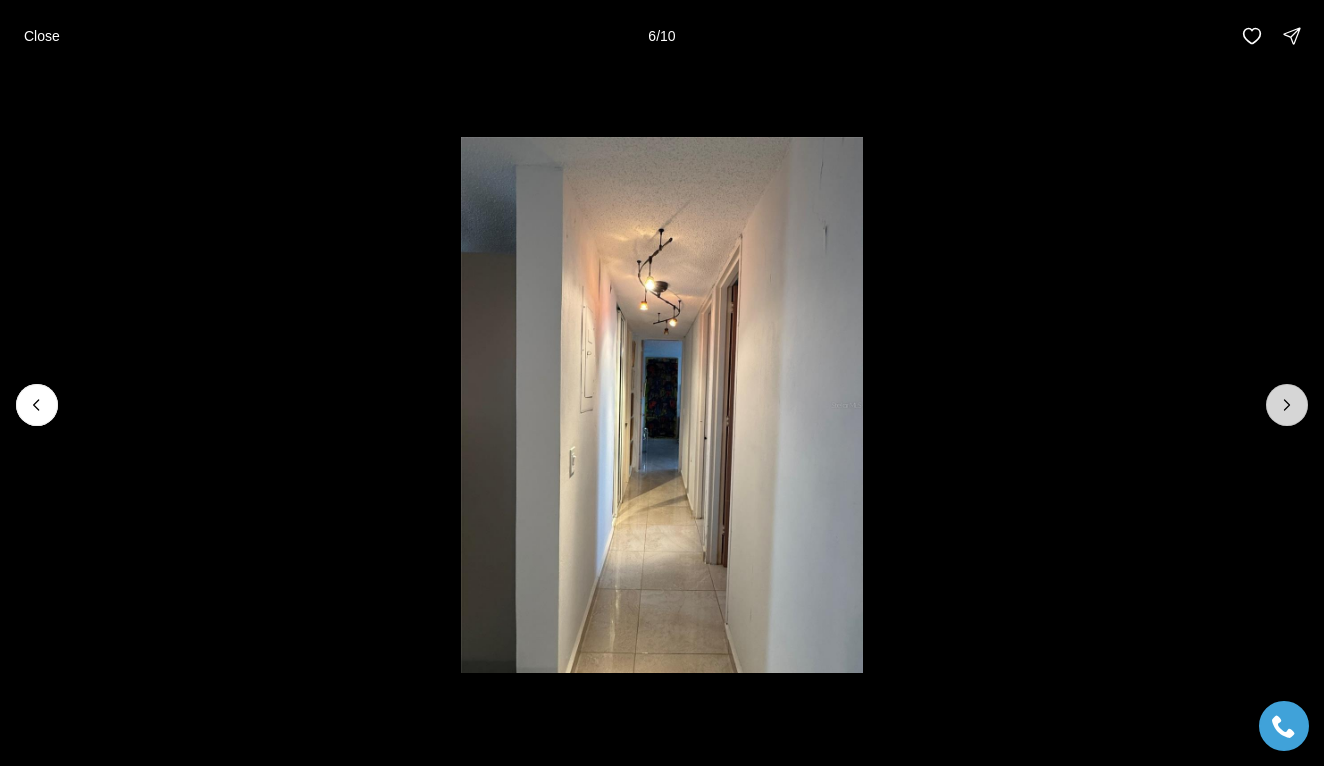 click at bounding box center [1287, 405] 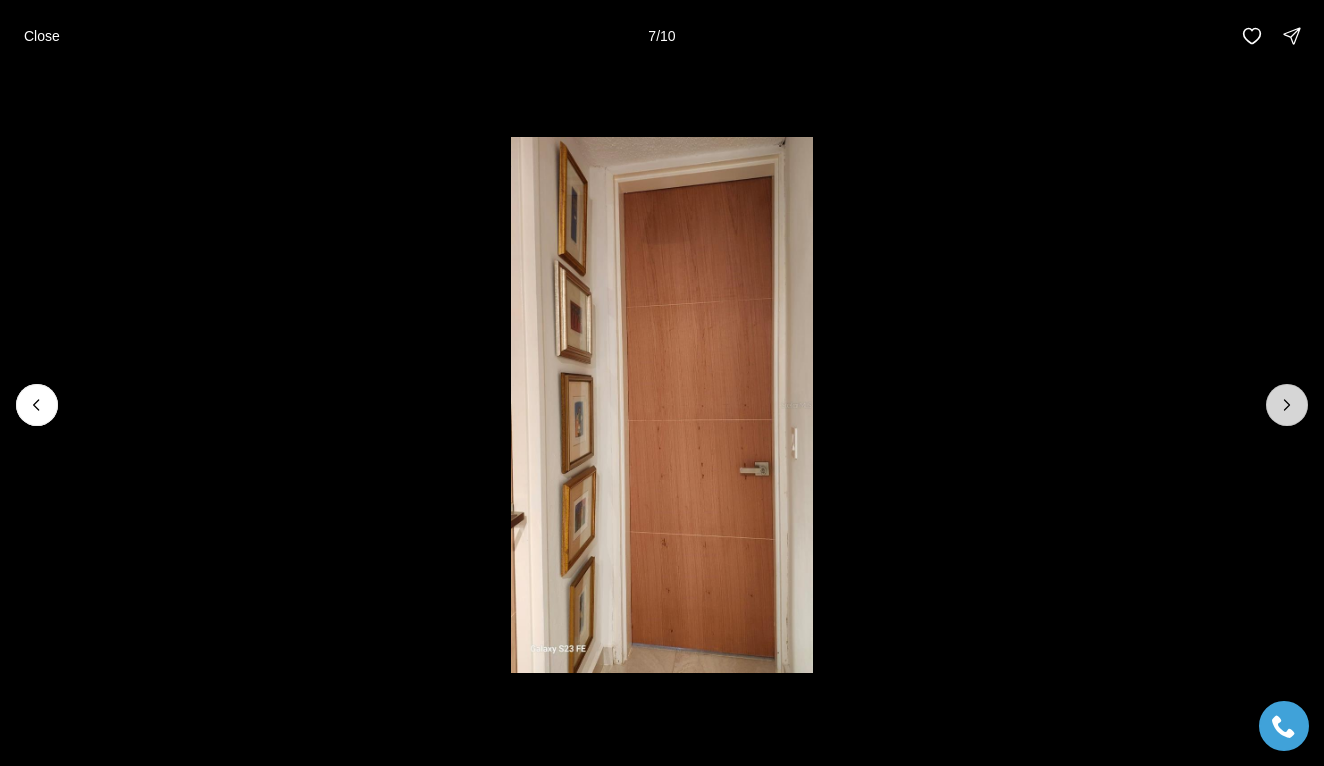 click at bounding box center (1287, 405) 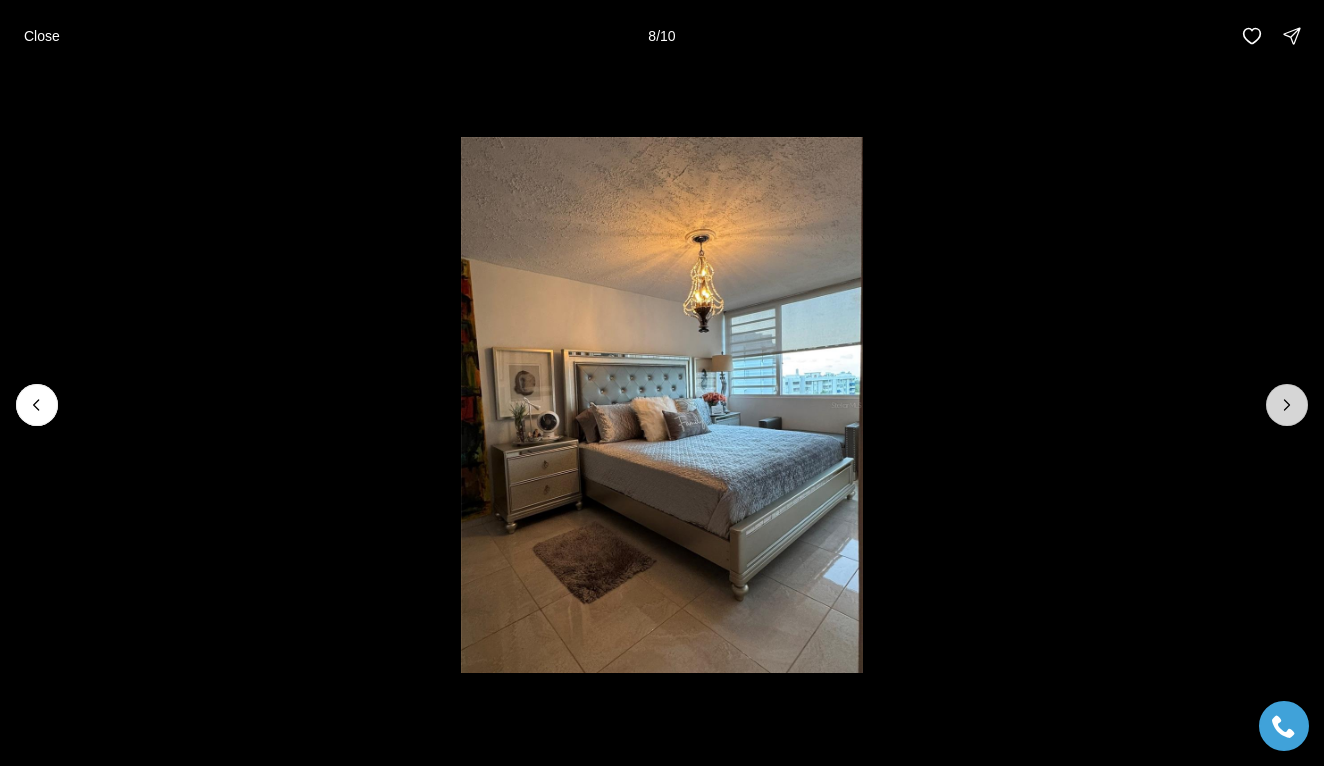 click at bounding box center [1287, 405] 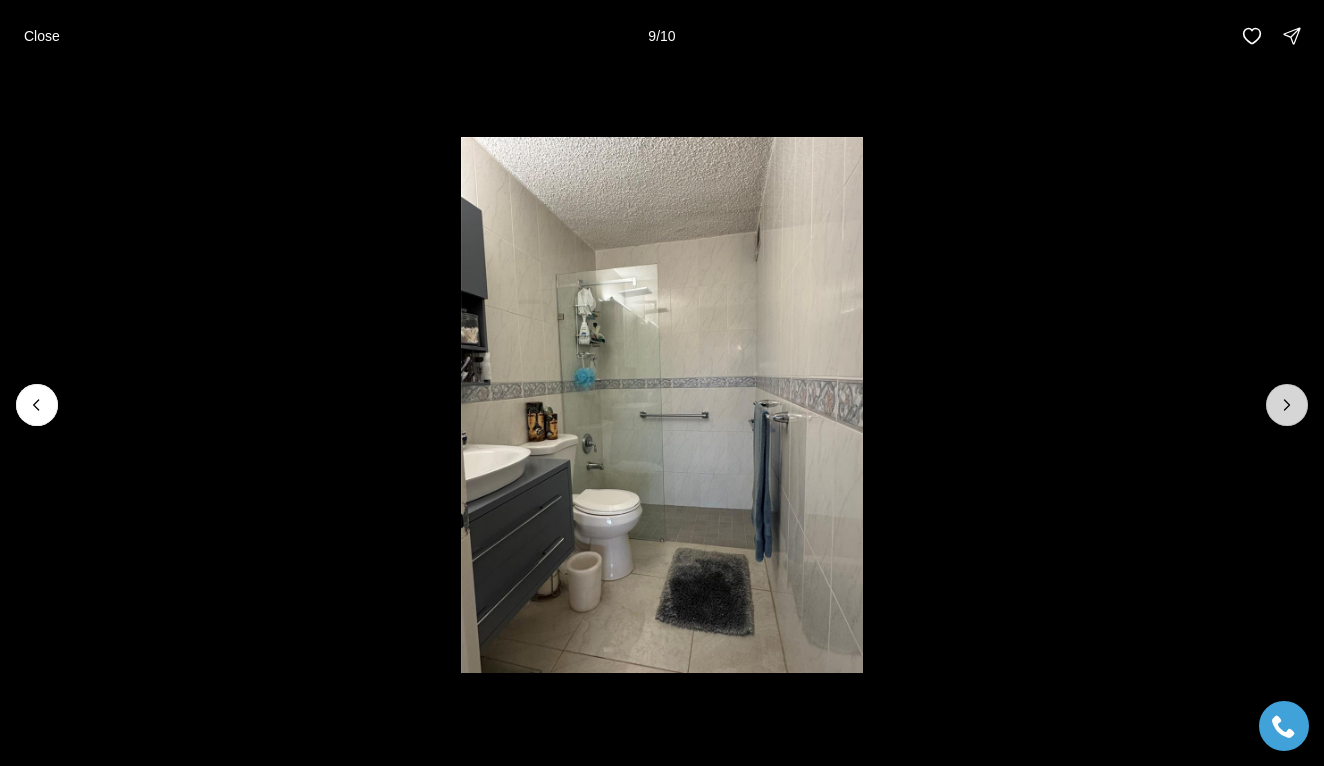 click at bounding box center (1287, 405) 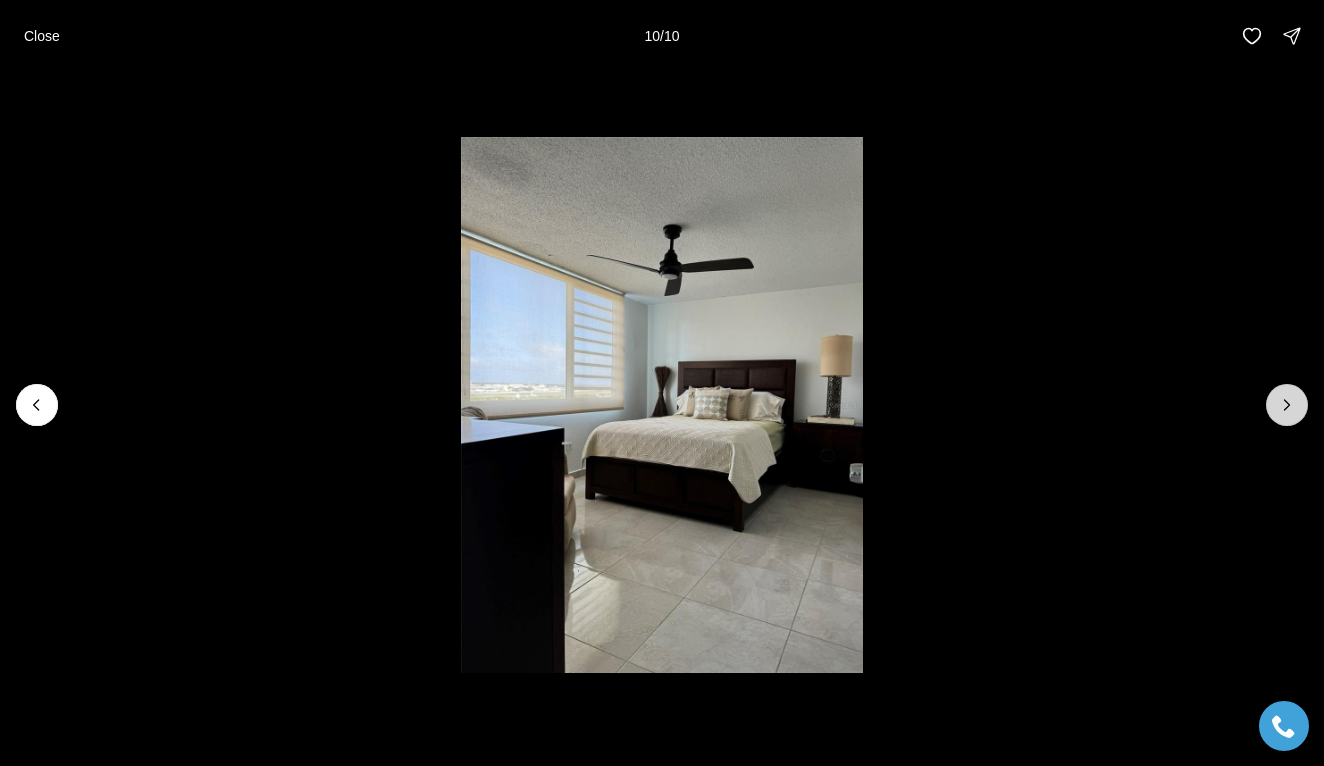 click at bounding box center (1287, 405) 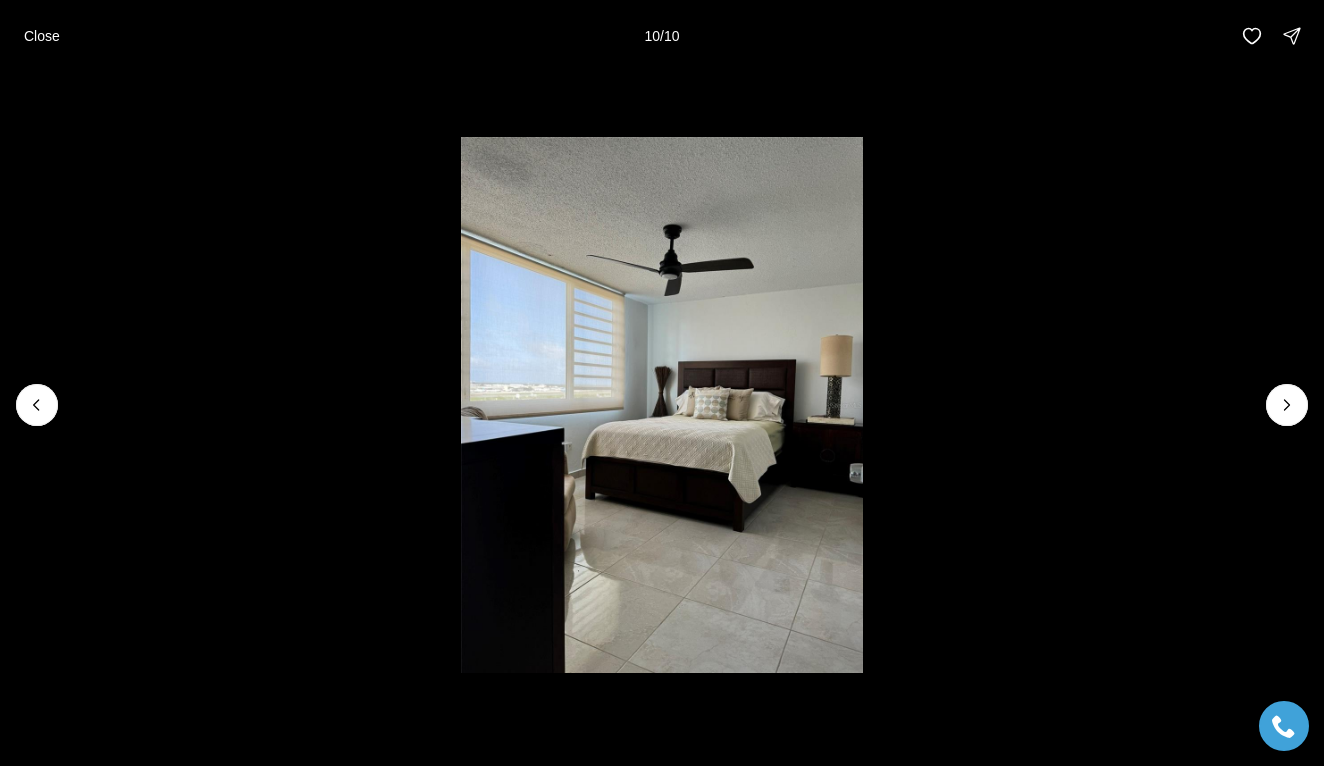 click at bounding box center [1287, 405] 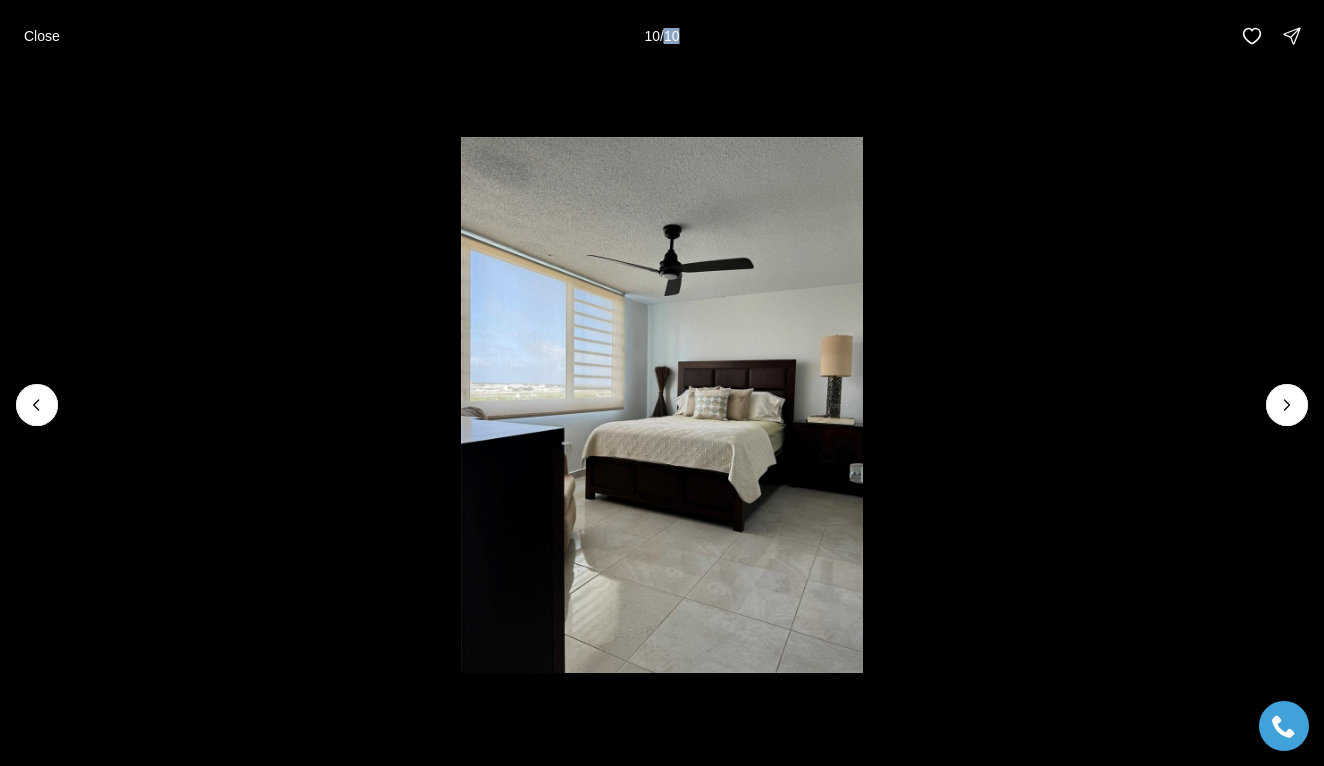 click at bounding box center (1287, 405) 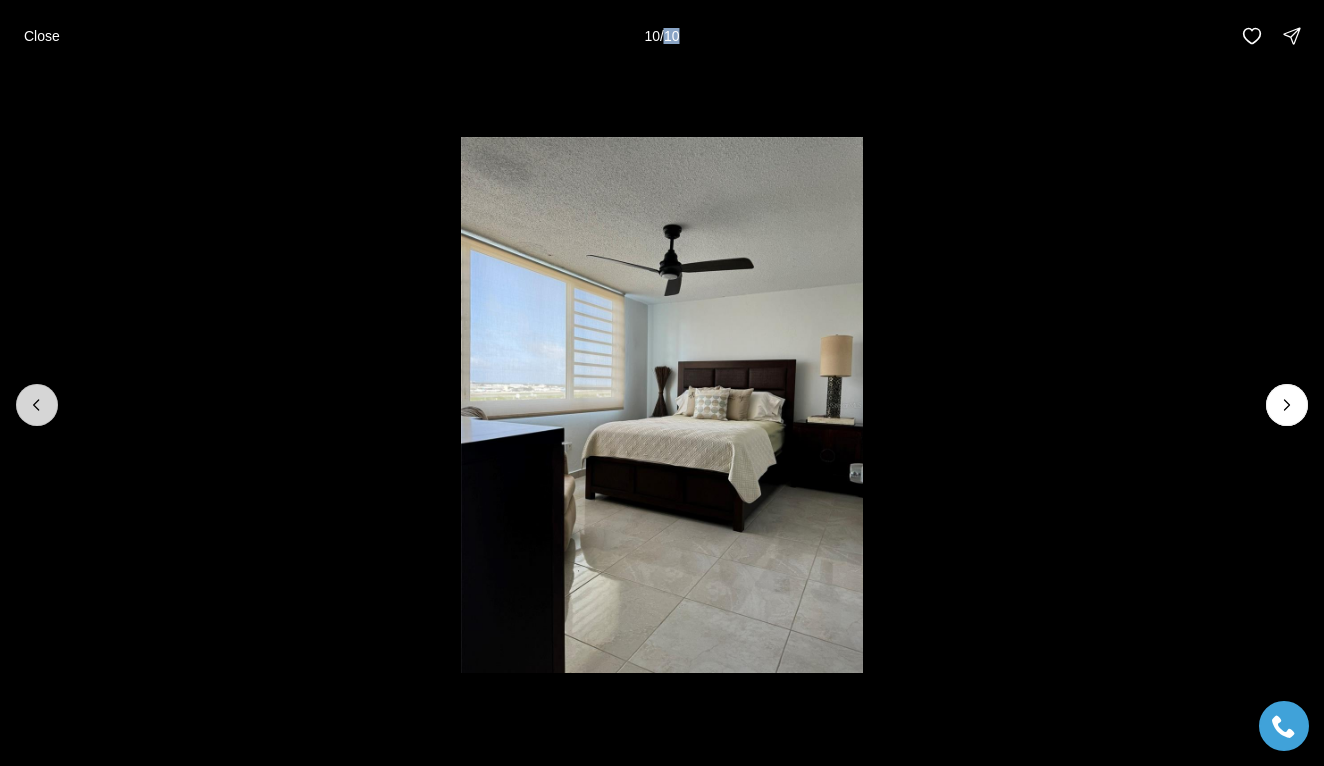click 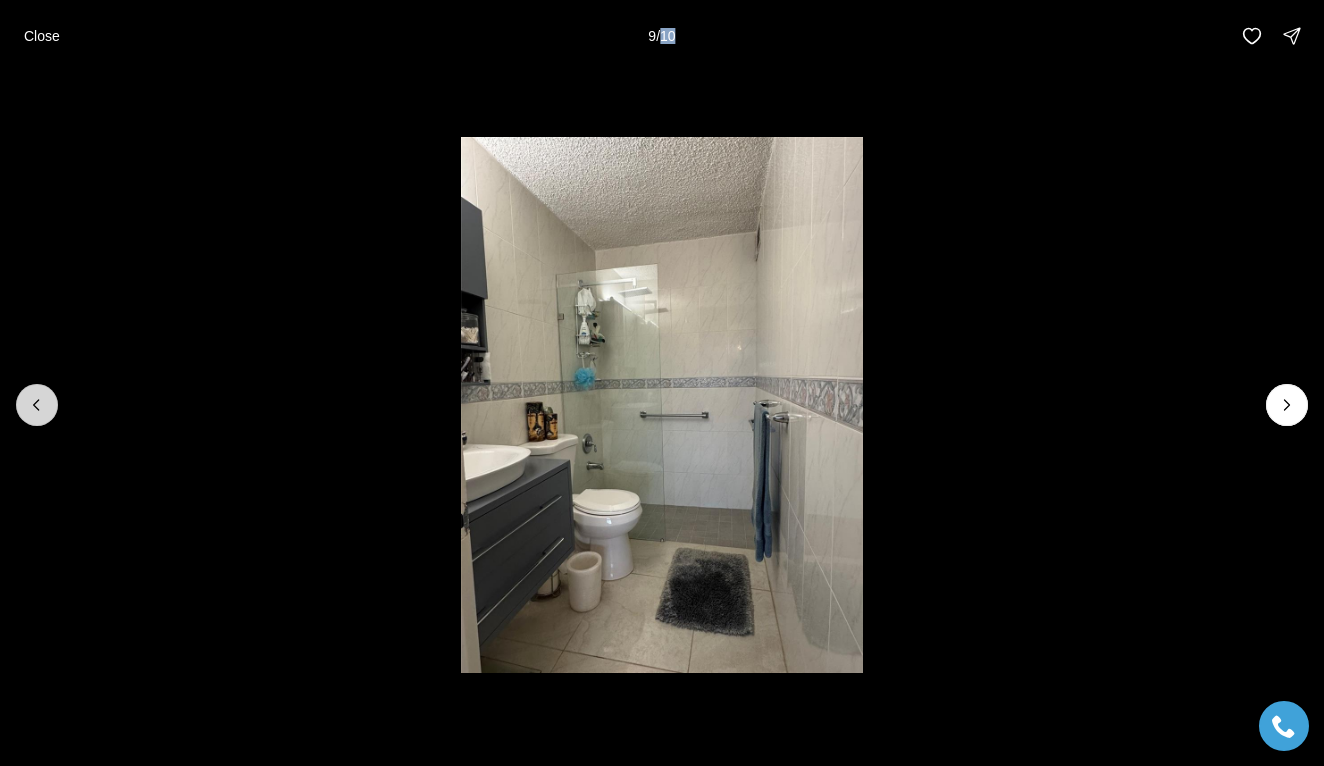 click 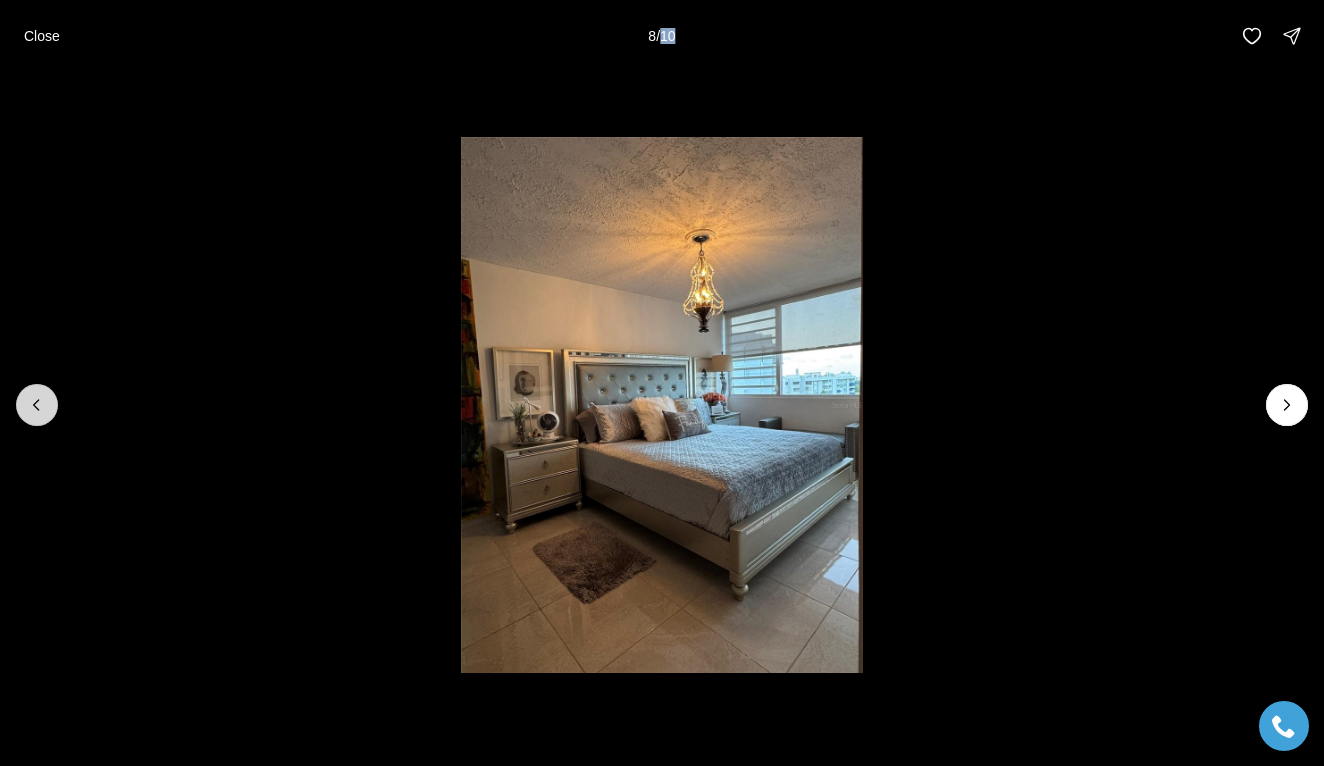 click 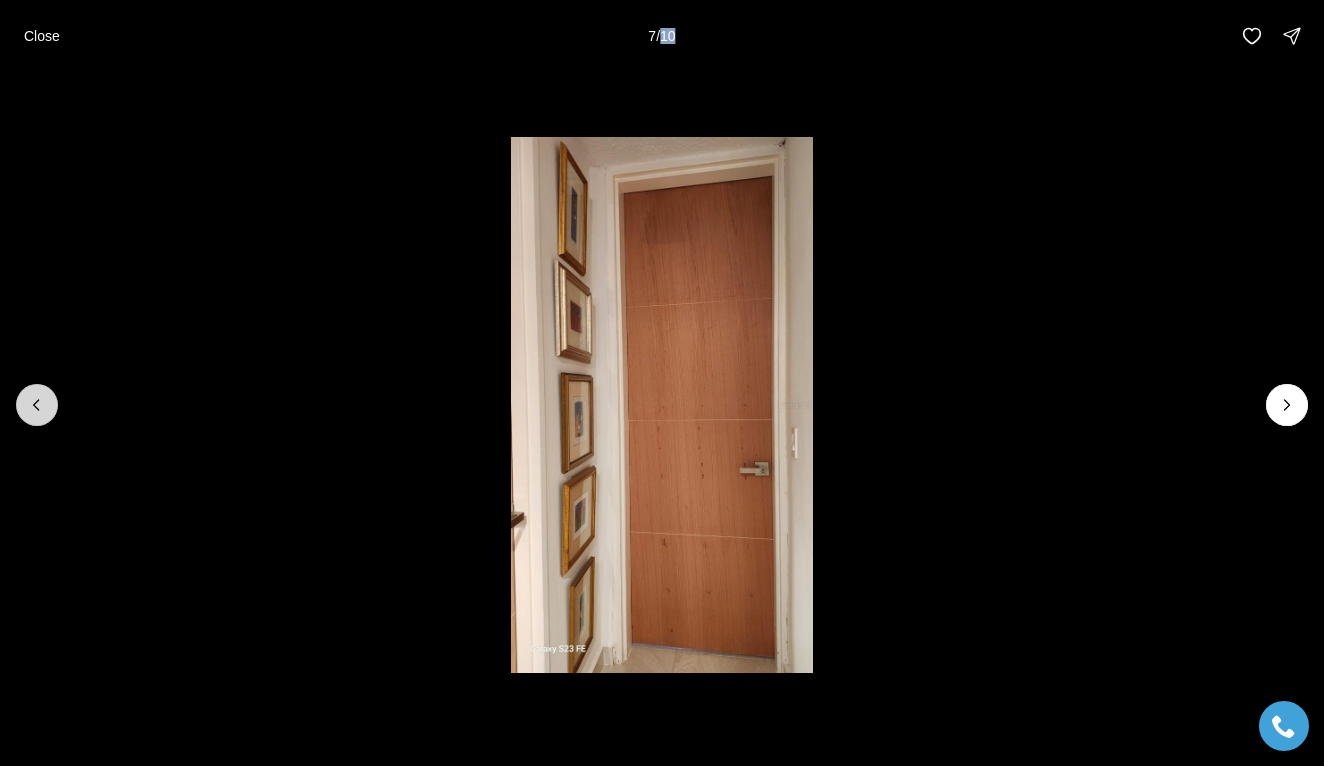 click 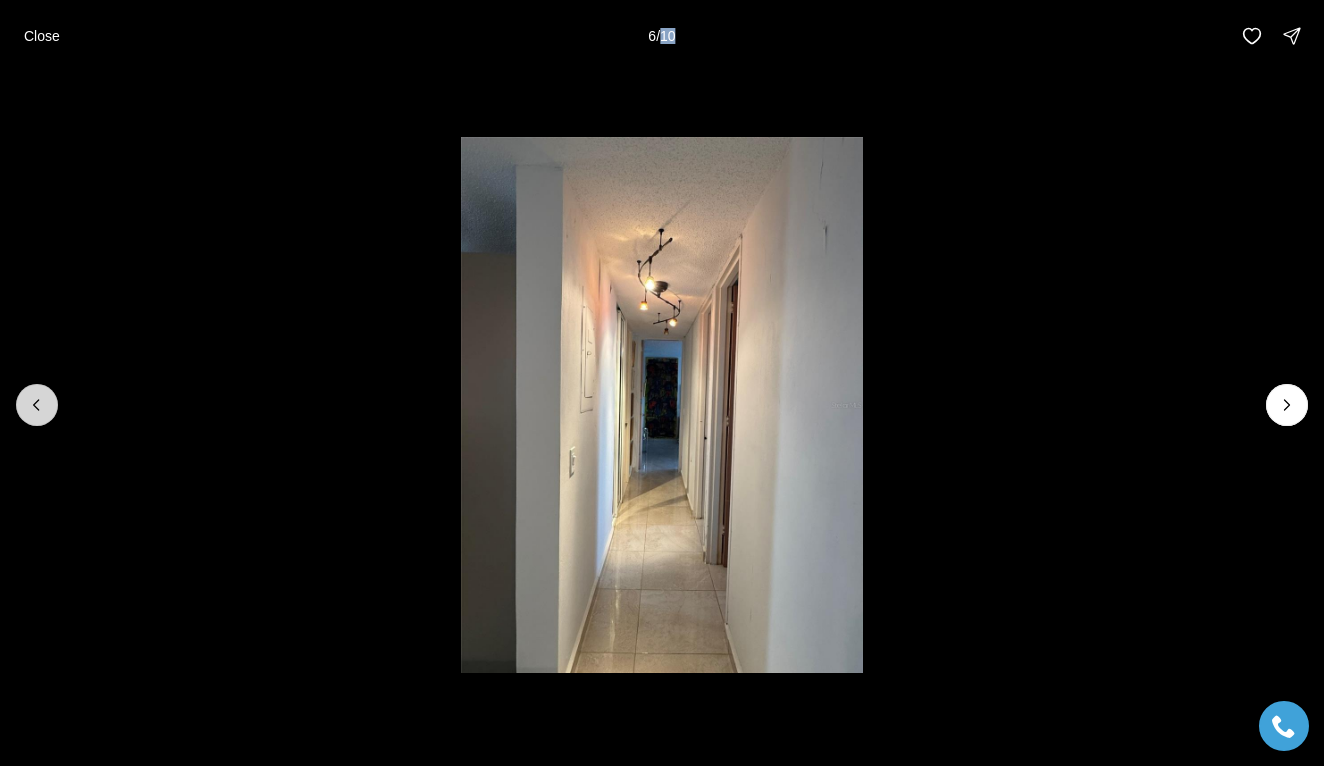 click 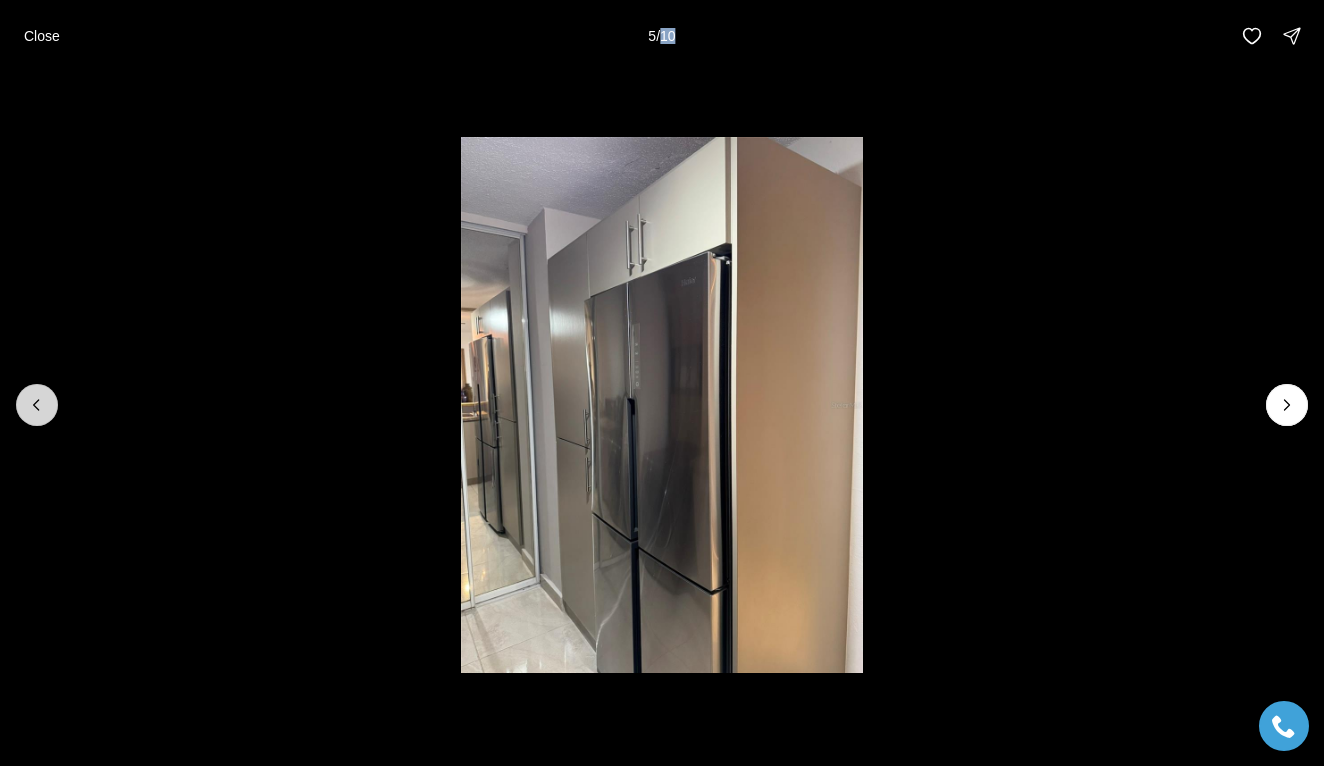 click 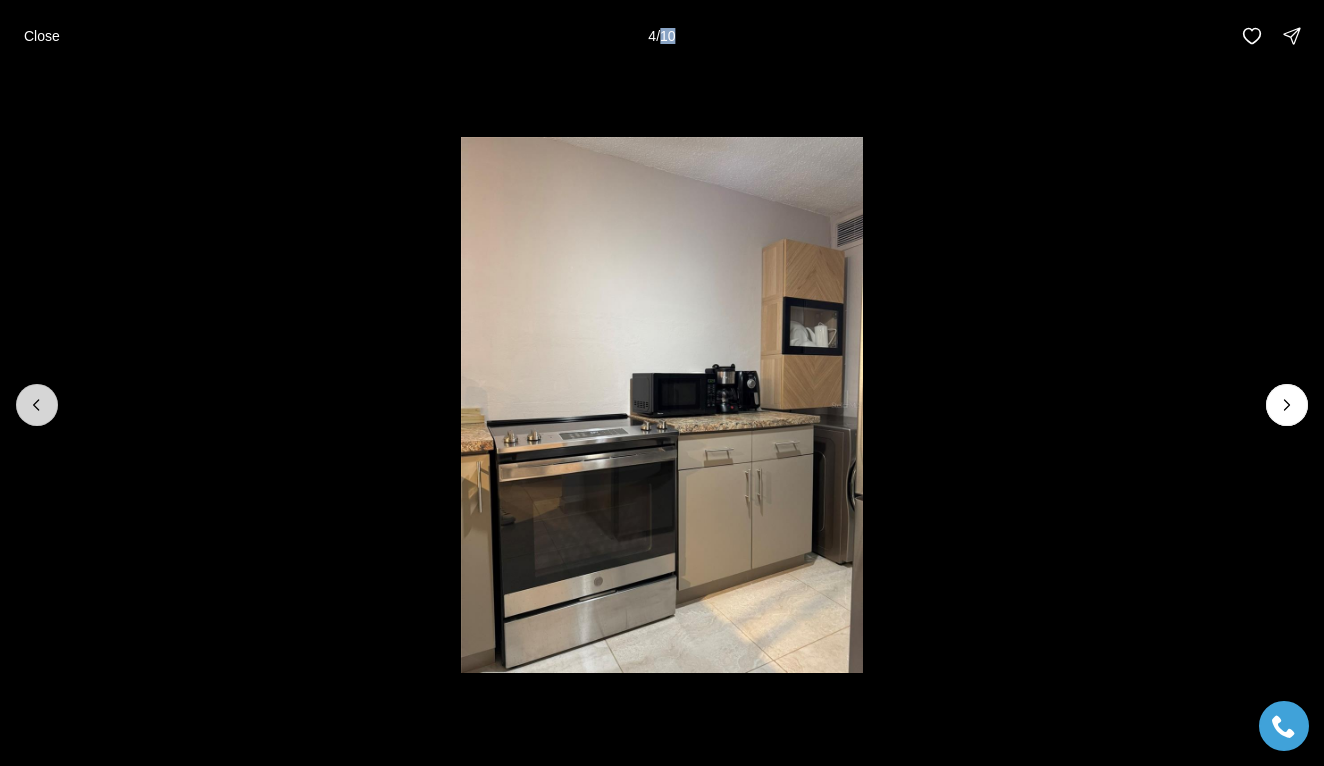 click 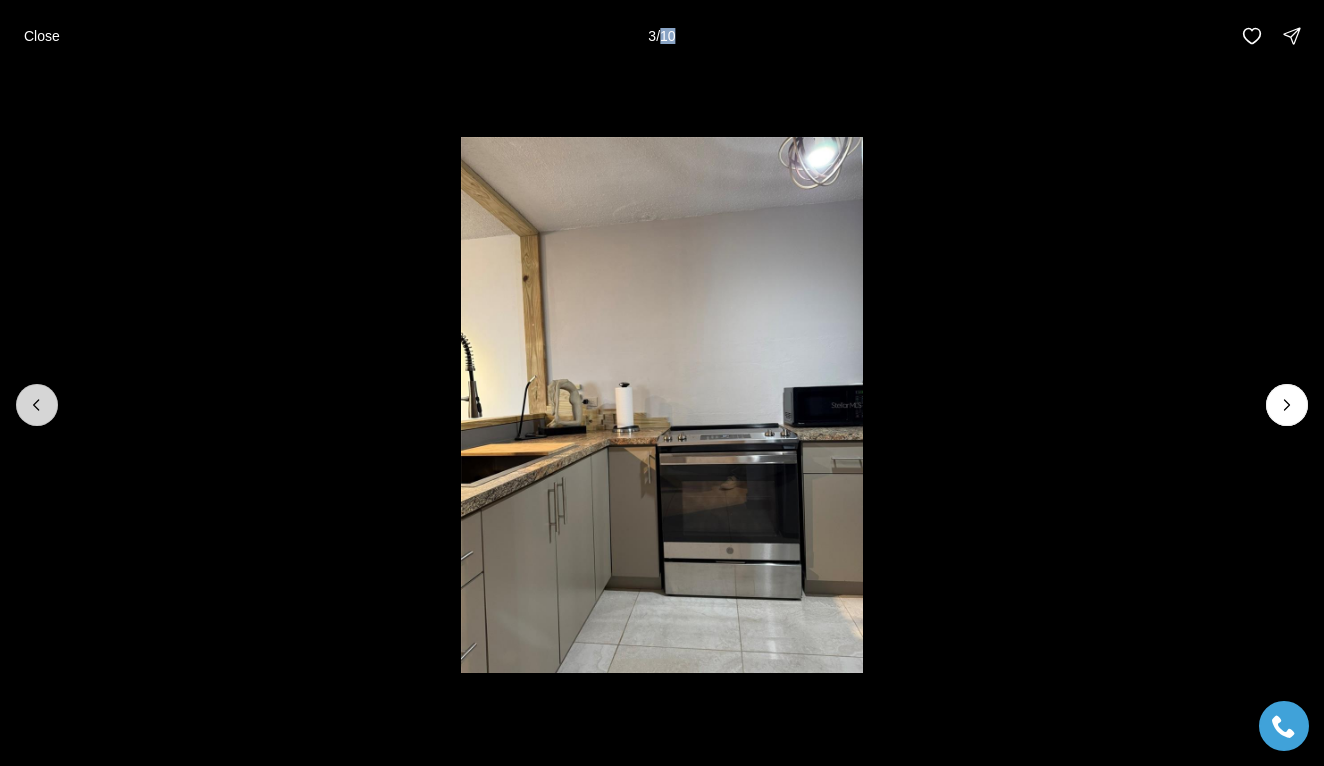 click 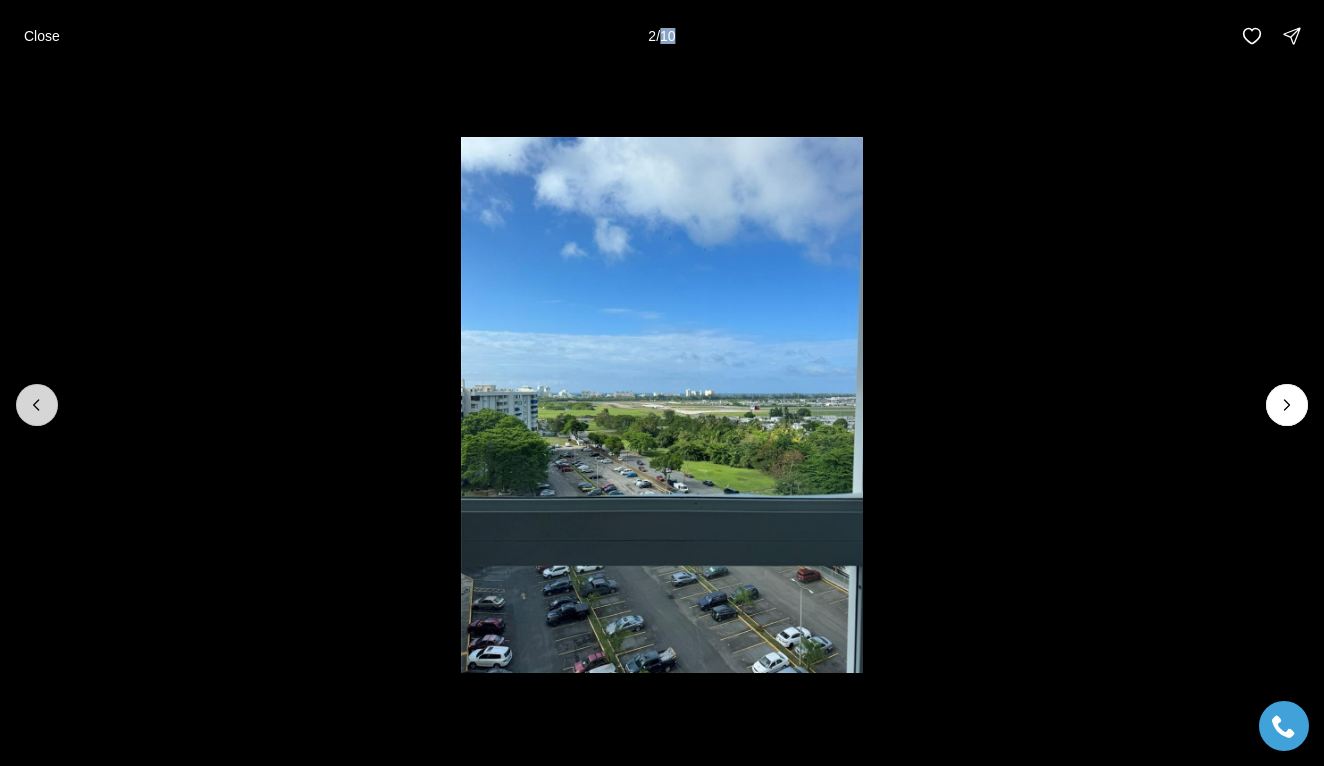 click 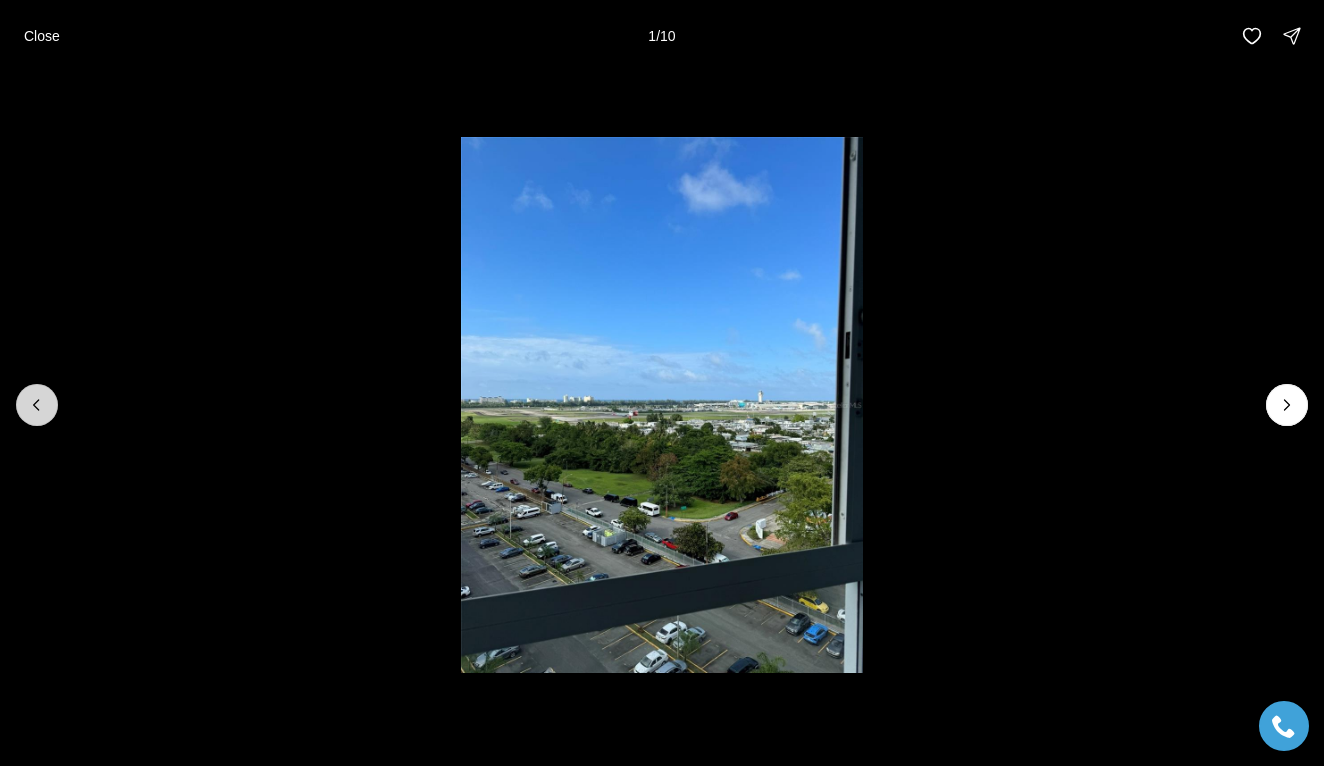 click at bounding box center [37, 405] 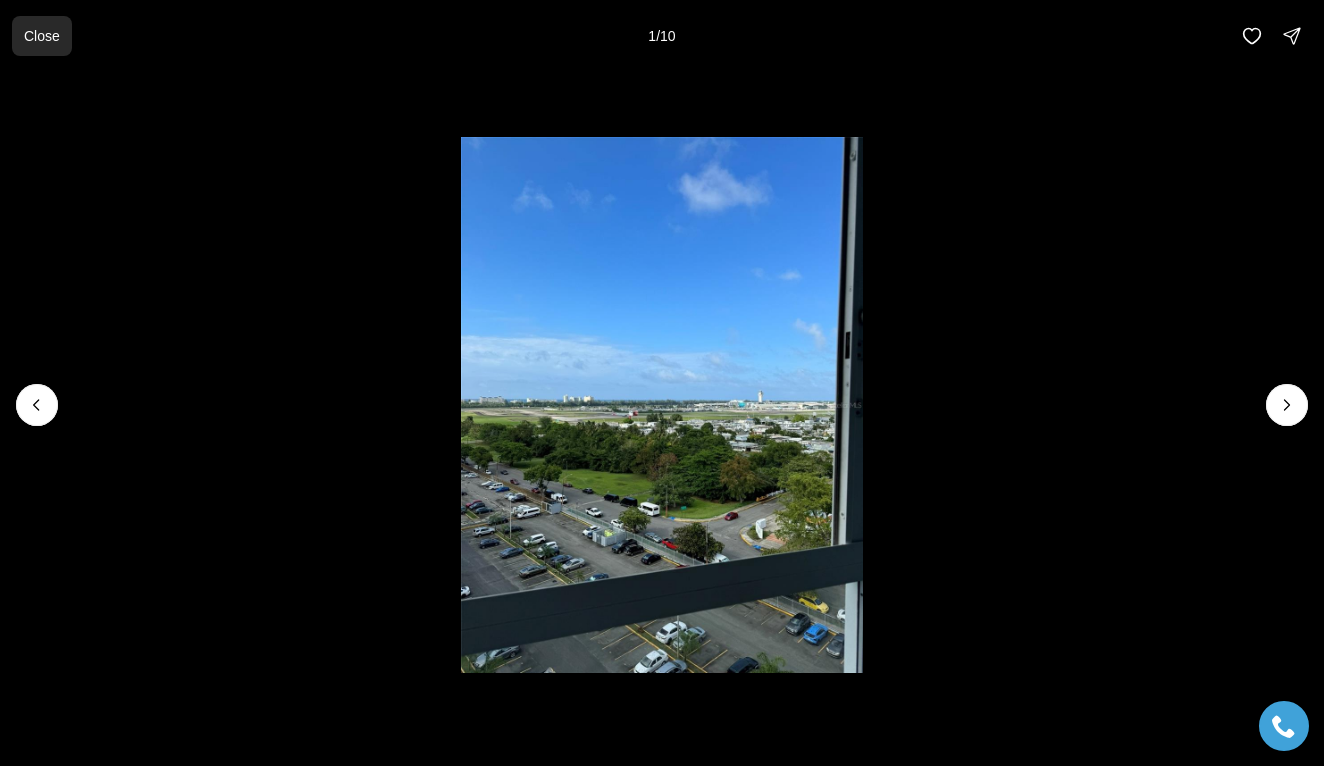 click on "Close" at bounding box center (42, 36) 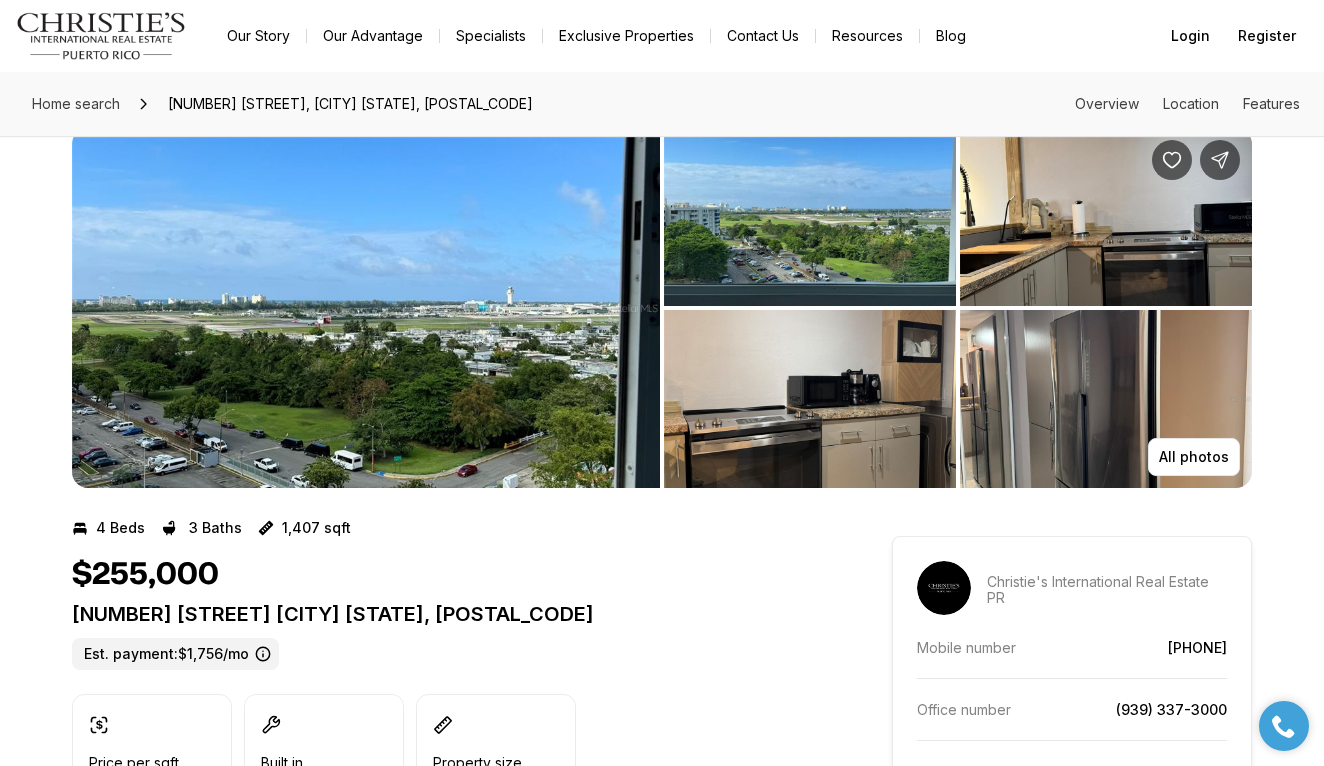 scroll, scrollTop: 0, scrollLeft: 0, axis: both 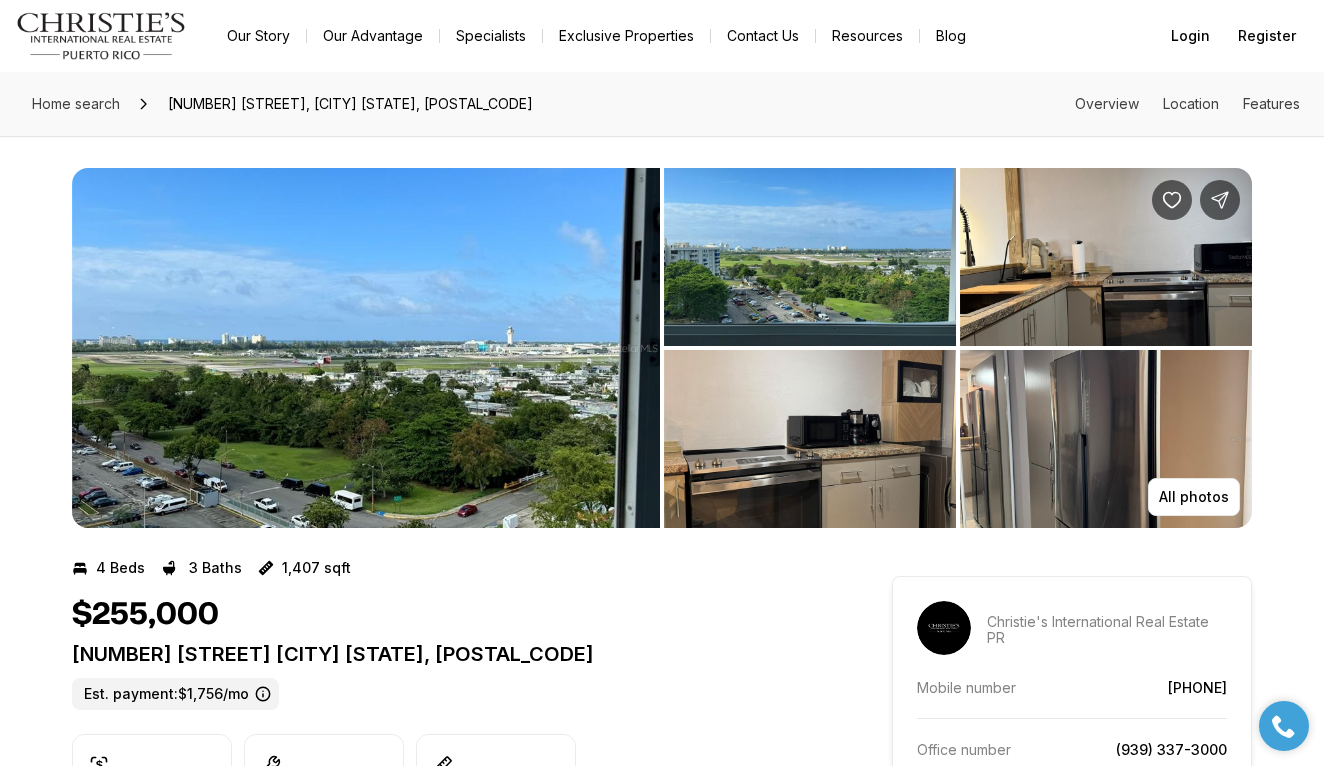 click at bounding box center (366, 348) 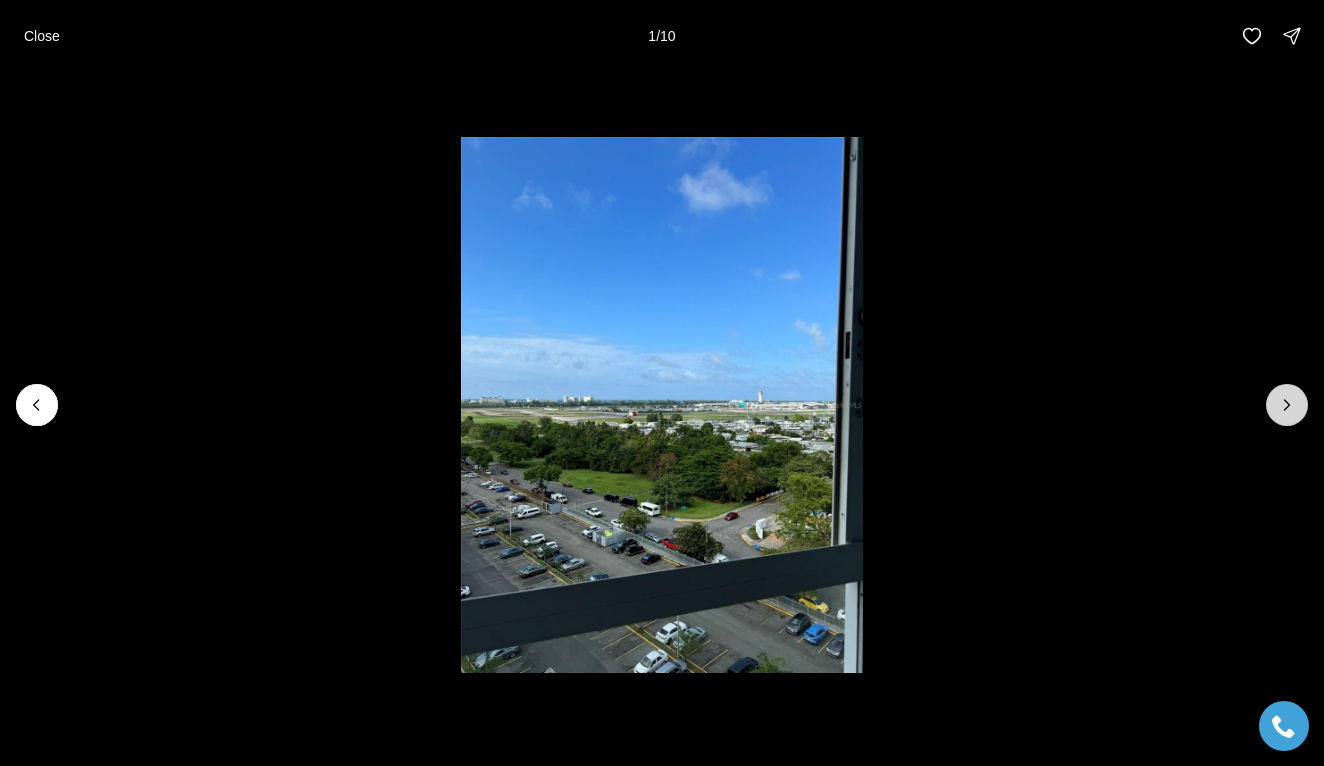 click at bounding box center [1287, 405] 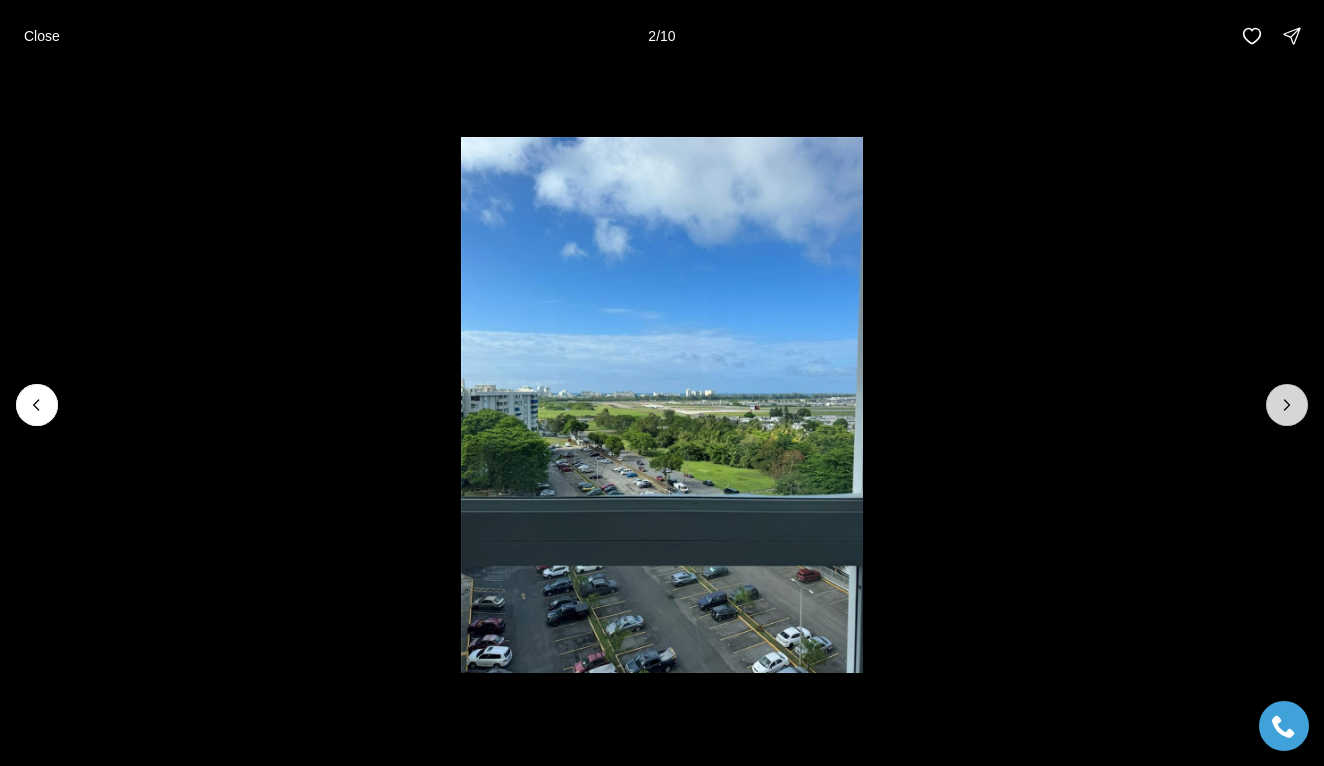 click 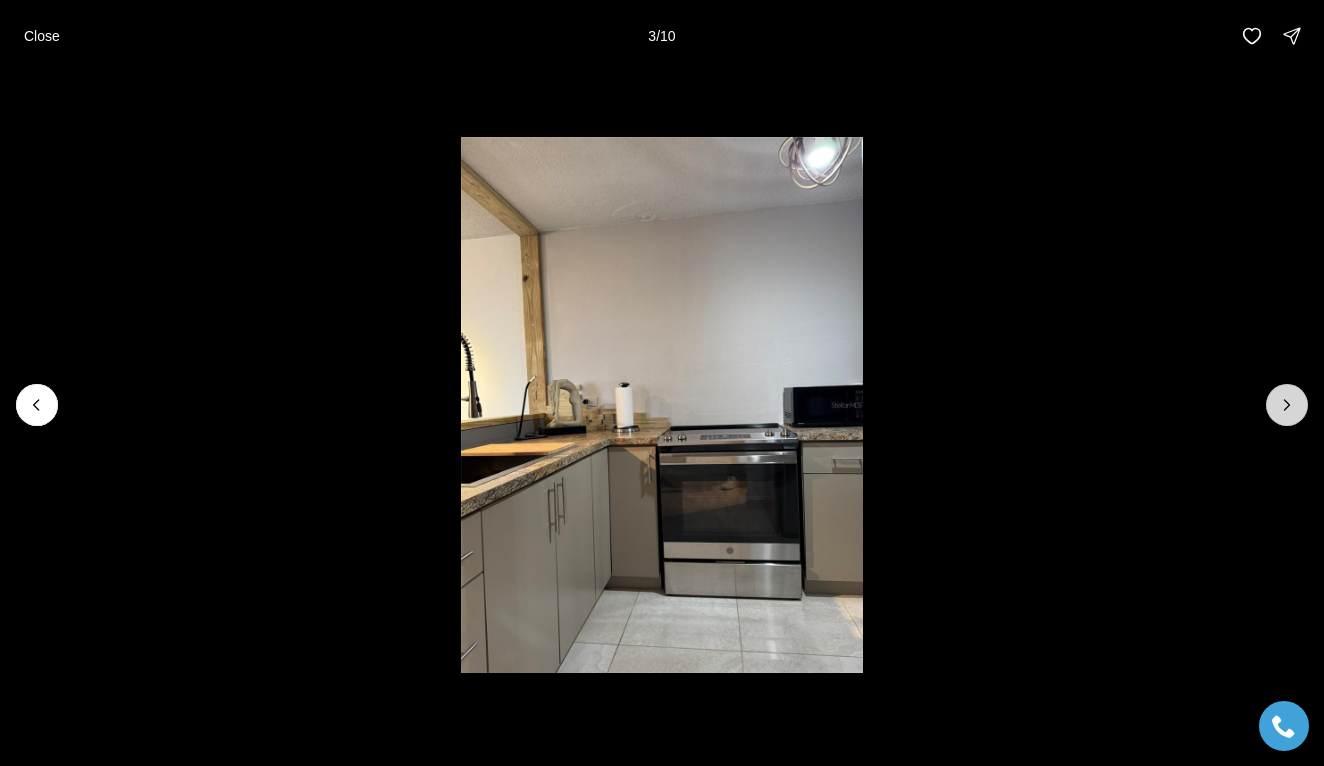 click 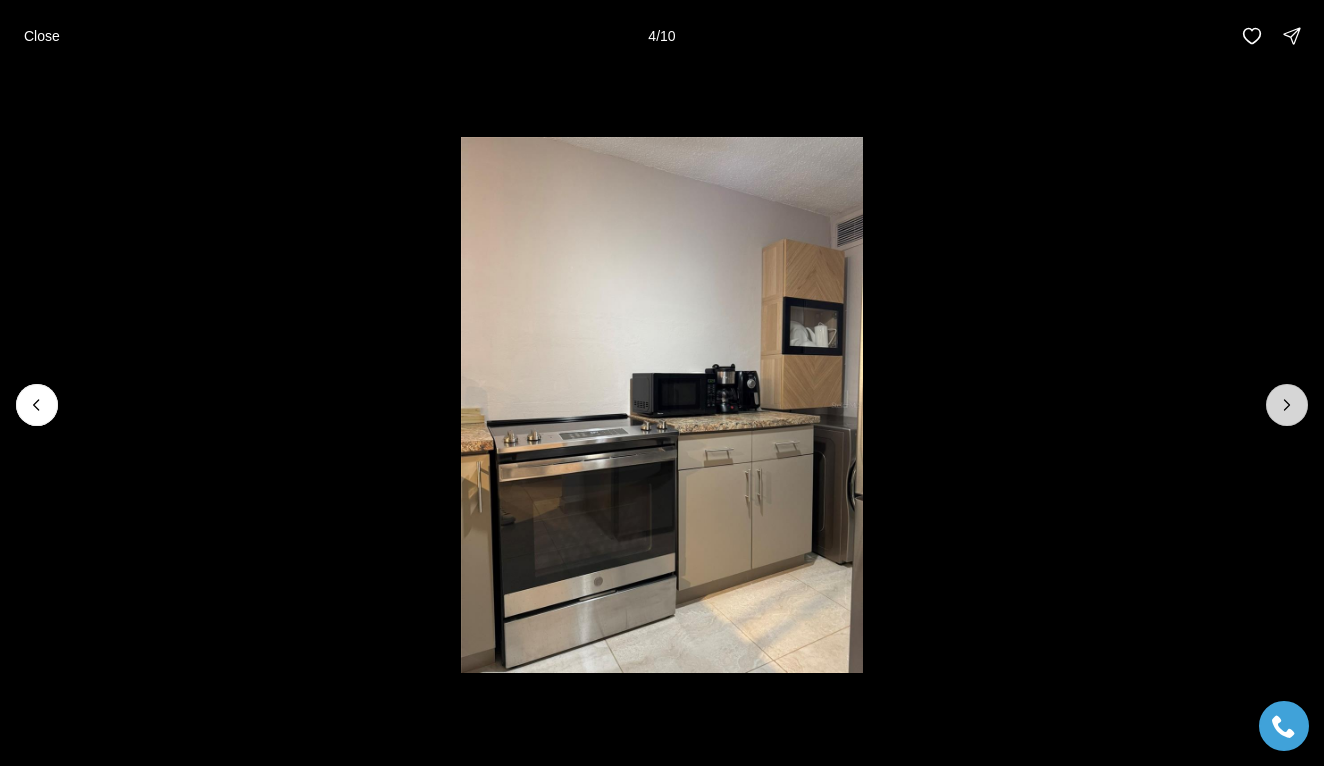 click 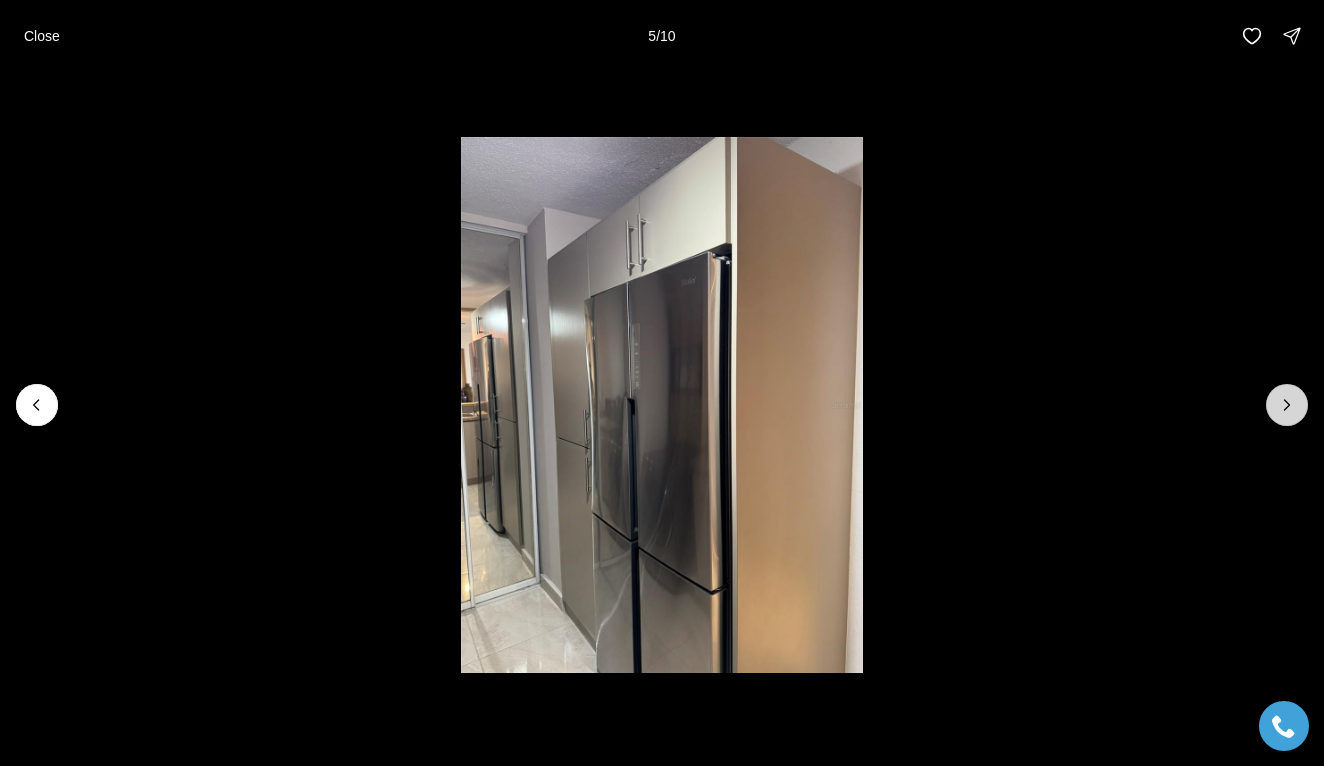 click 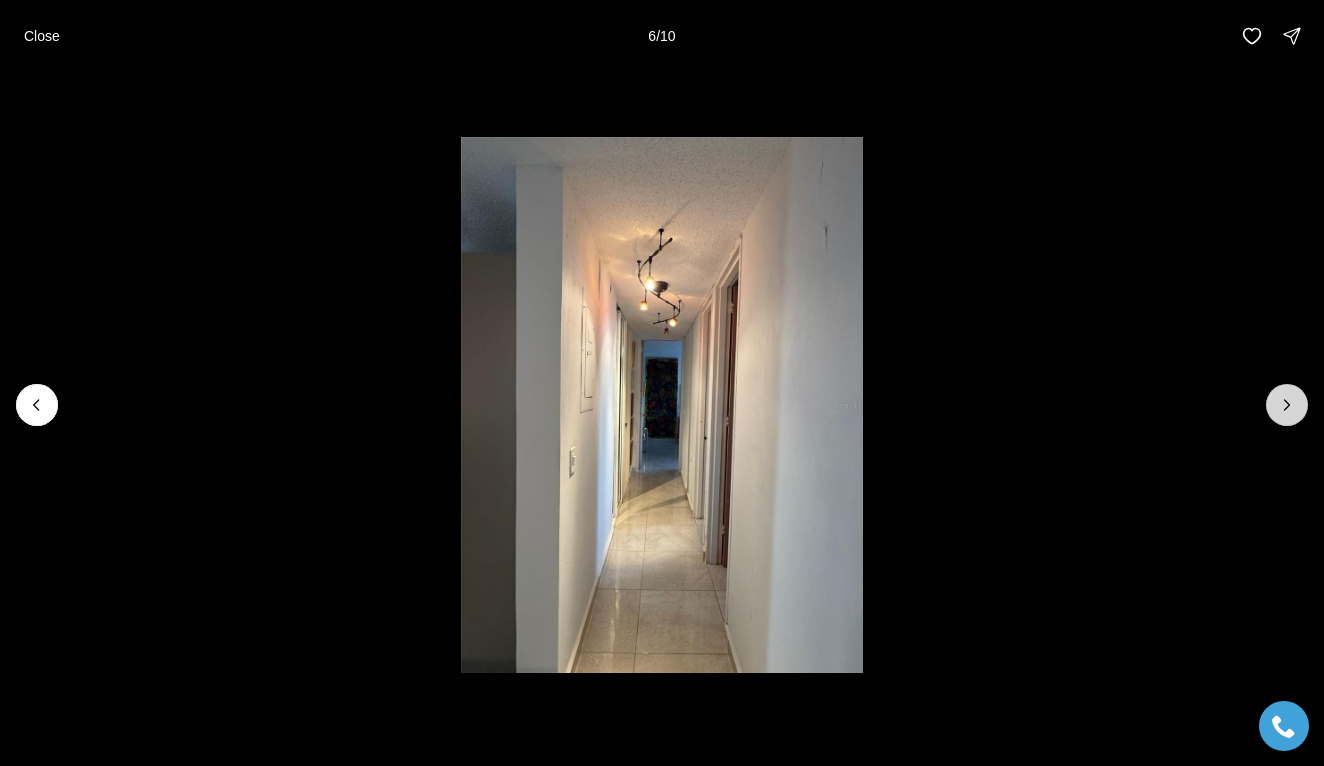 click 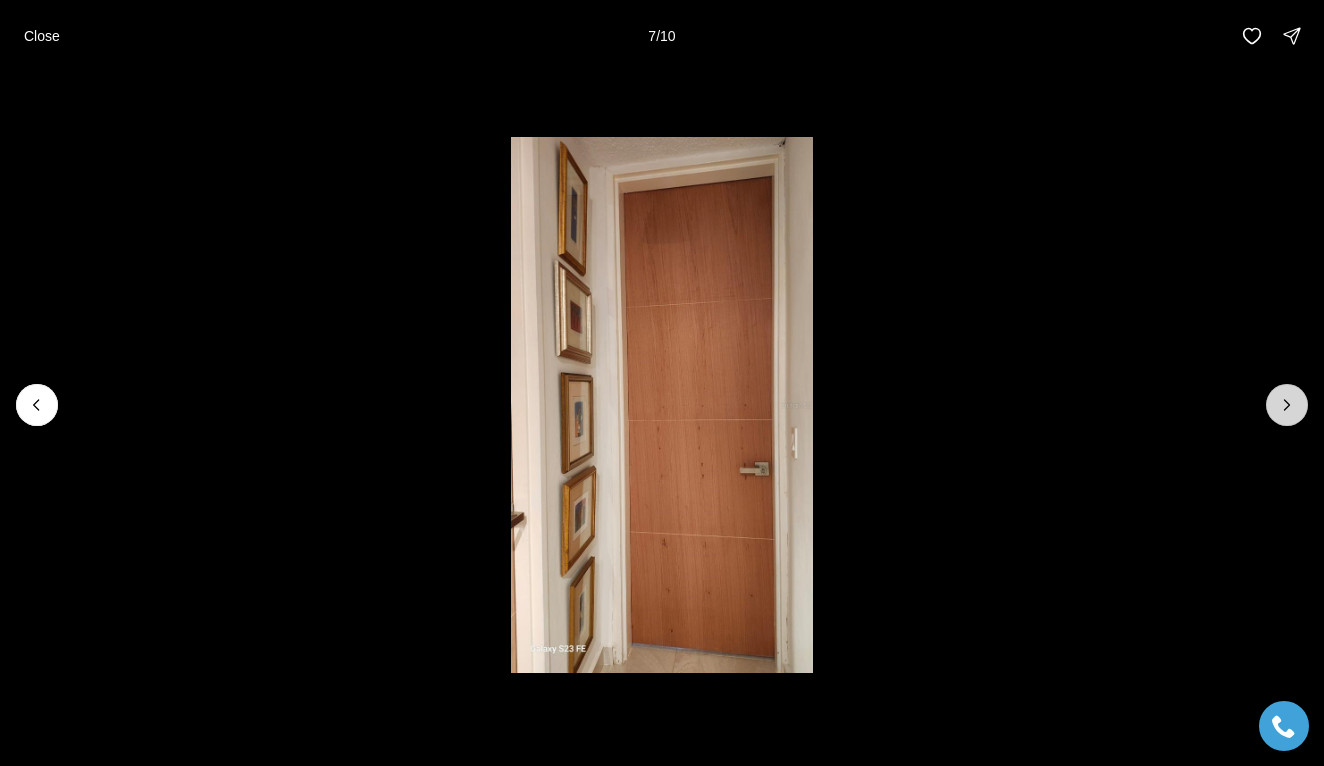 click 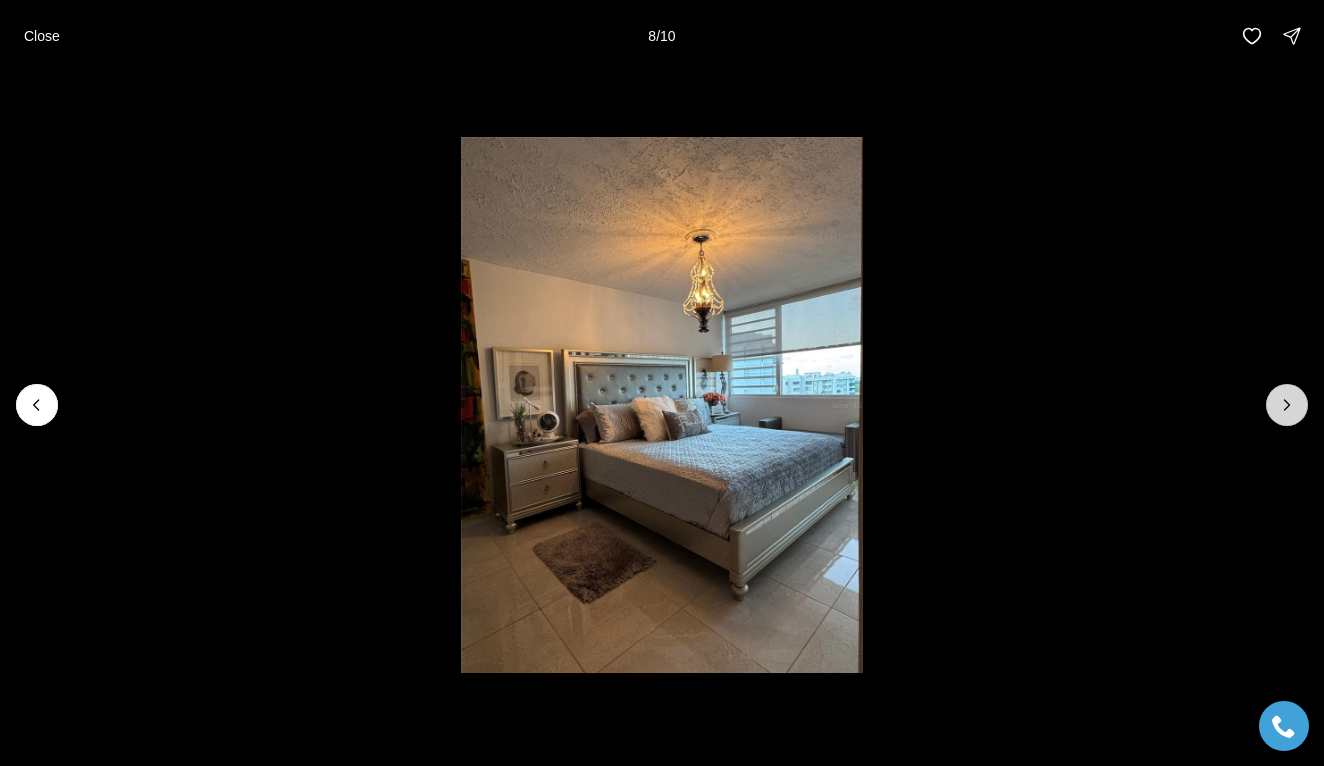 click 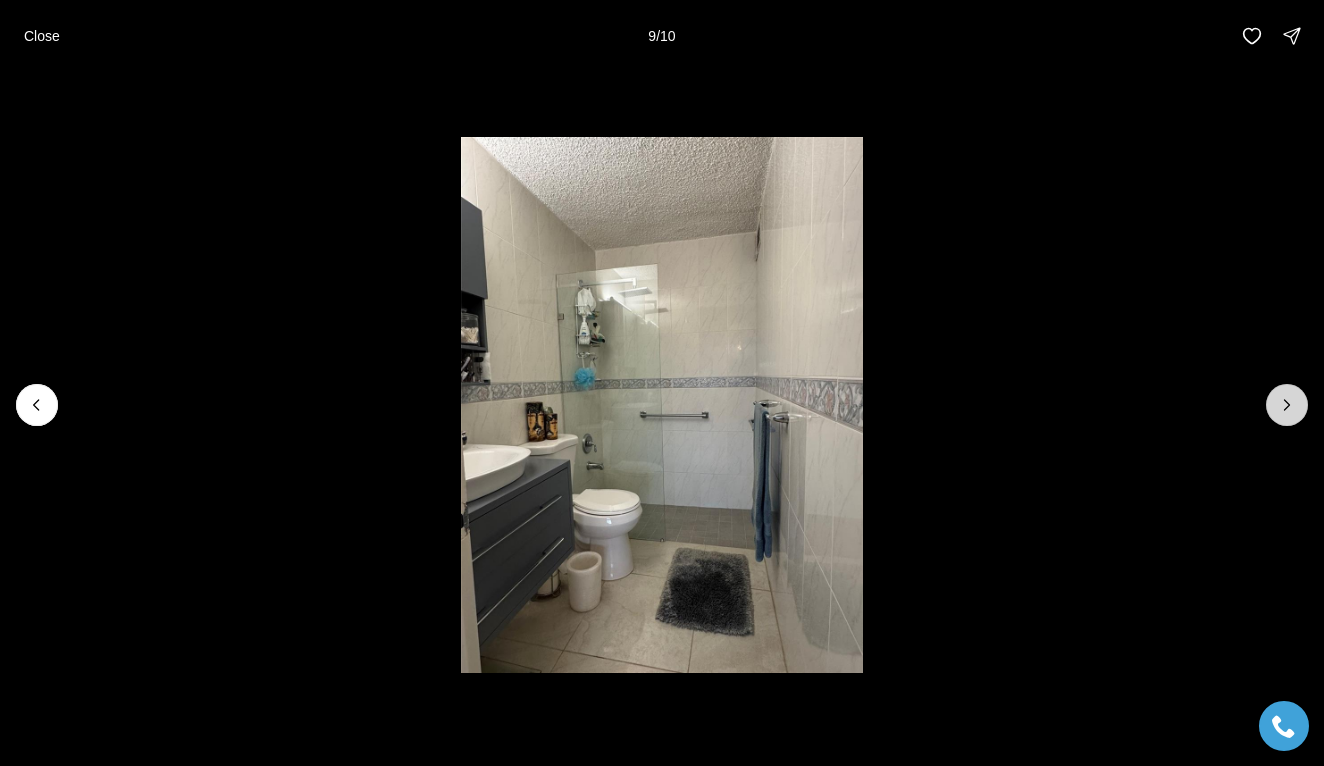 click 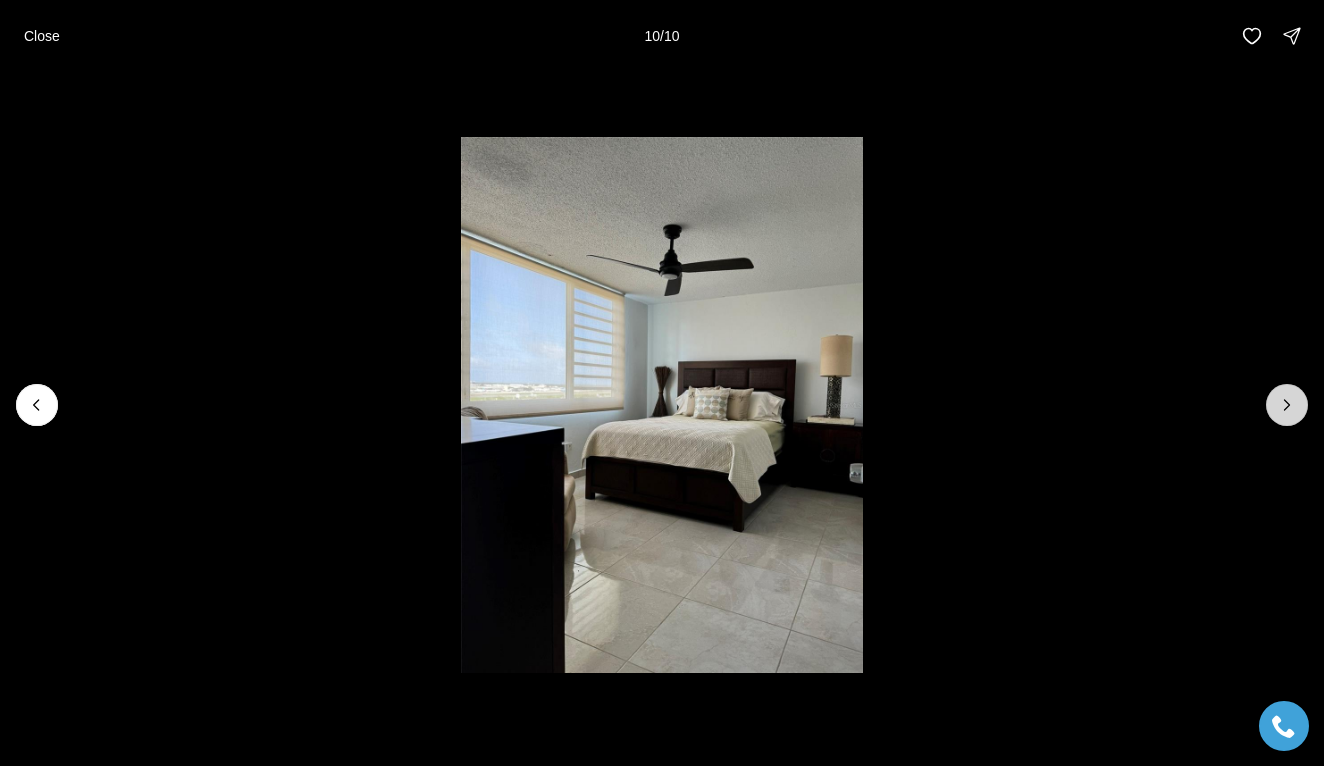 click at bounding box center [1287, 405] 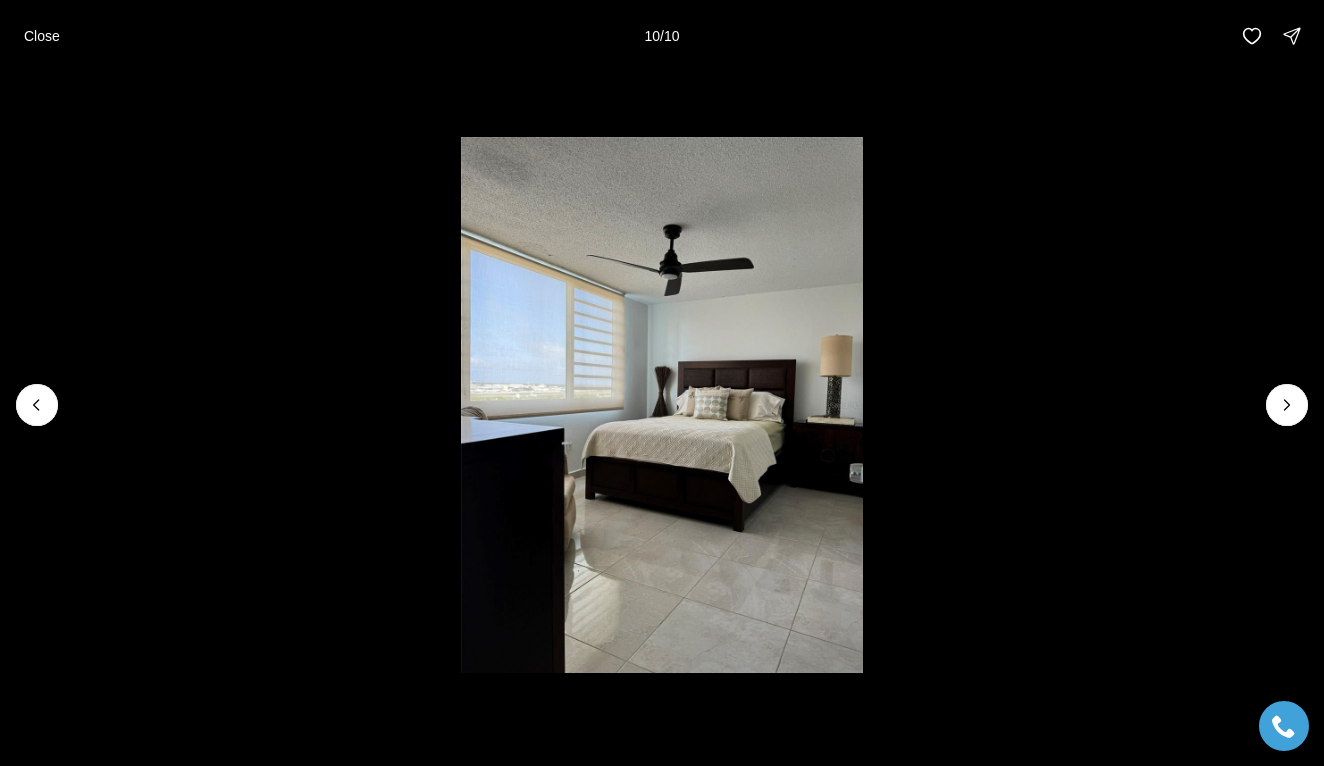 click at bounding box center [1287, 405] 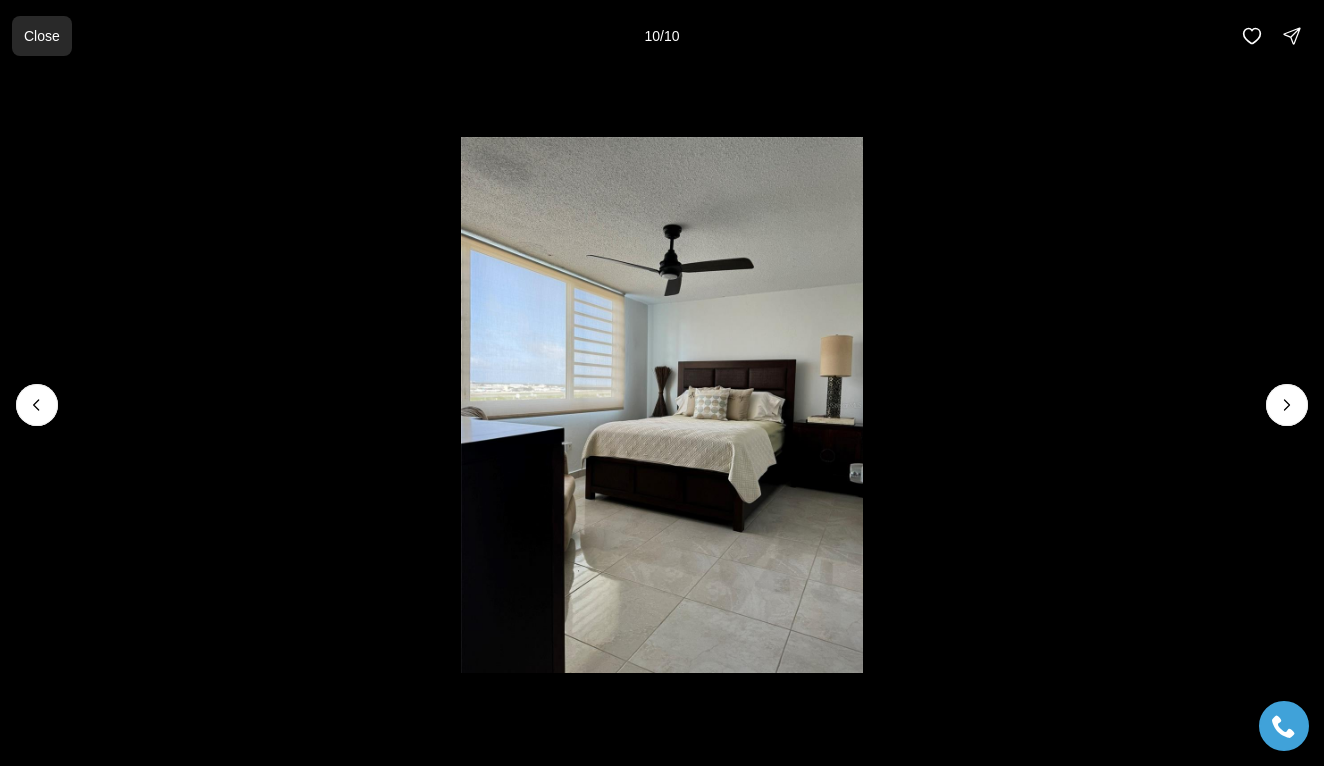 click on "Close" at bounding box center (42, 36) 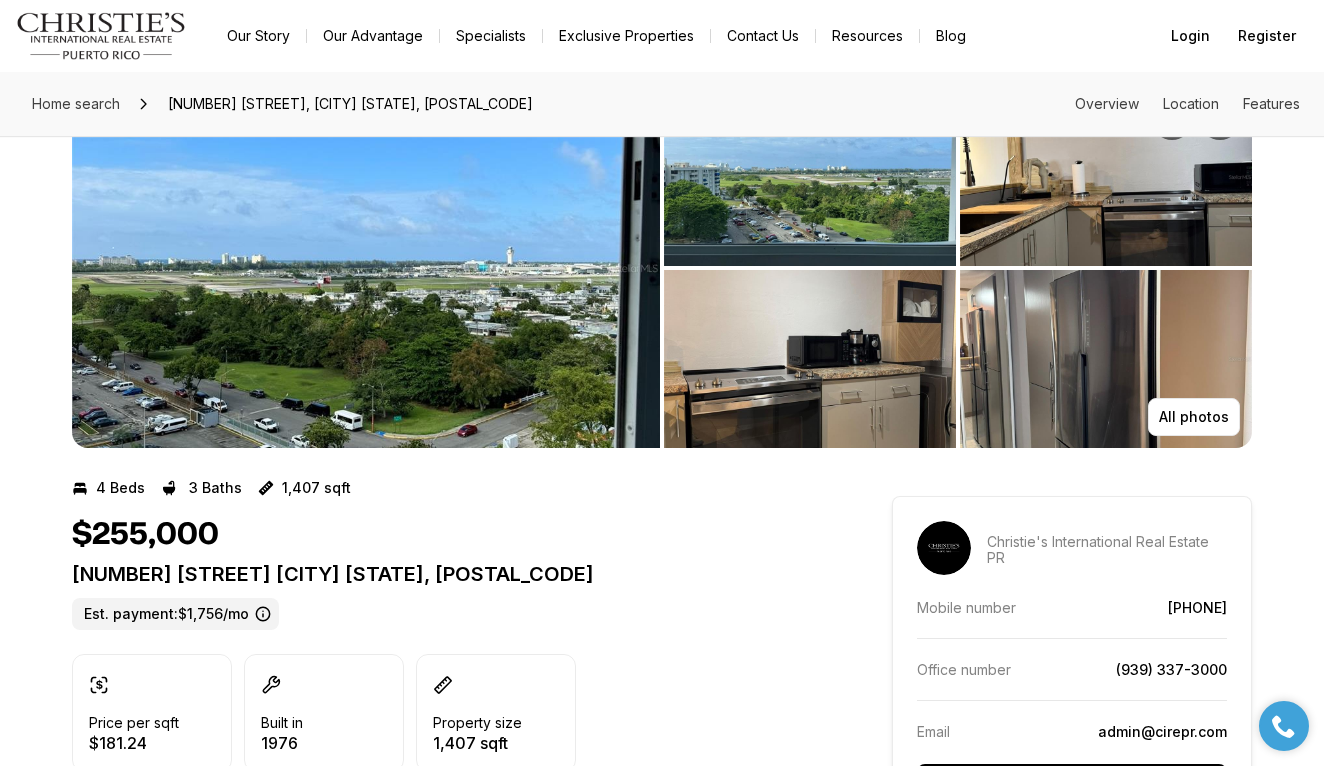 scroll, scrollTop: 120, scrollLeft: 0, axis: vertical 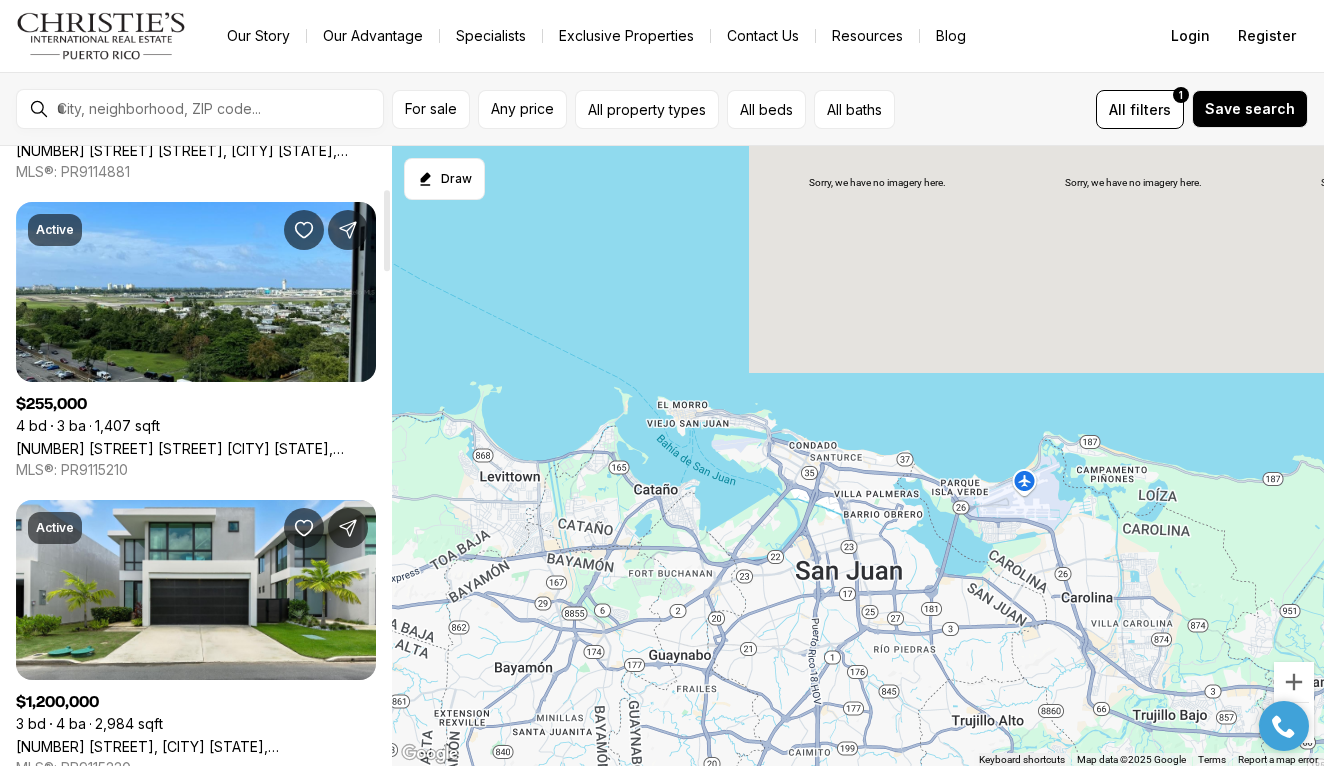 click on "Real Estate & Homes for Sale 773  results Newest Active $3,195,000 2 bd 3 ba 2,500 sqft 422 Norzagaray St CALLE NORZAGARAY, SAN JUAN PR, 00901 MLS®: PR9114881 Active $255,000 4 bd 3 ba 1,407 sqft 1 AVE LAGUNA #11, CAROLINA PR, 00979 MLS®: PR9115210 Active $1,200,000 3 bd 4 ba 2,984 sqft 19 GRAN CAÑÓN, BAYAMON PR, 00959 MLS®: PR9115220 Active $345,000 1 bd 1 ba 737 sqft 3819 AVE. ISLA VERDE AVE #7A, CAROLINA PR, 00979 MLS®: PR9115211 Active $875,000 1 bd 2 ba 1,105 sqft Atlantis 404 AVENIDA DE LA CONSTITUCIÓN #507, SAN JUAN PR, 00901 MLS®: PR9115189 Active $425,000 4 bd 4 ba 2,258 sqft NACAR A-9 MIRABELLA VILLAGE & CLUB, BAYAMON PR, 00961 MLS®: PR9115200 Active $3,350,000 3 bd 4 ba 2,807 sqft 540 DE LA CONSTITUCION AVE #701, SAN JUAN PR, 00901 MLS®: PR9114650 Active $325,000 3 bd 3 ba 1,725 sqft 1 MEDIA LUNA #2603, CAROLINA PR, 00987 MLS®: PR9115199 Active $265,000 4 bd 2 ba 4,329 sqft Calle 12 Bloque J #13 FLAMBOYAN GARDENS, BAYAMON PR, 00959 MLS®: PR9115176 Active $495,000 4 bd 4 ba 8,611 sqft 1" at bounding box center [196, 2202] 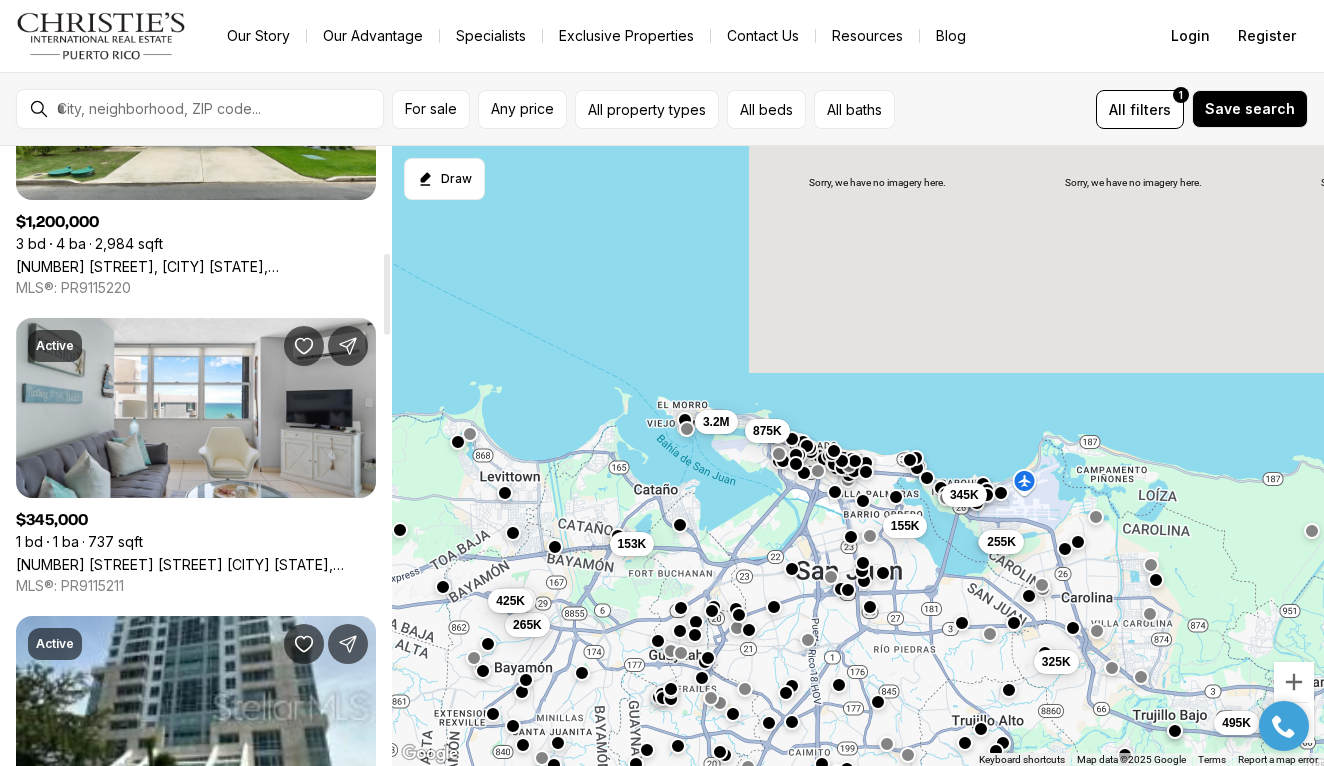 scroll, scrollTop: 840, scrollLeft: 0, axis: vertical 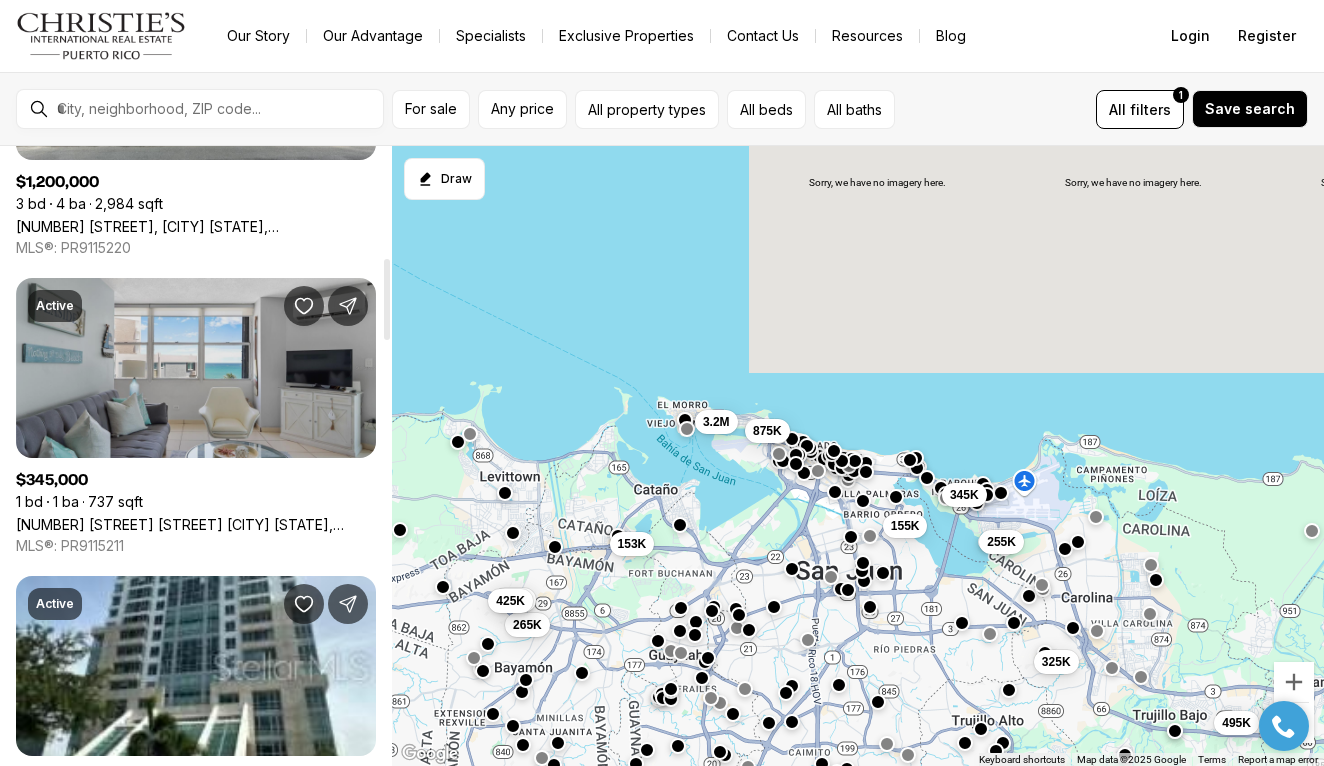 click on "[NUMBER] [STREET], [CITY] [STATE], [POSTAL_CODE]" at bounding box center (196, 524) 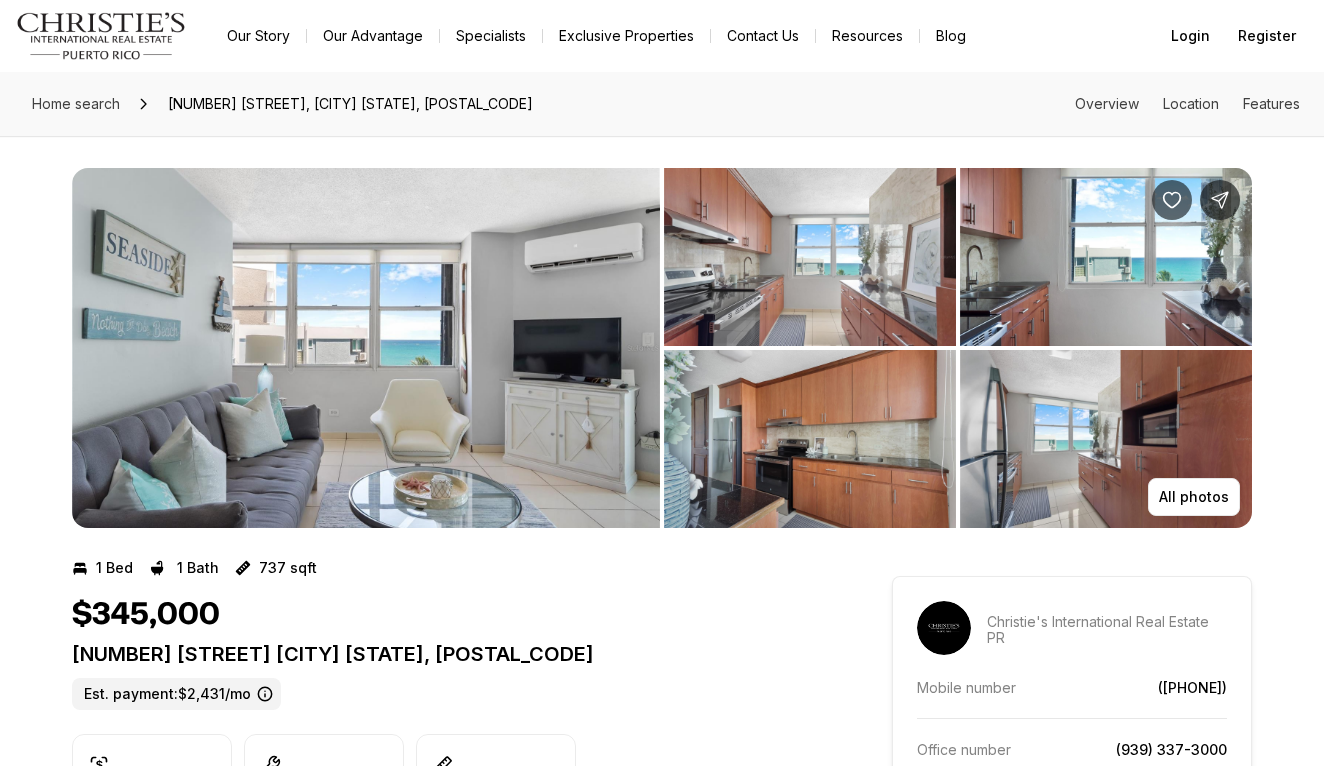 scroll, scrollTop: 0, scrollLeft: 0, axis: both 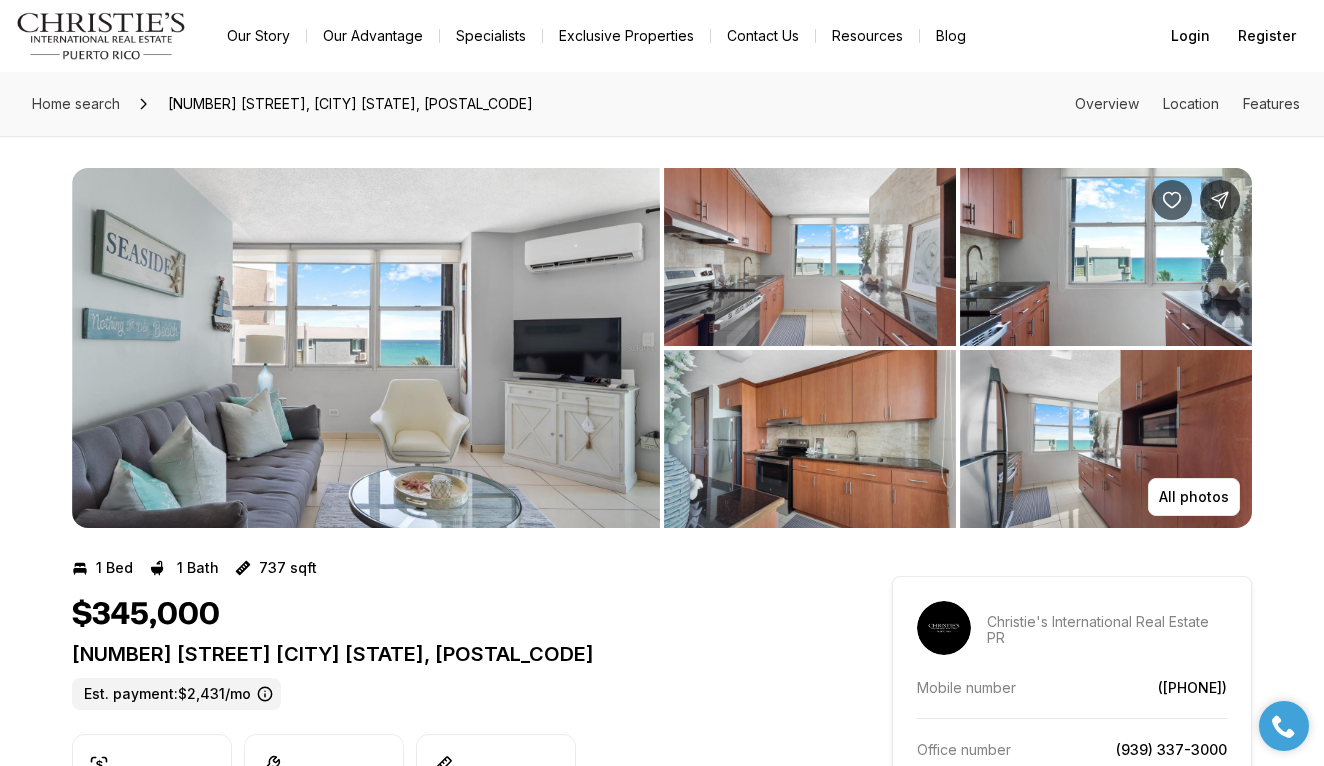 click at bounding box center [366, 348] 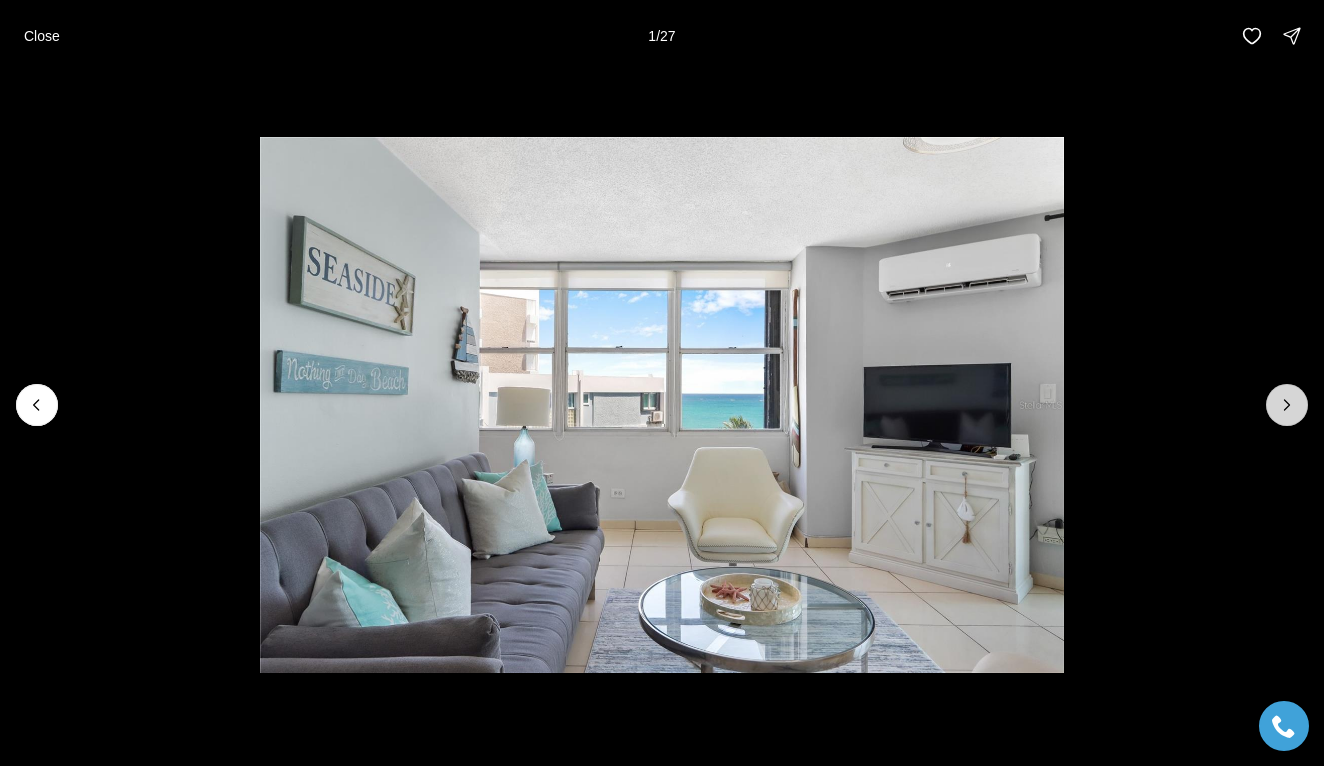 click 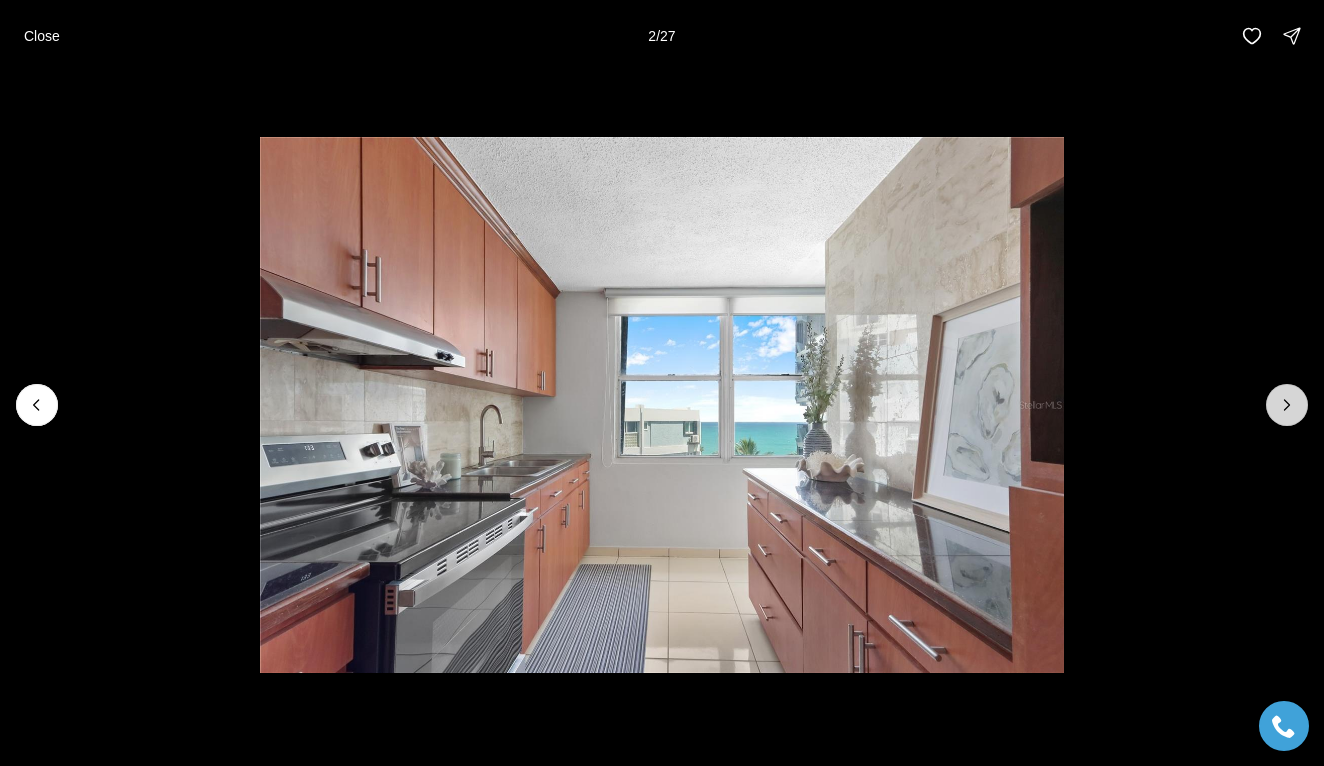 click 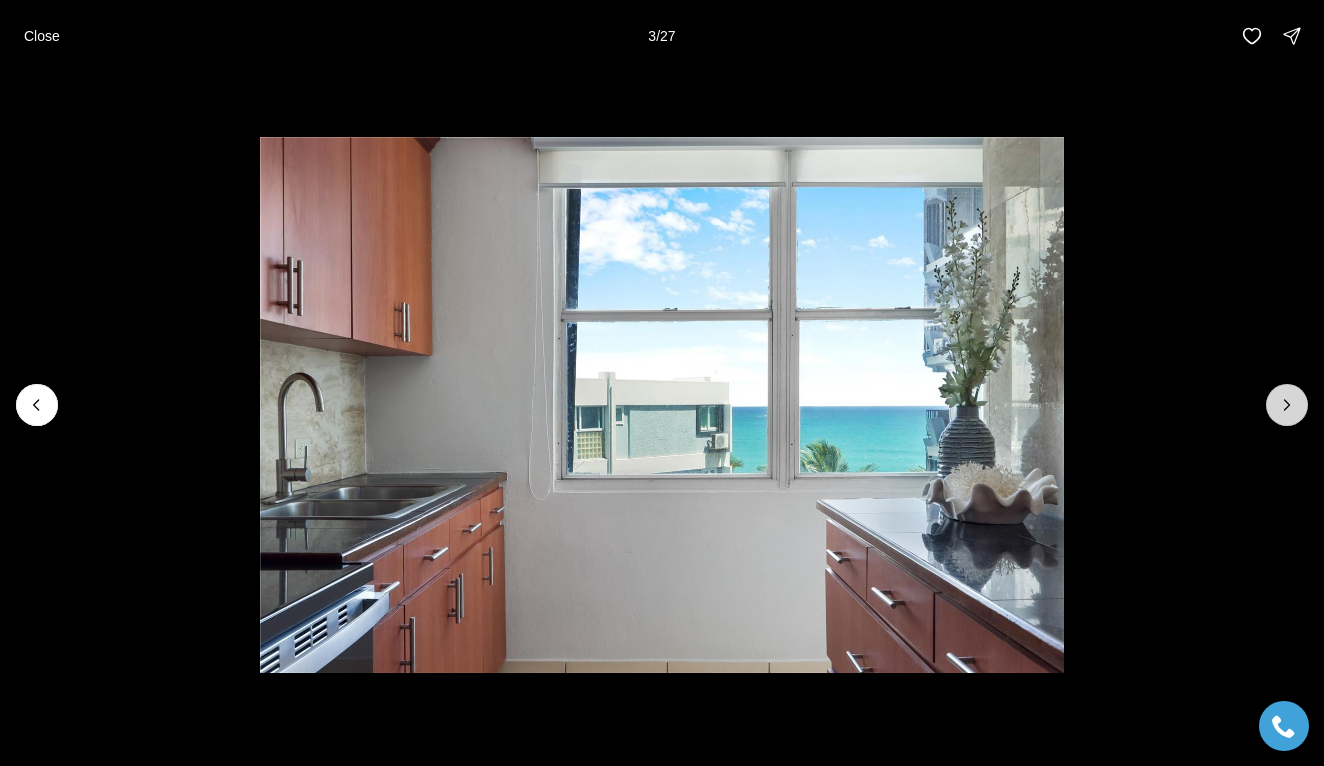 click 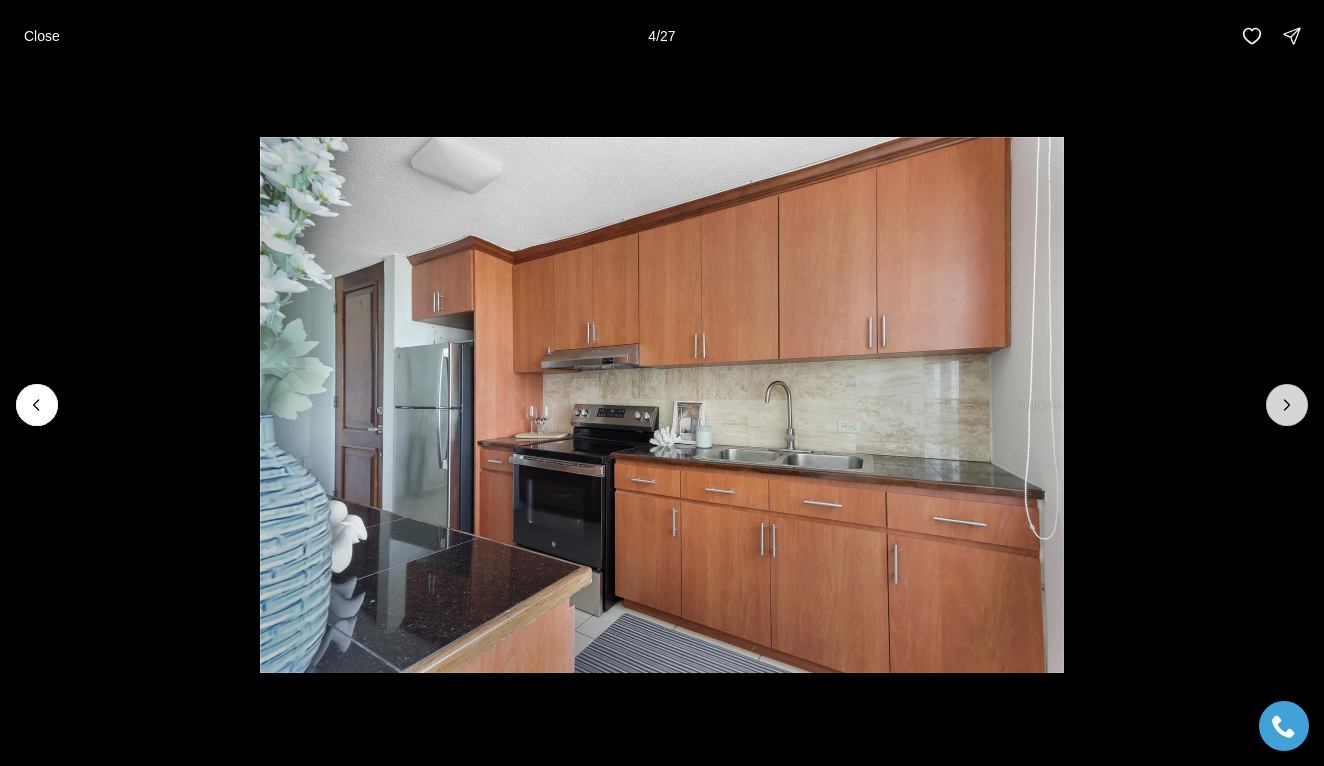 click 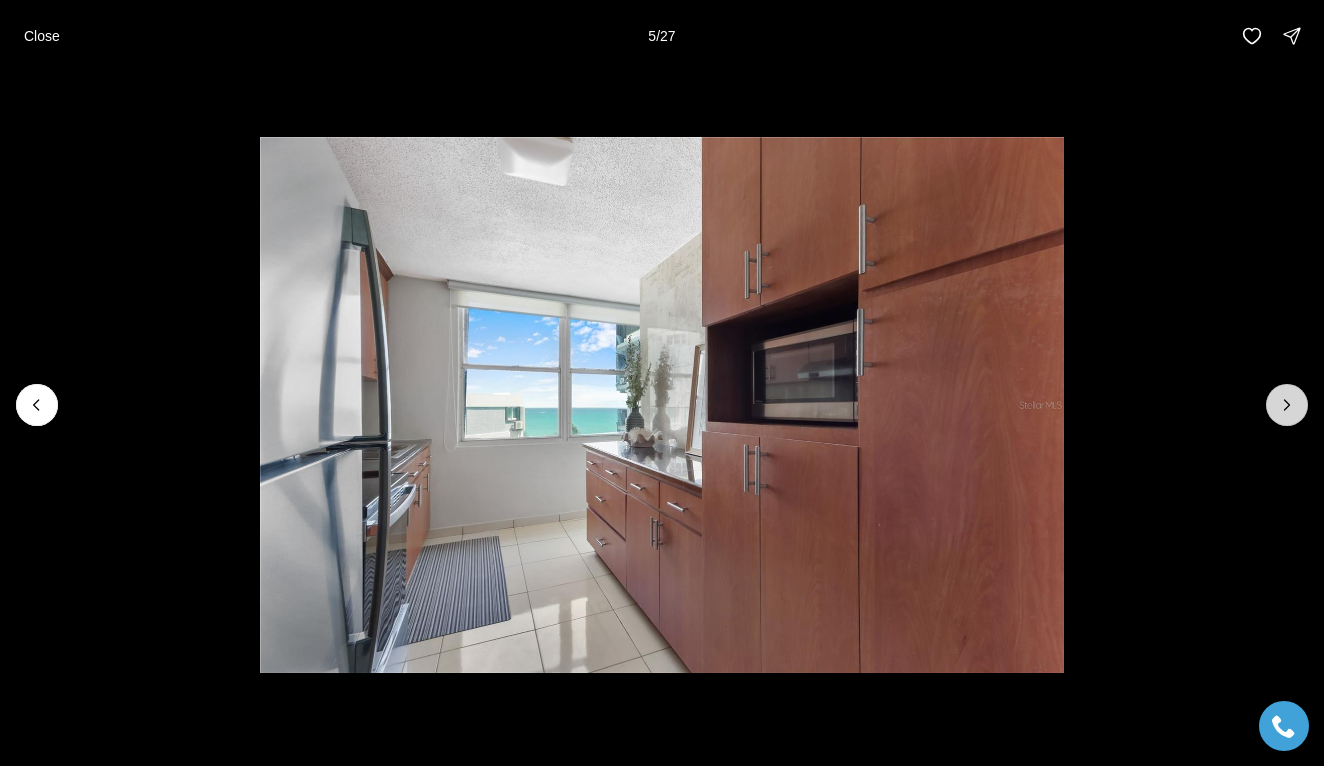 click at bounding box center [1287, 405] 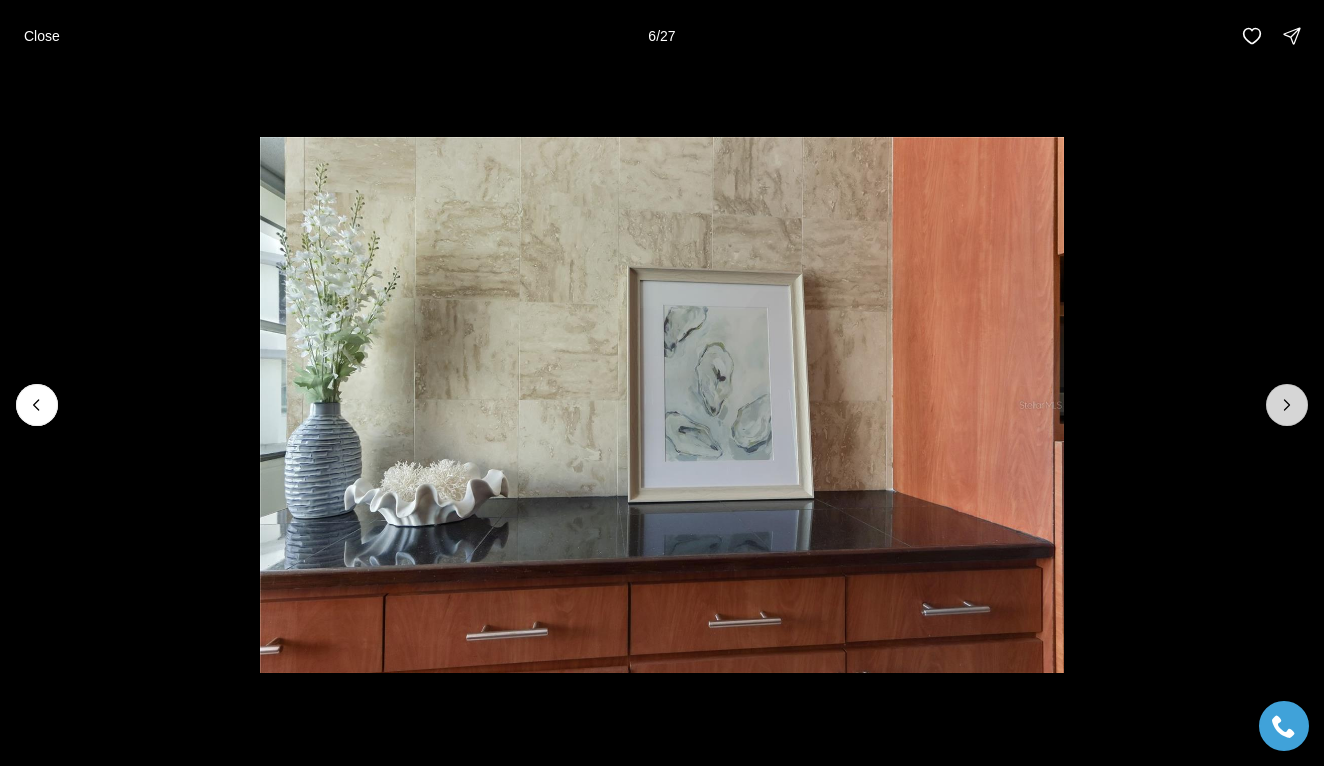 click 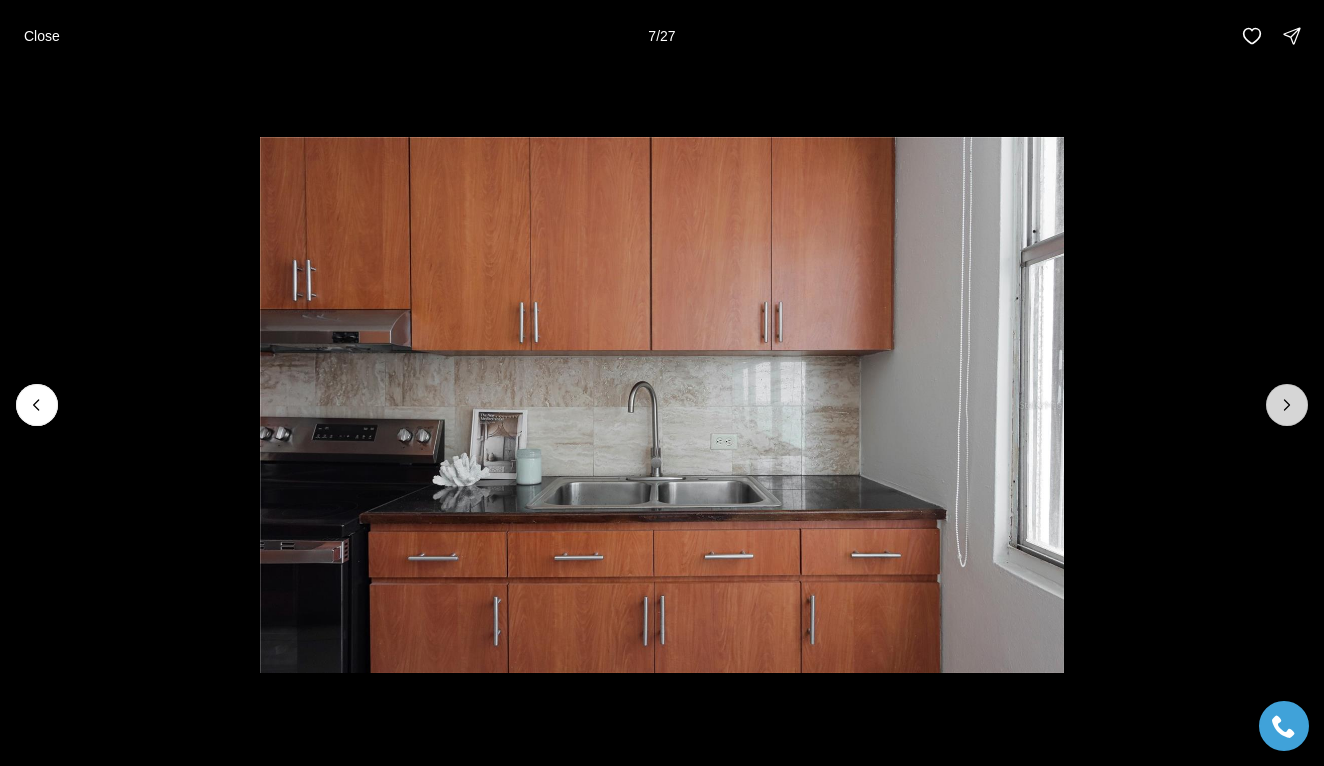 click 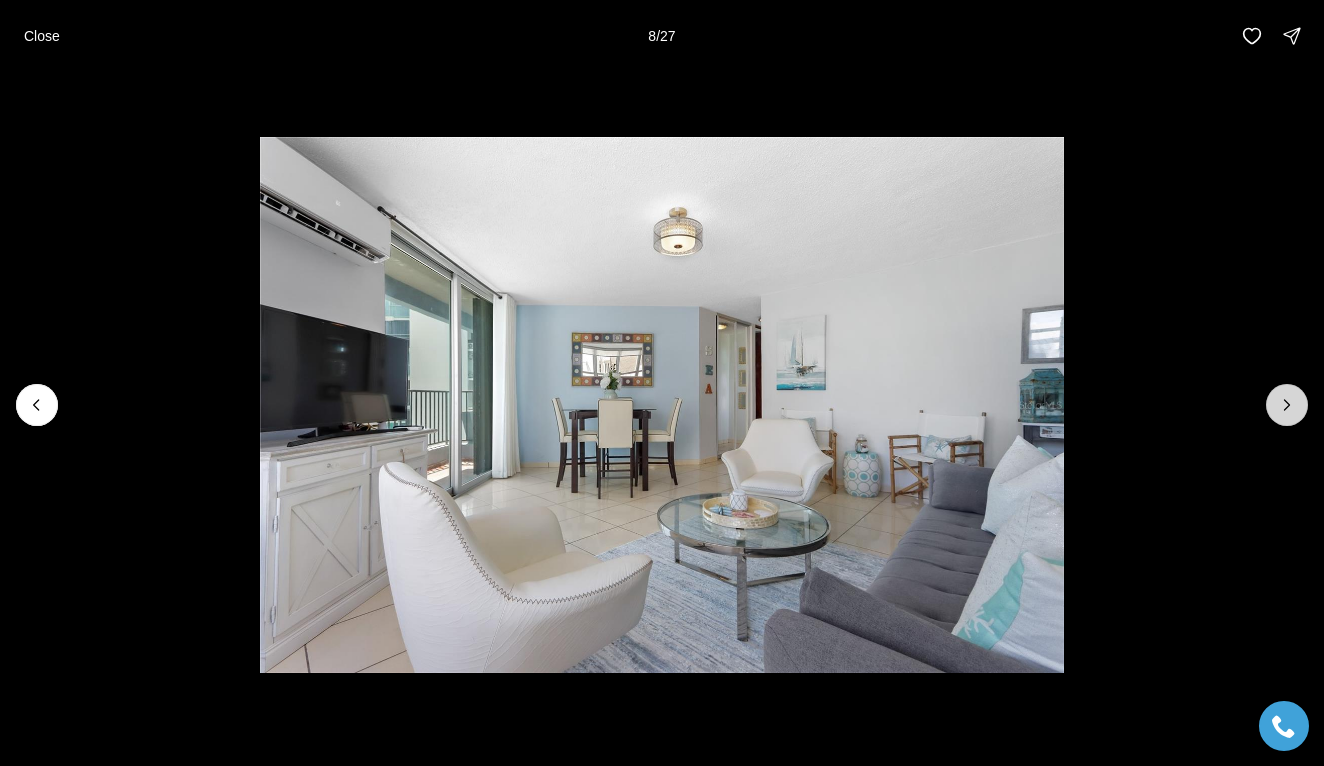 click 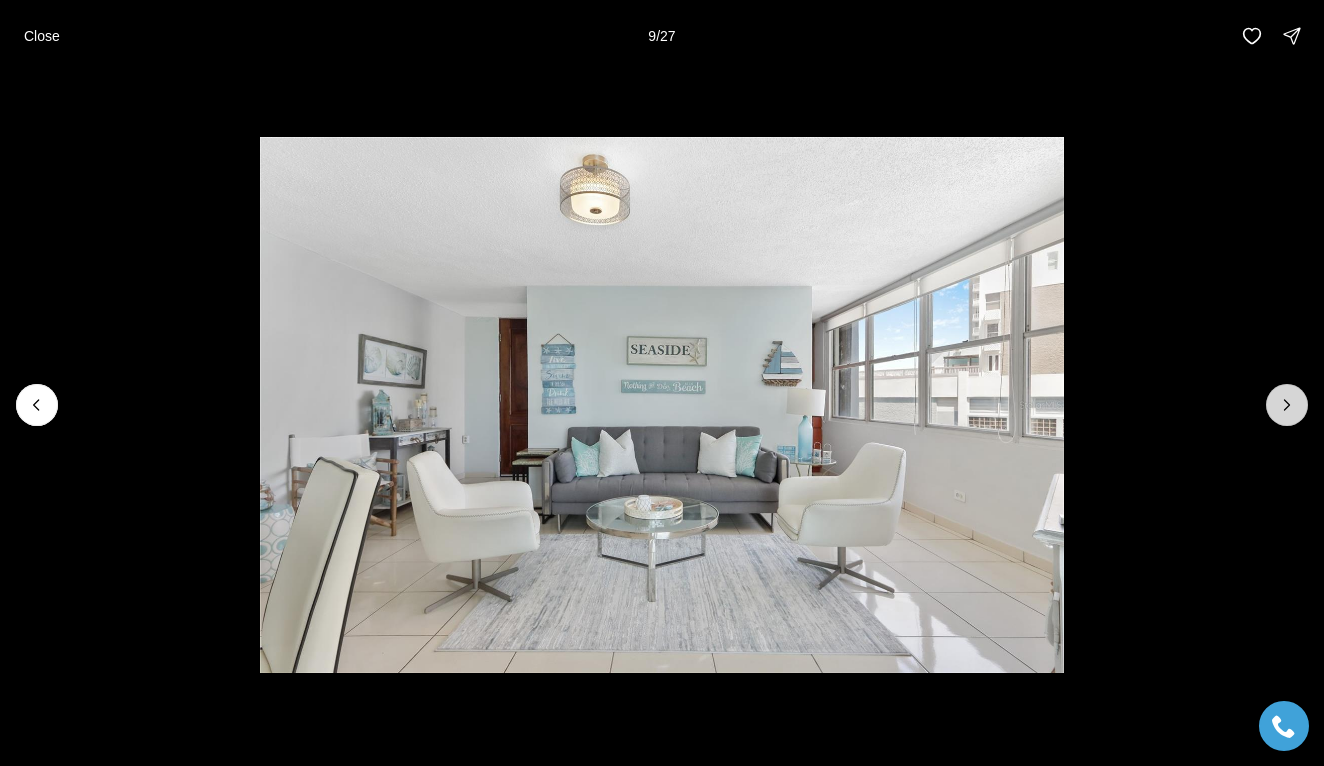 click 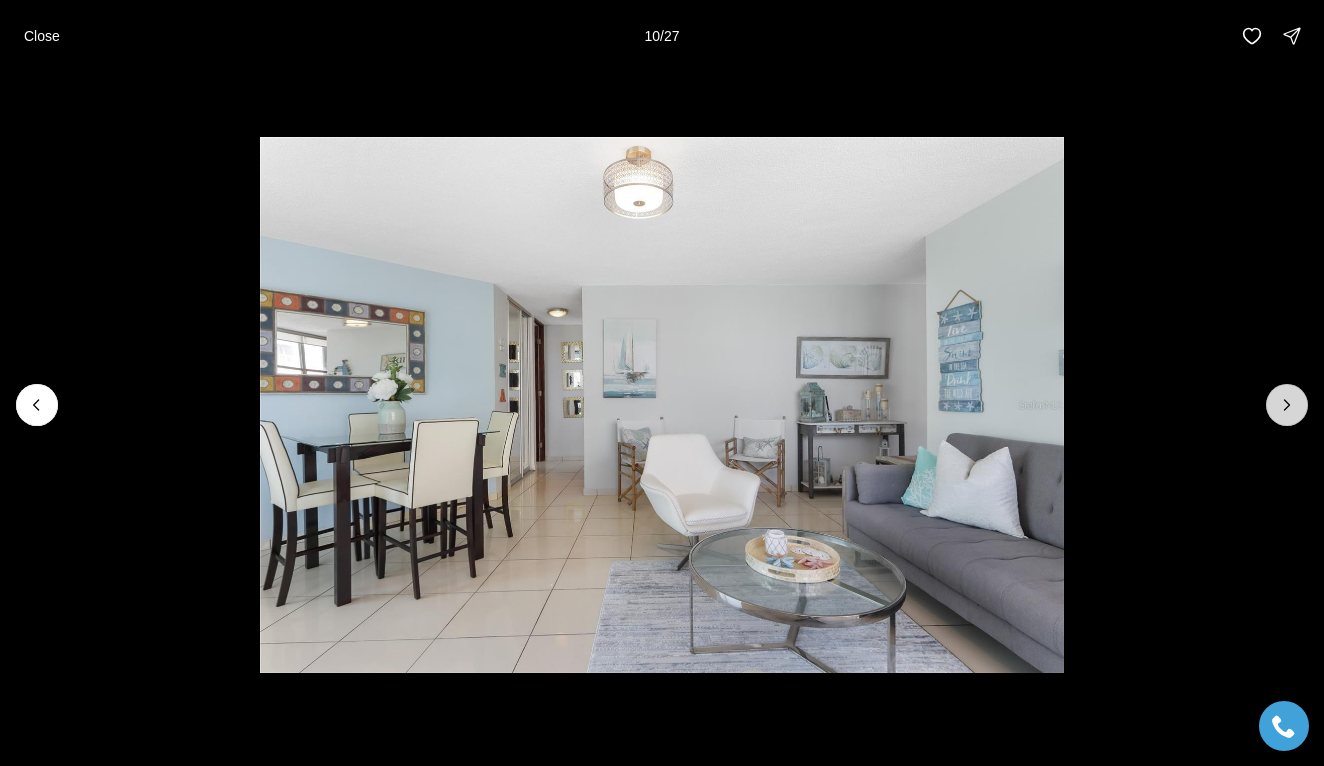 click 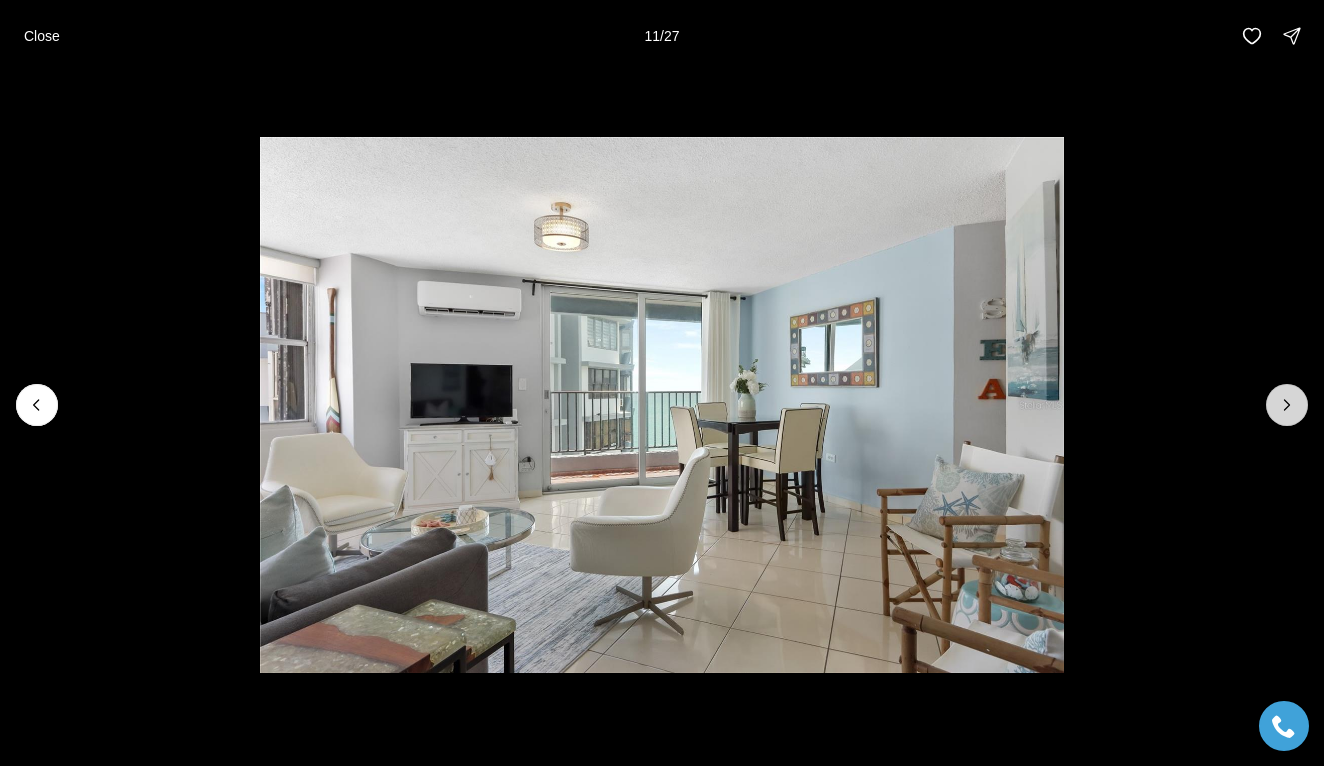 click 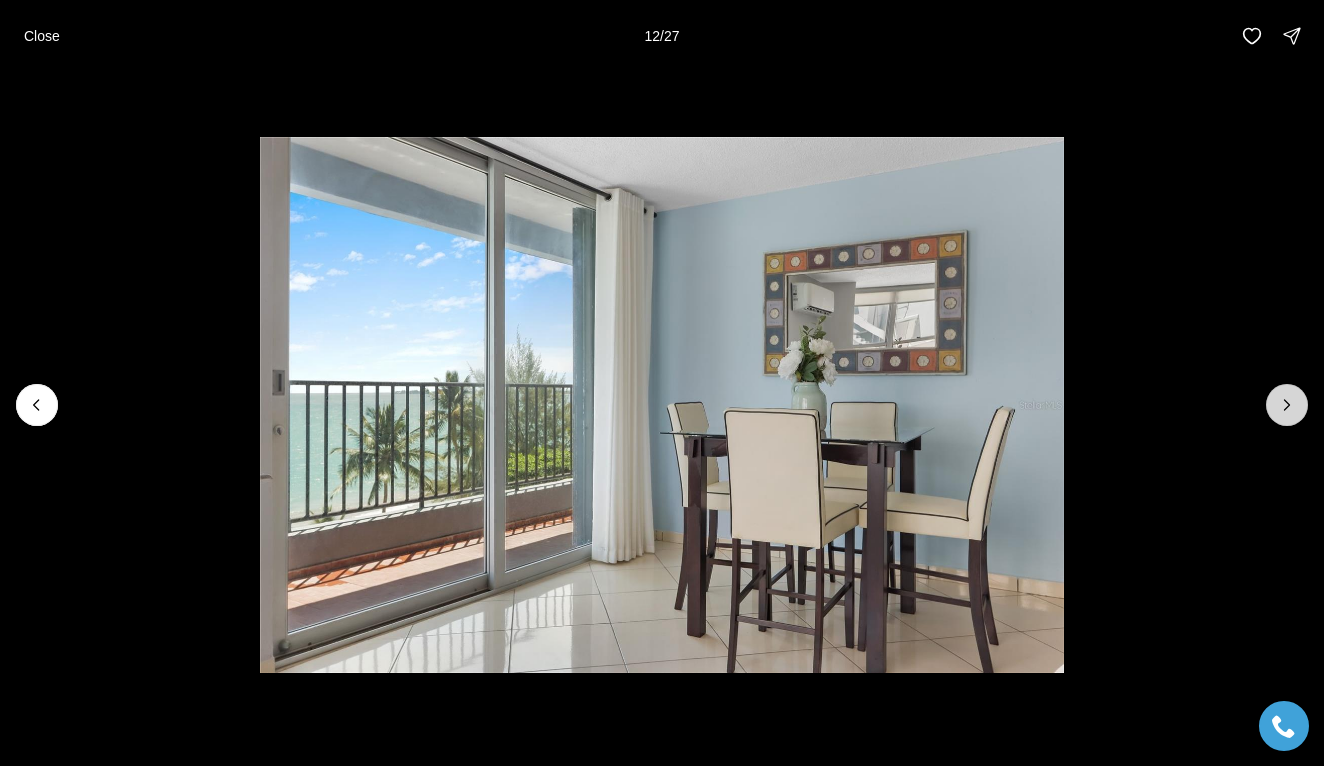 click 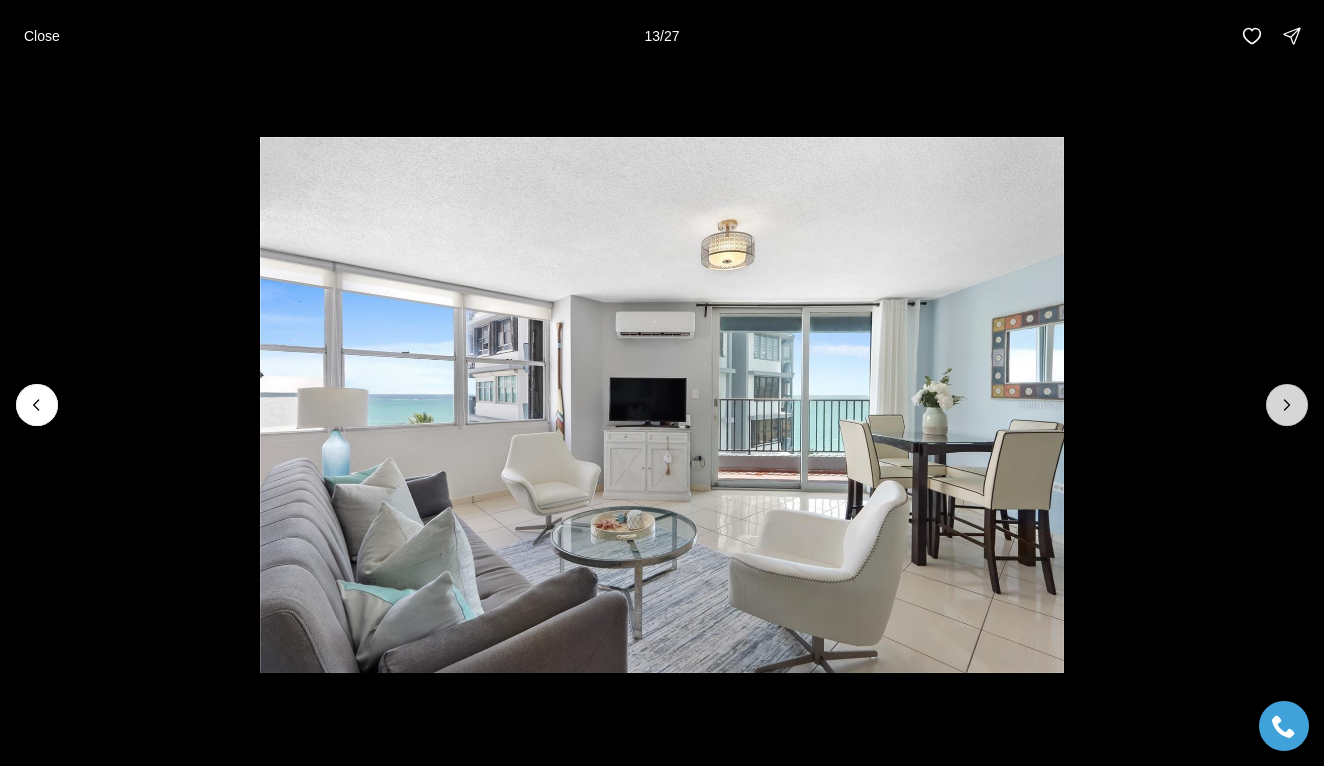 click 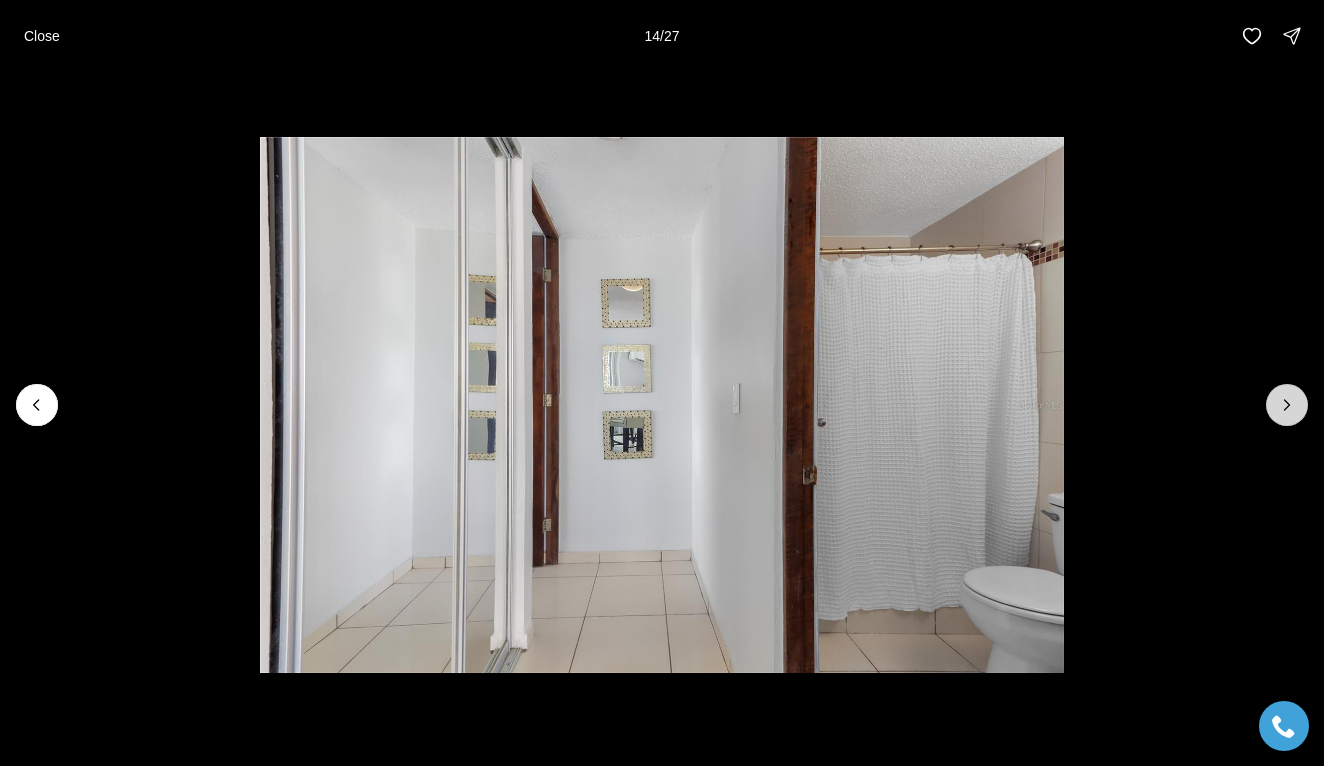 click 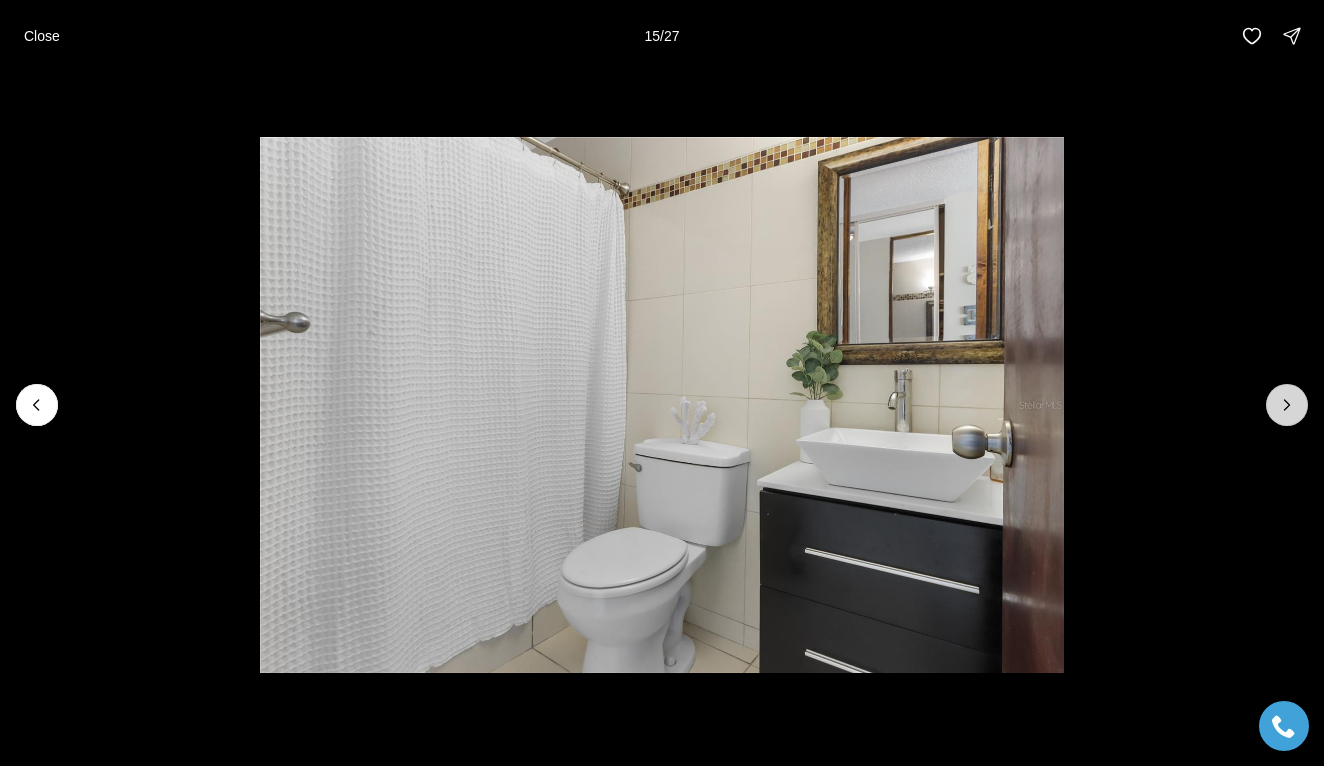 click 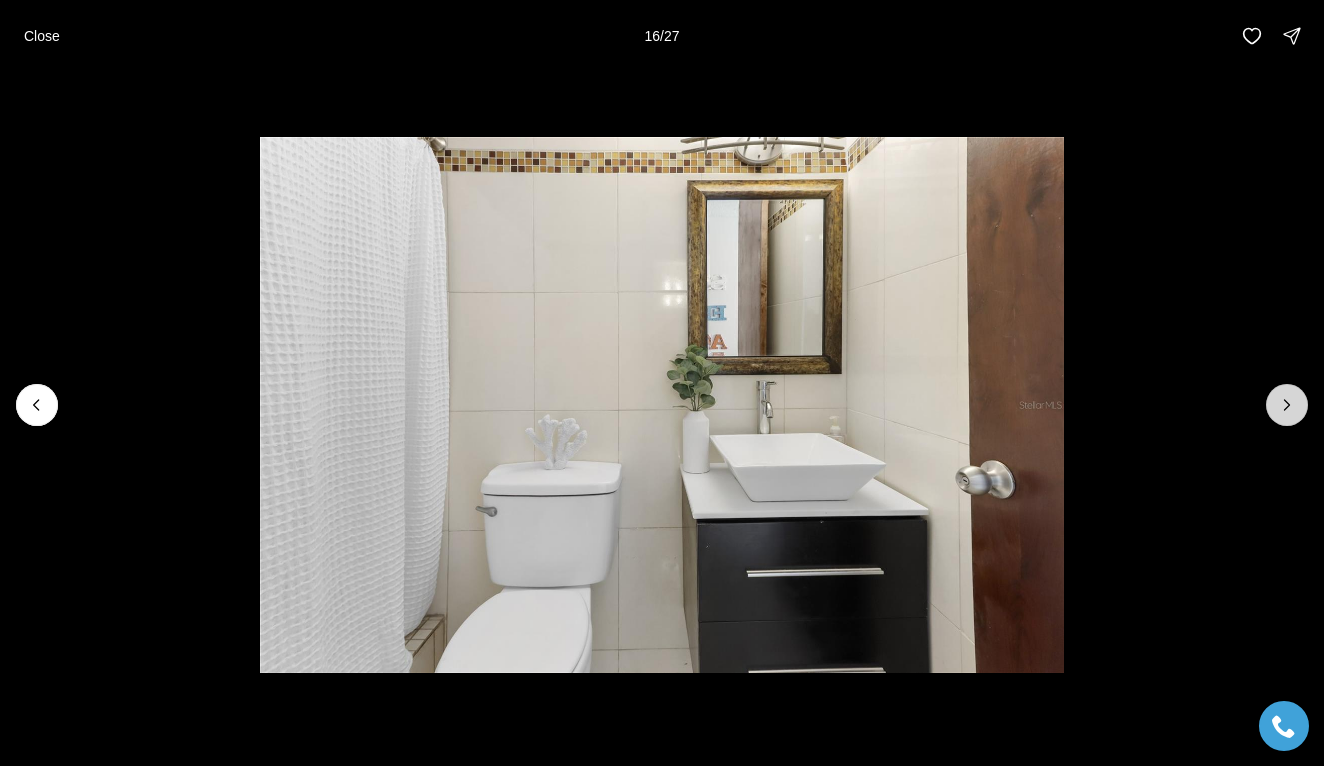 click 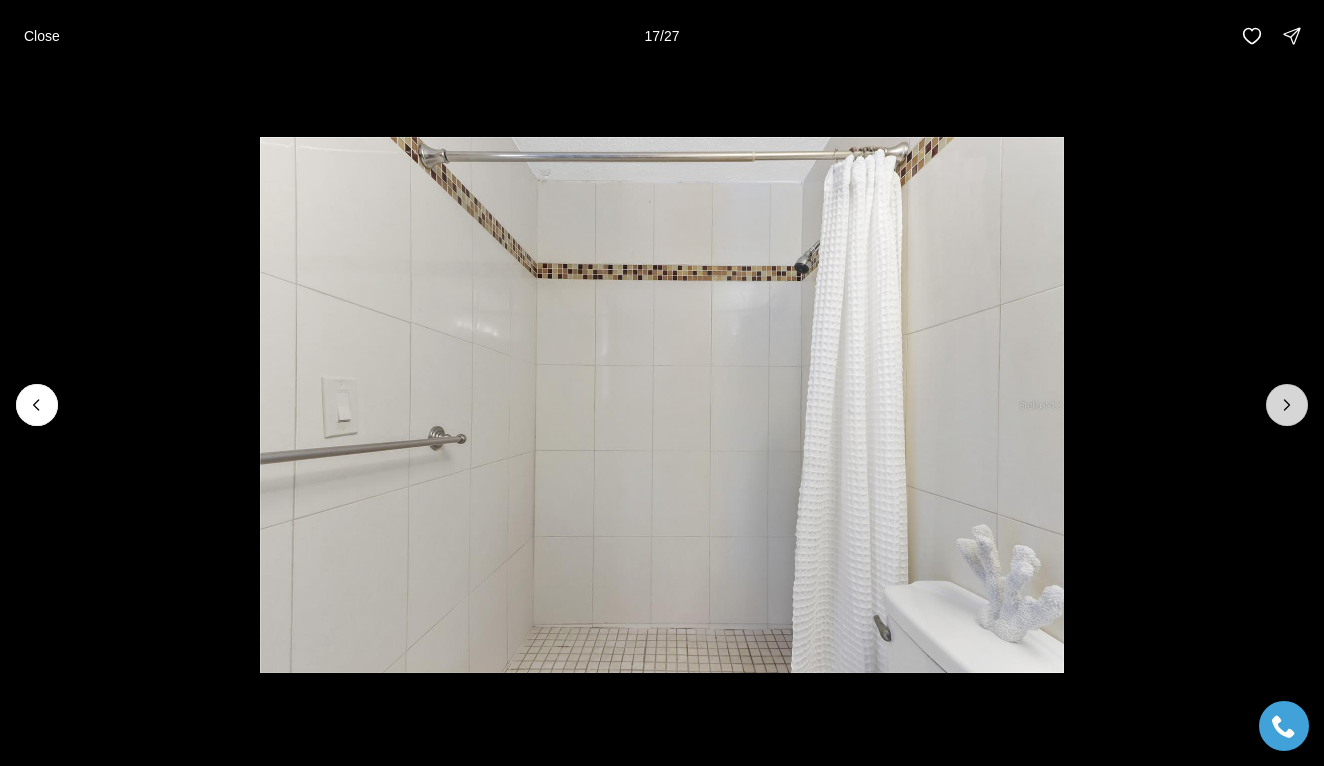 click at bounding box center (1287, 405) 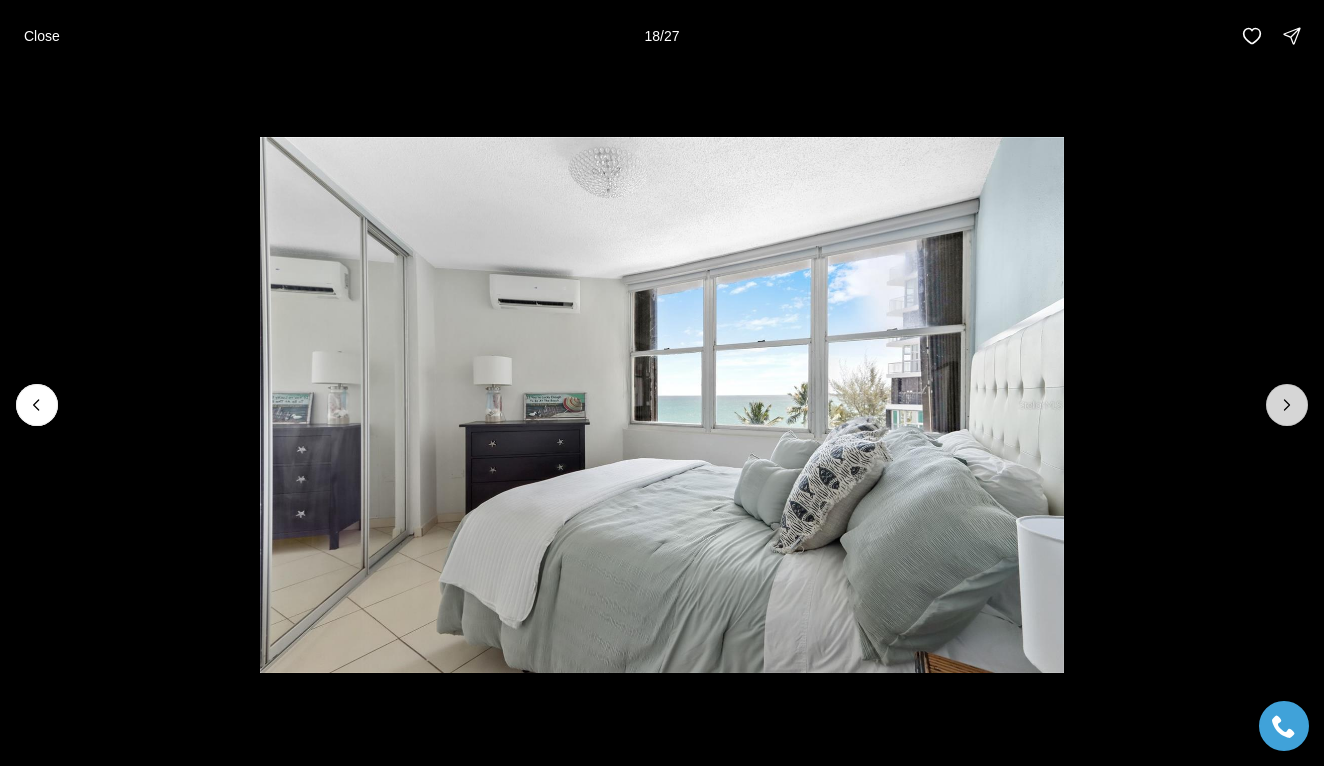 click at bounding box center [1287, 405] 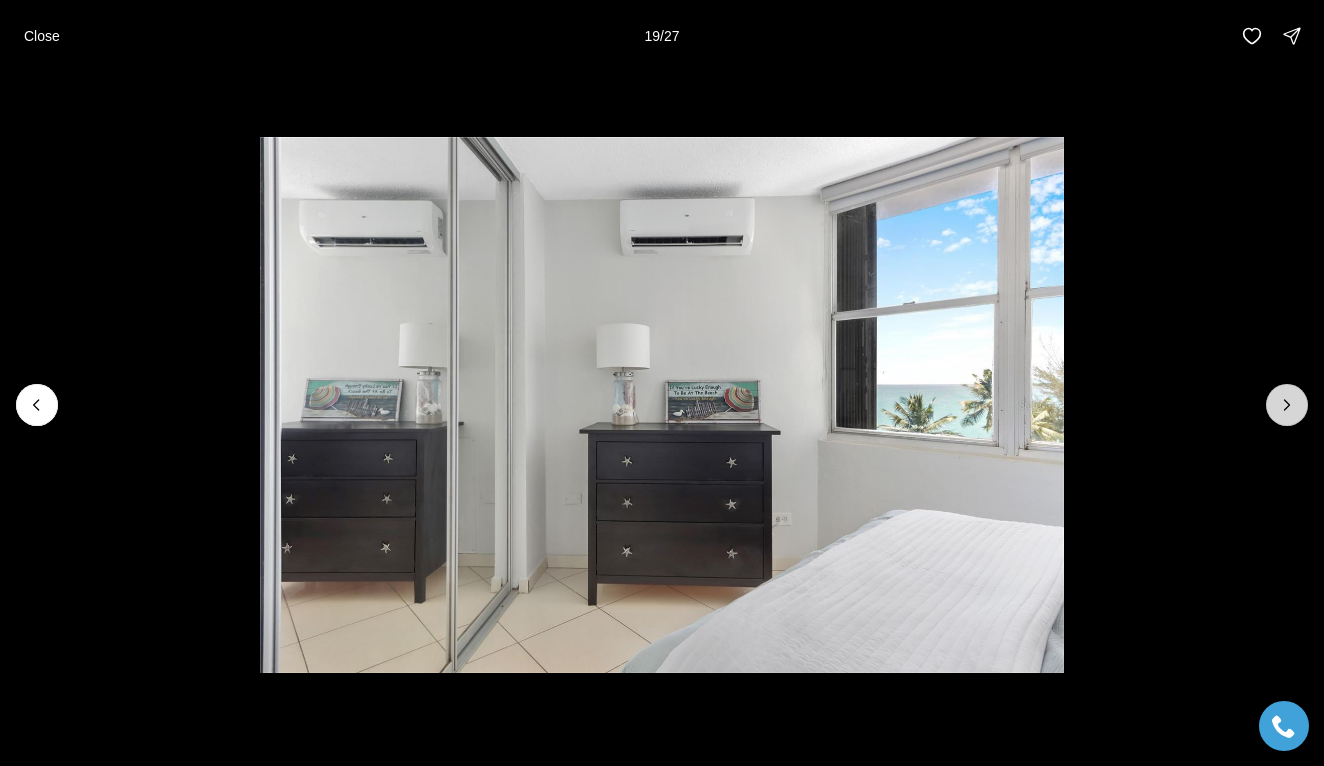 click at bounding box center (1287, 405) 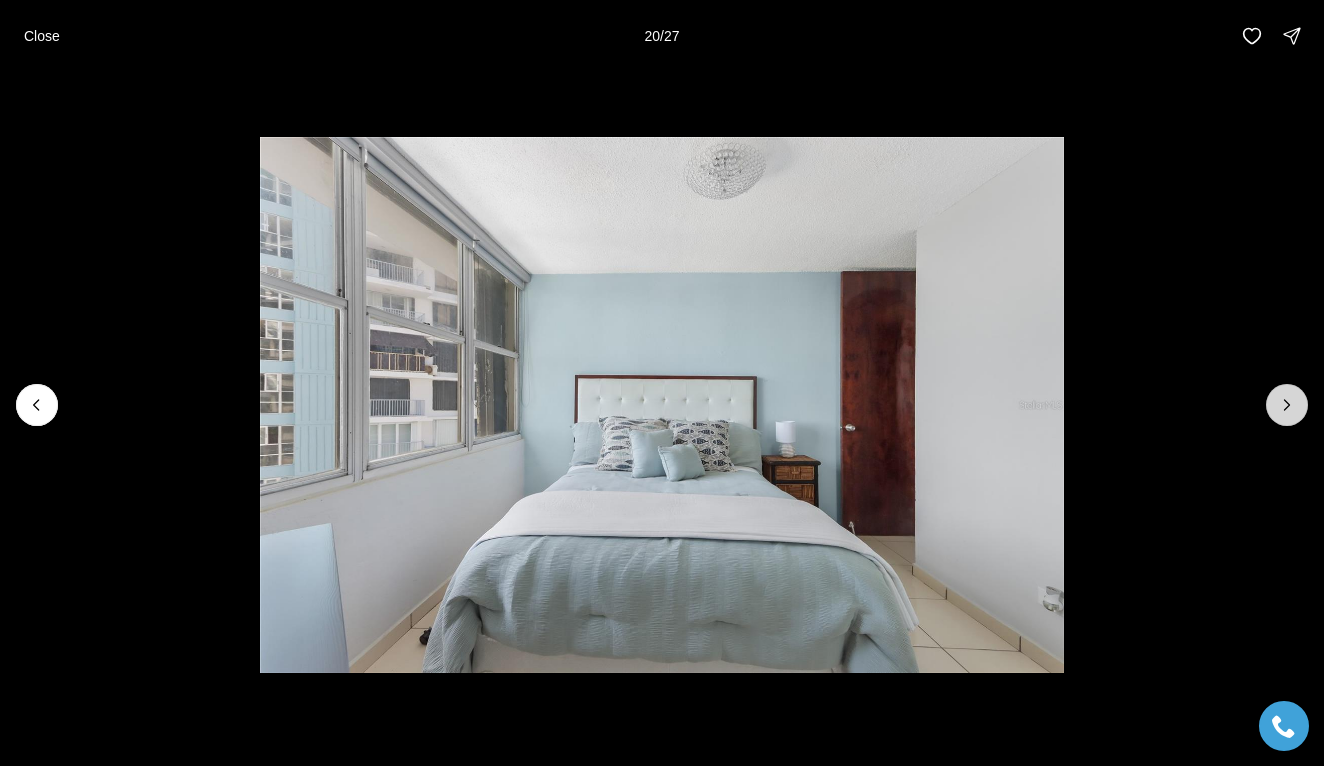 click 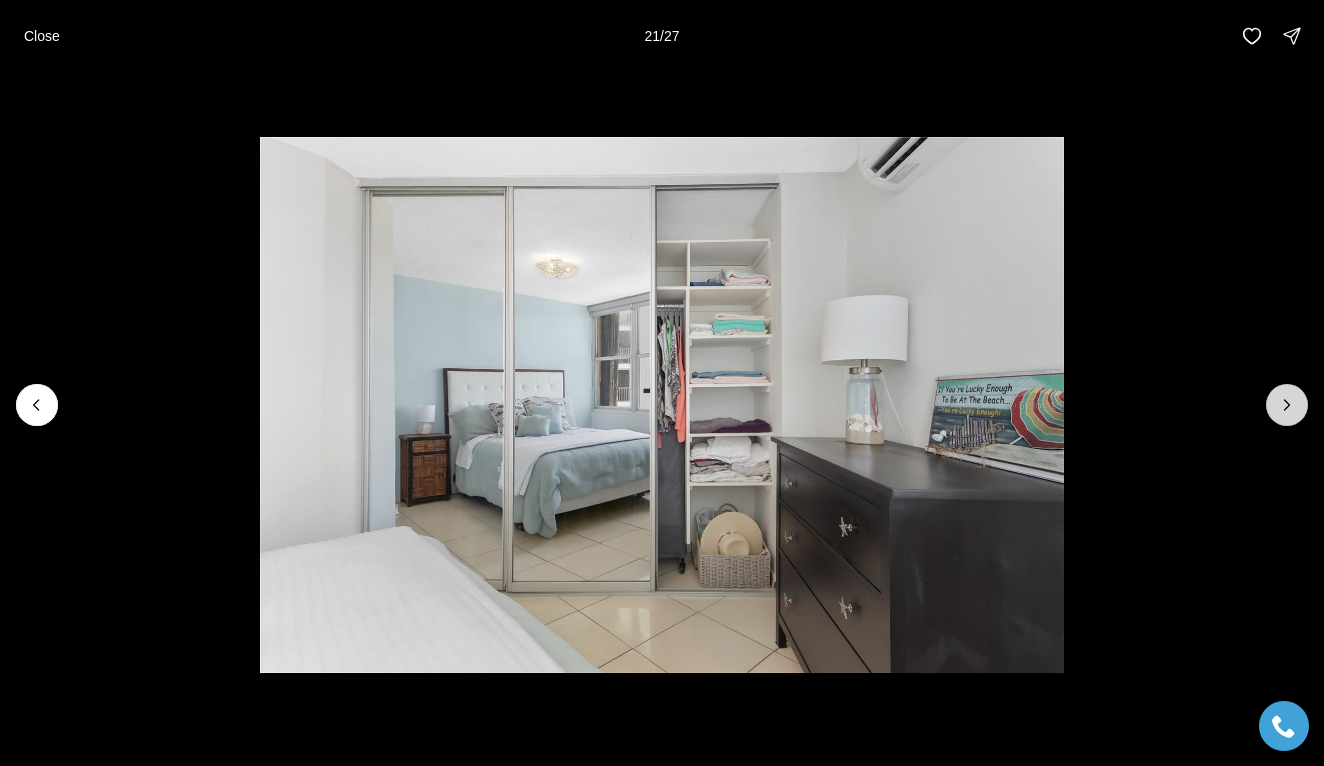 click 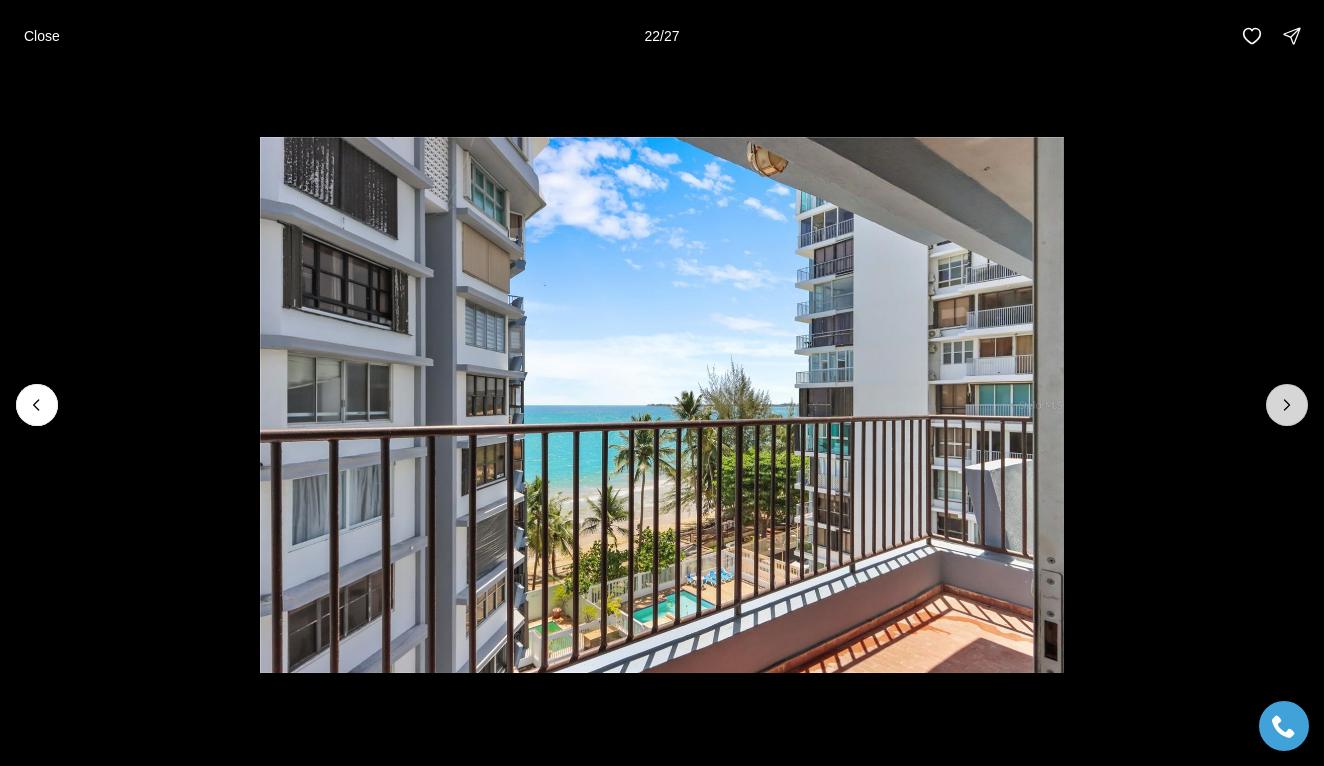 click 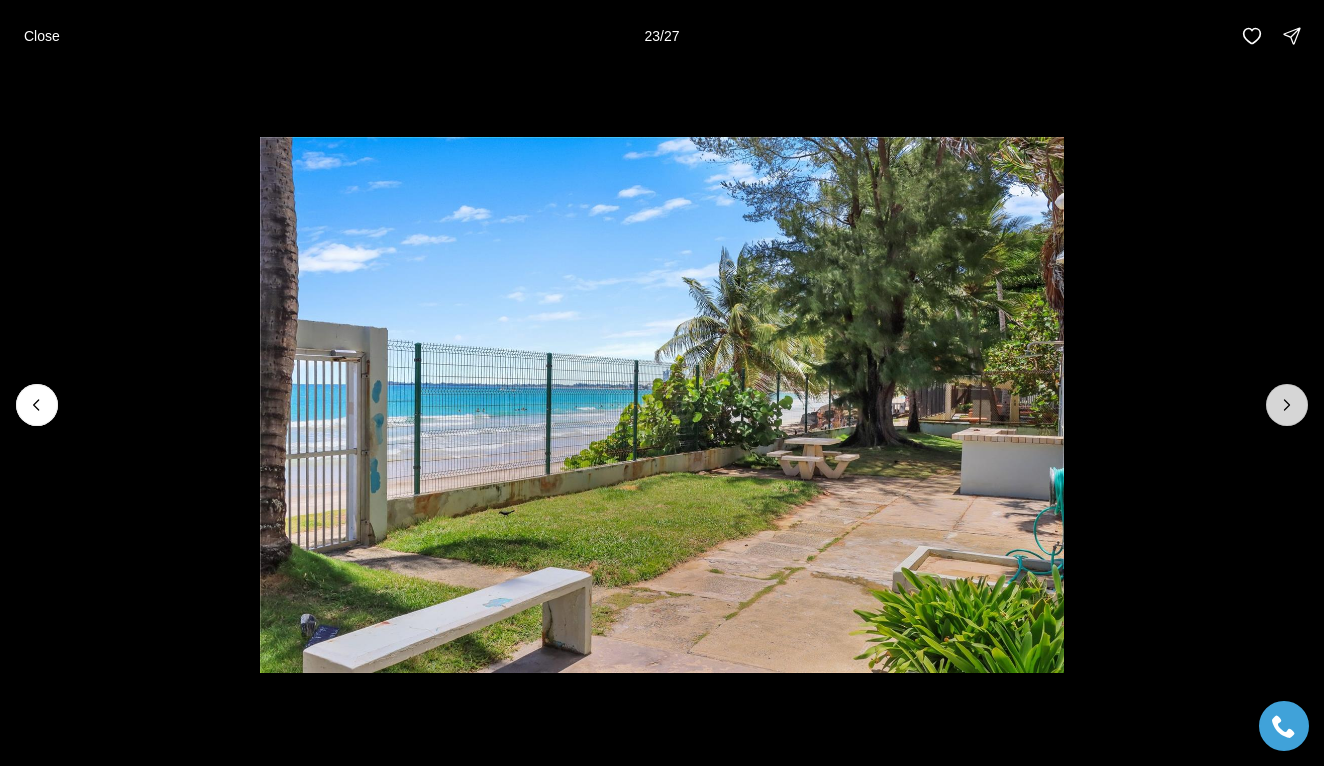 click 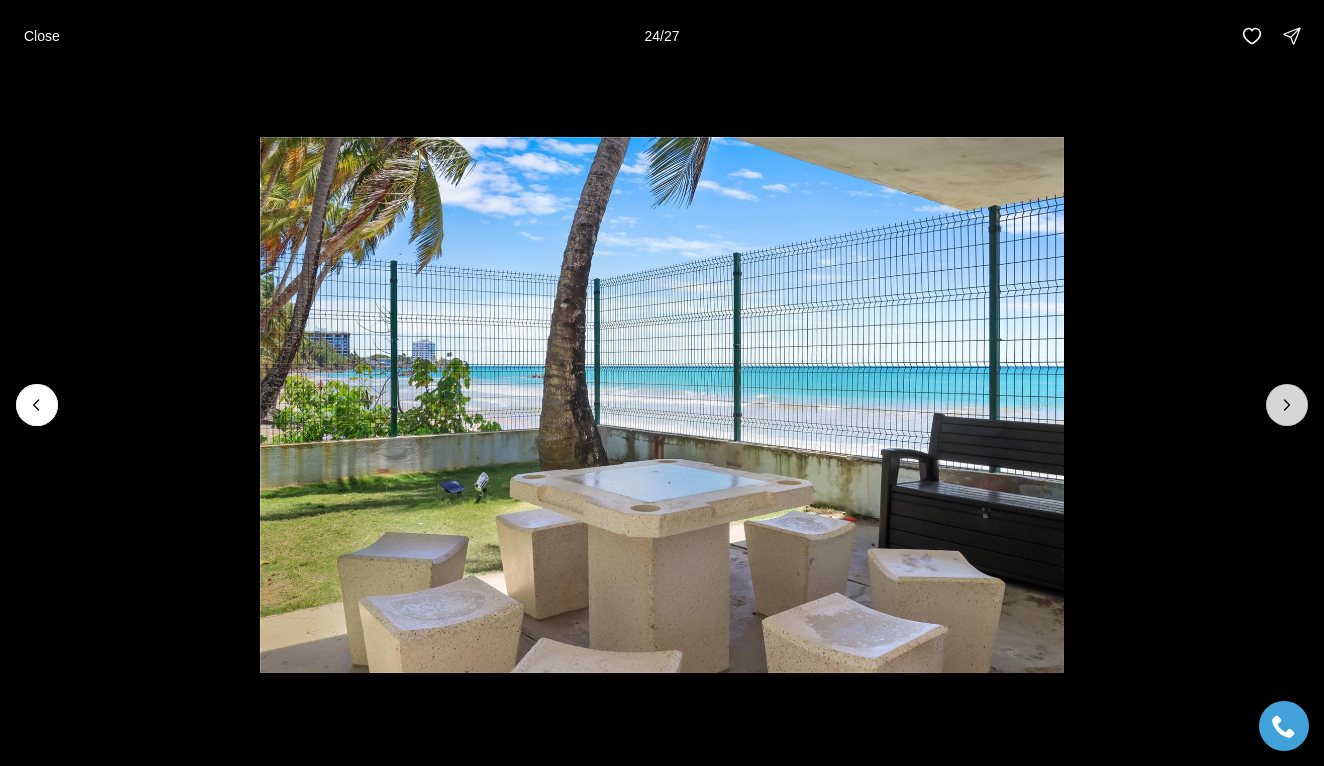 click 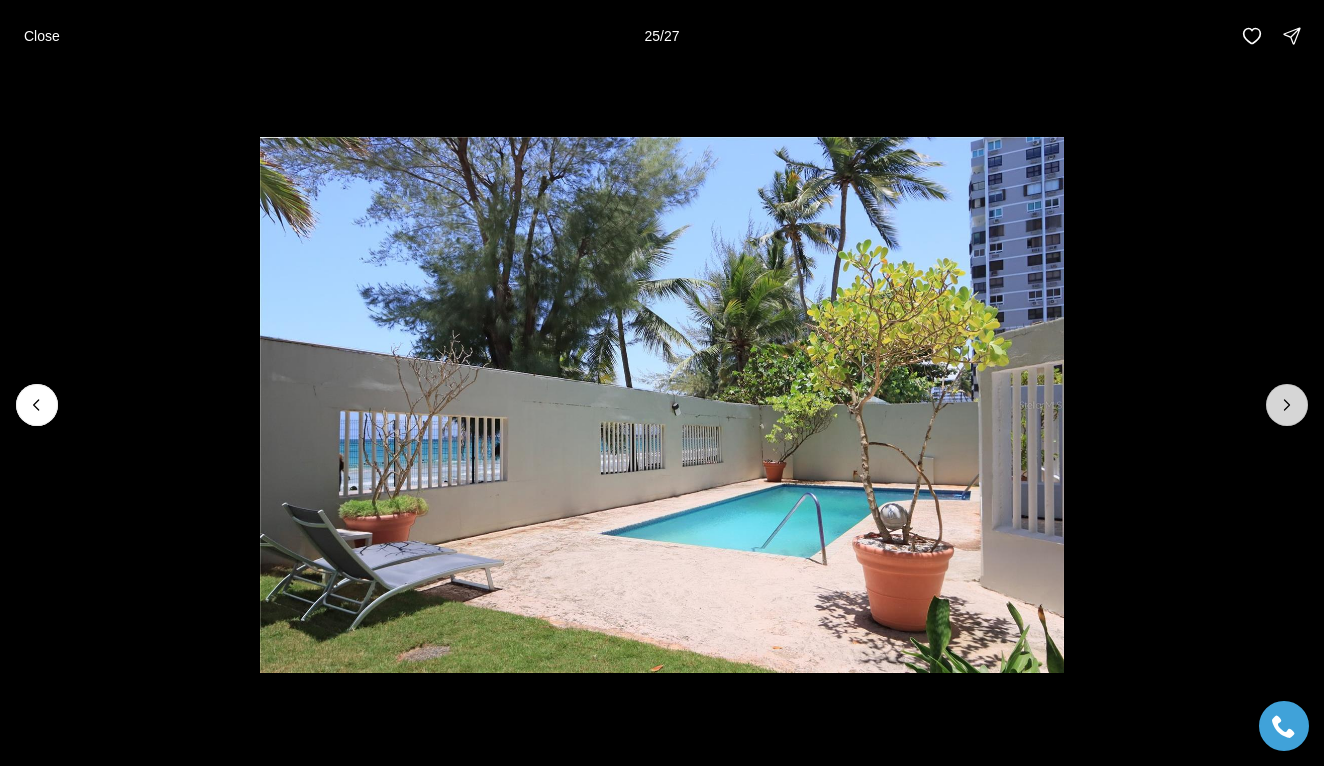click 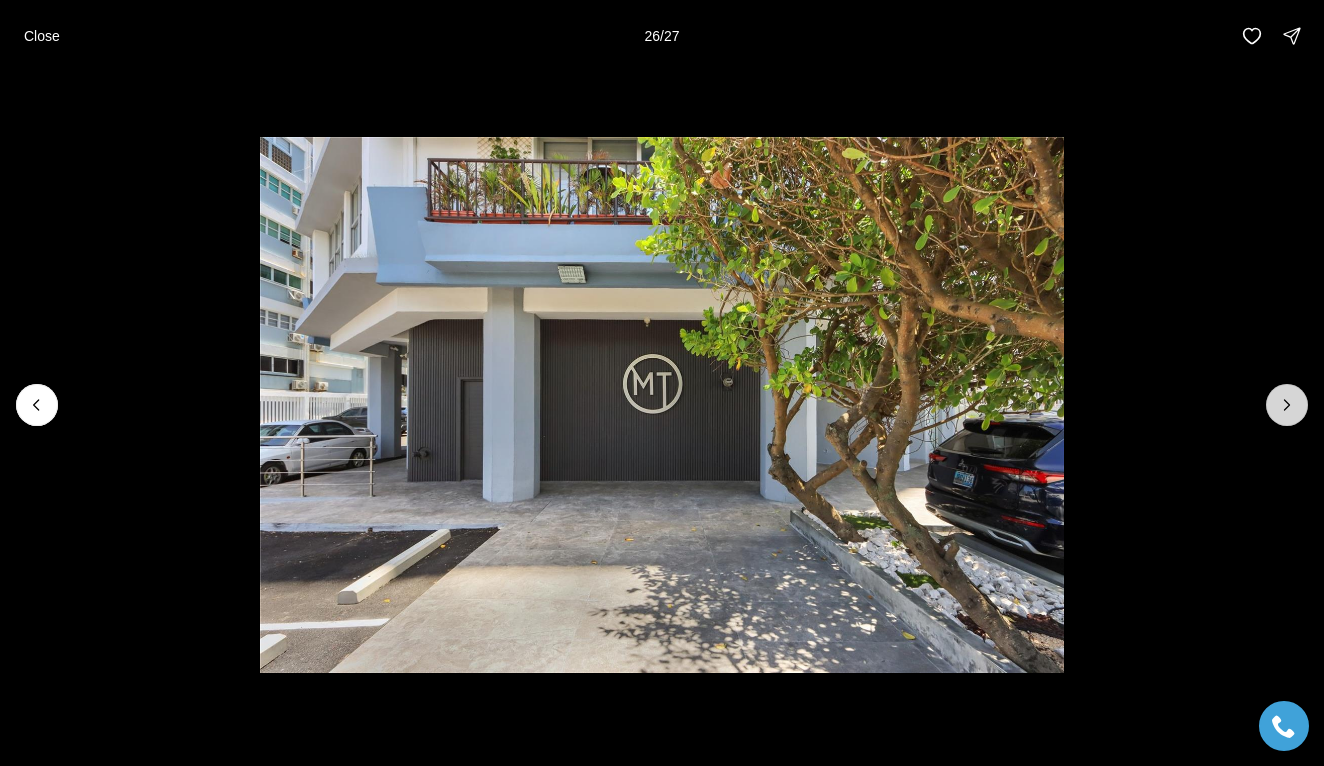 click 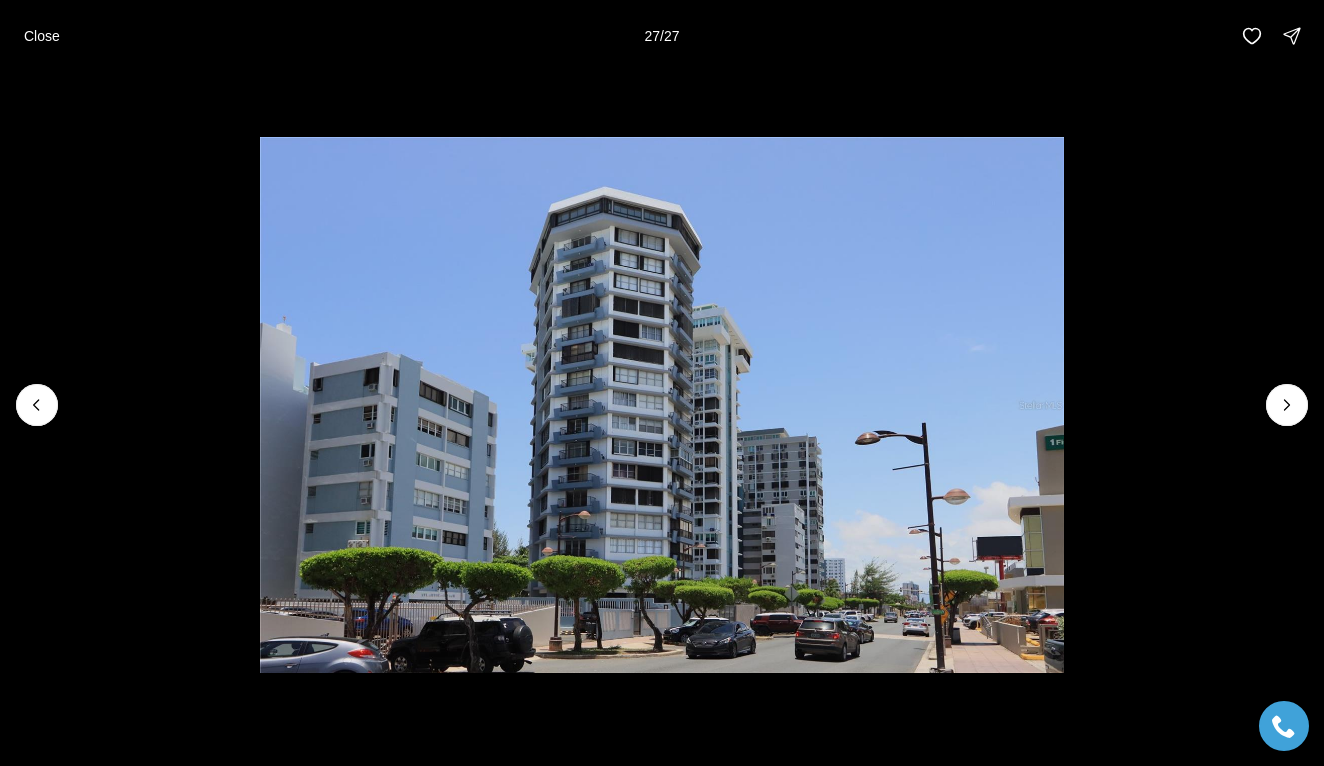 click at bounding box center (1287, 405) 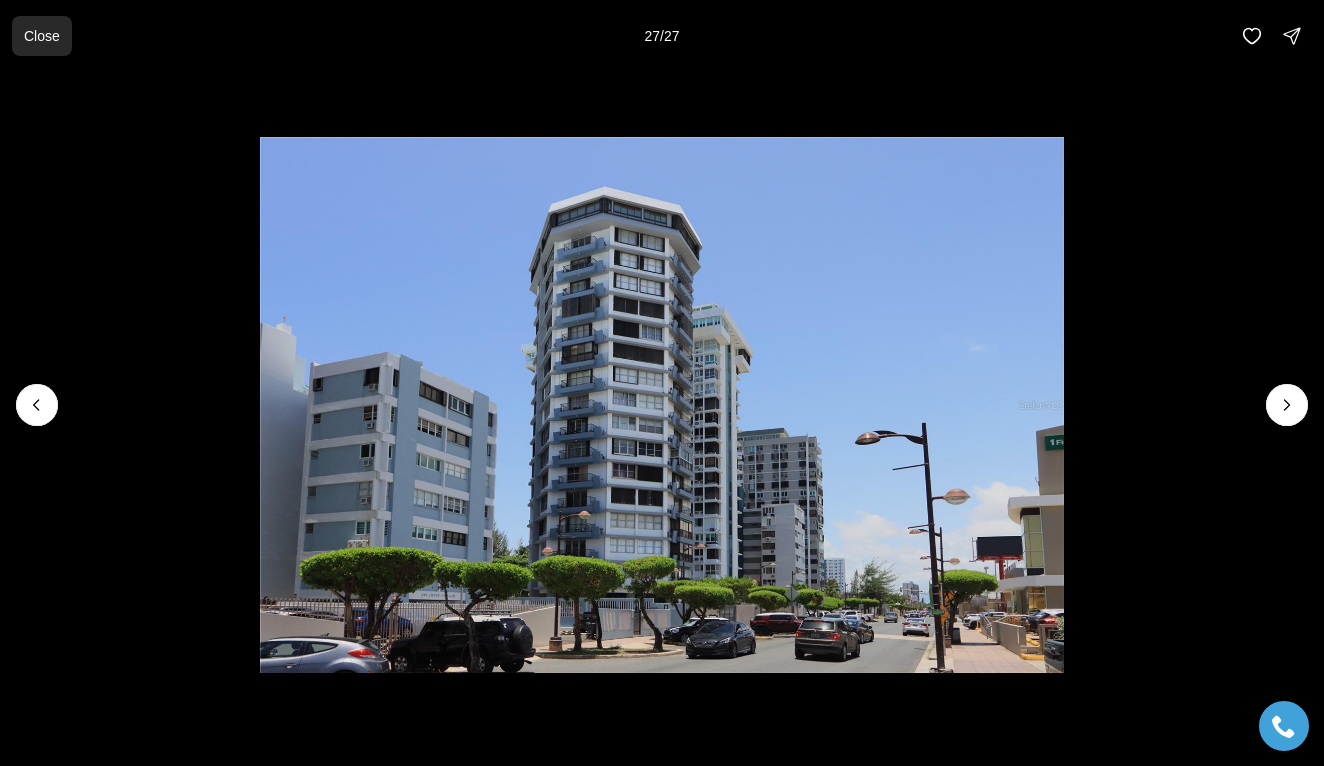 click on "Close" at bounding box center (42, 36) 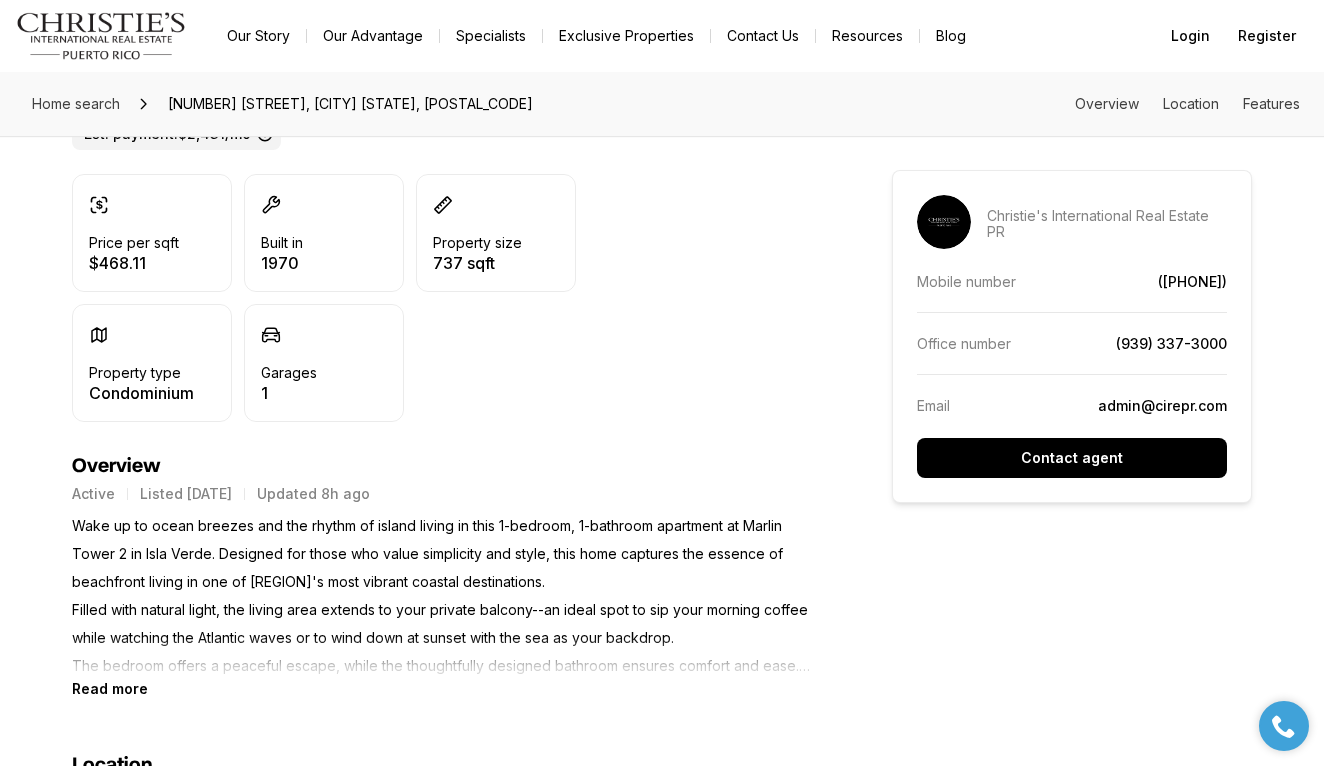 scroll, scrollTop: 600, scrollLeft: 0, axis: vertical 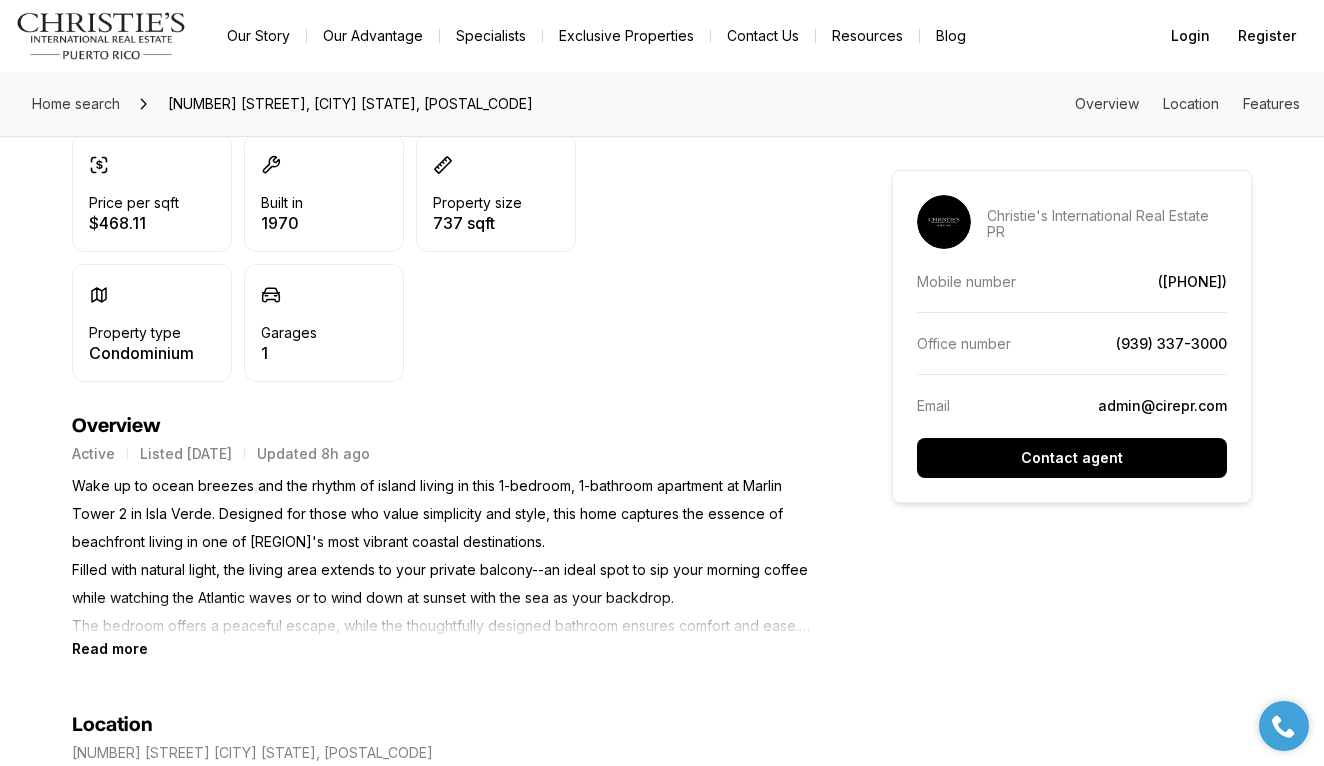 click on "Read more" at bounding box center [110, 648] 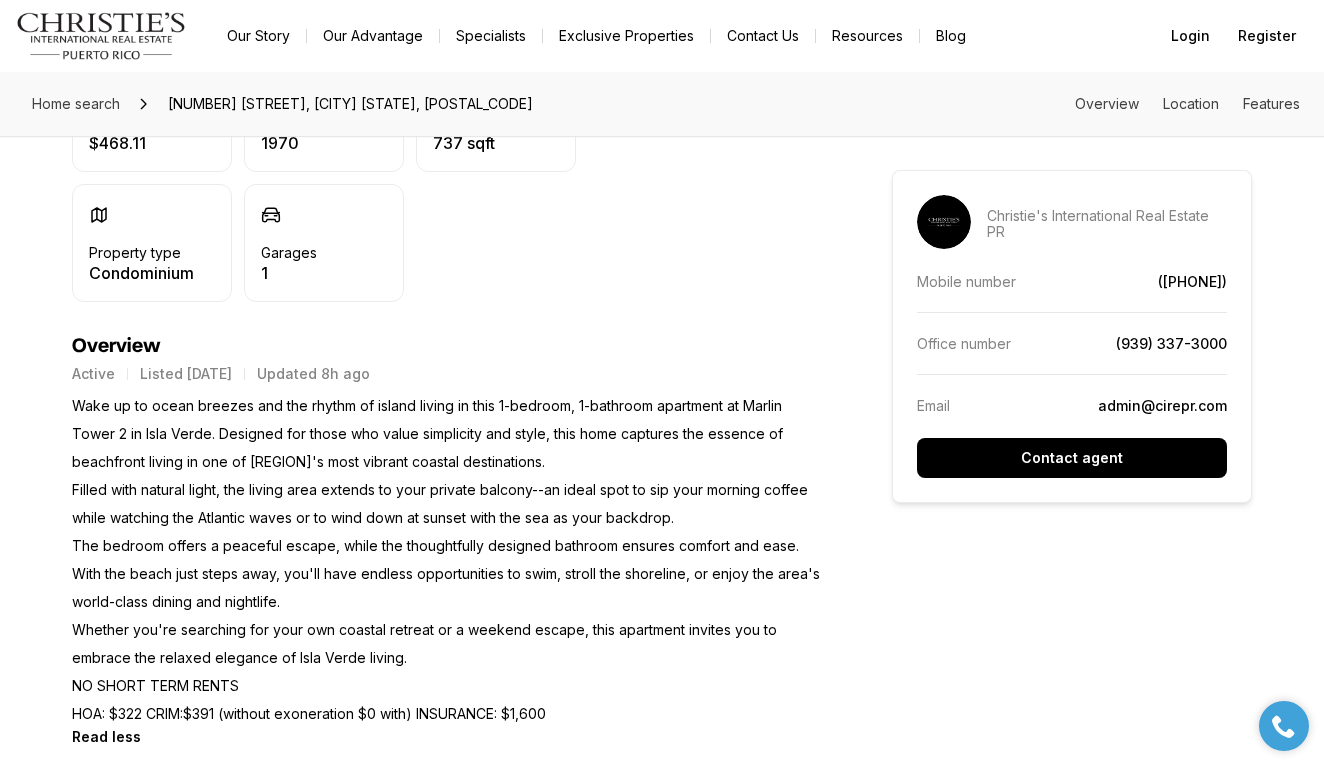 scroll, scrollTop: 720, scrollLeft: 0, axis: vertical 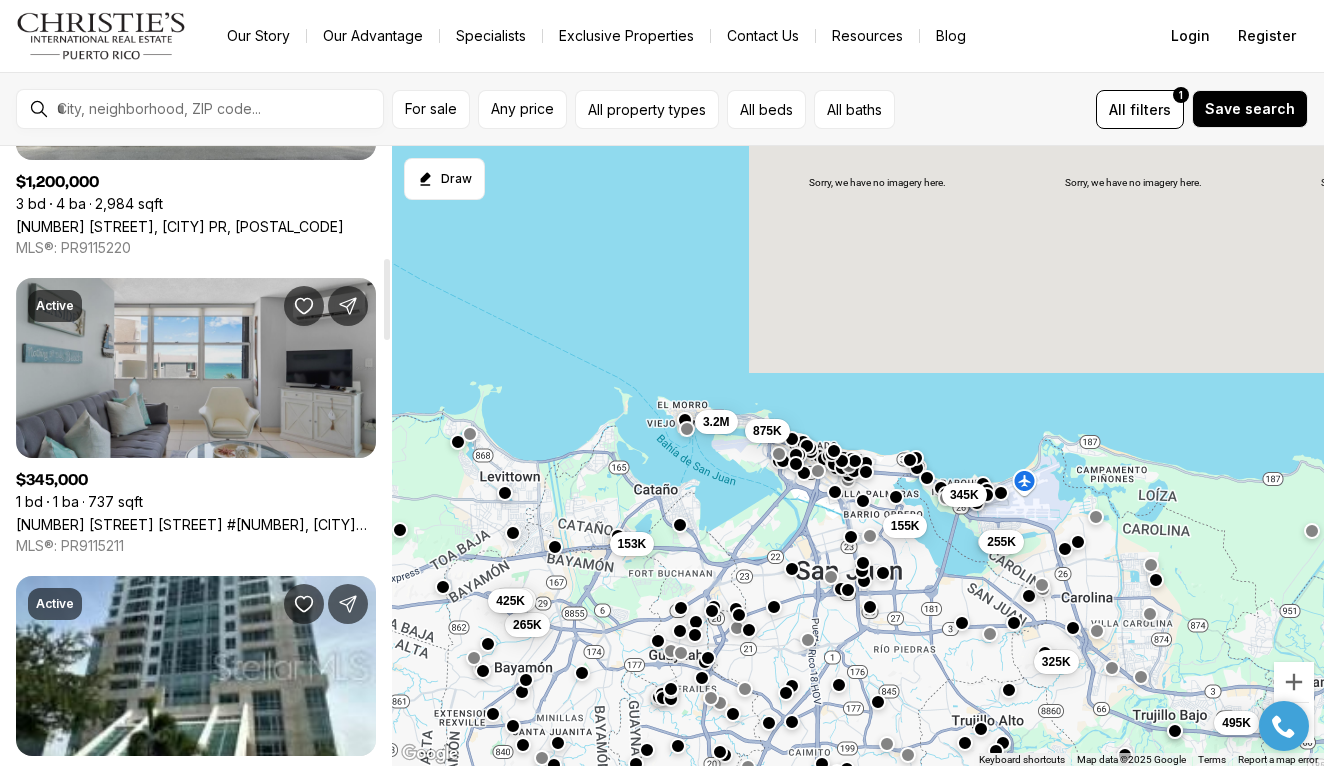 click on "[NUMBER] [STREET] [STREET] #[NUMBER], [CITY] PR, [POSTAL_CODE]" at bounding box center [196, 524] 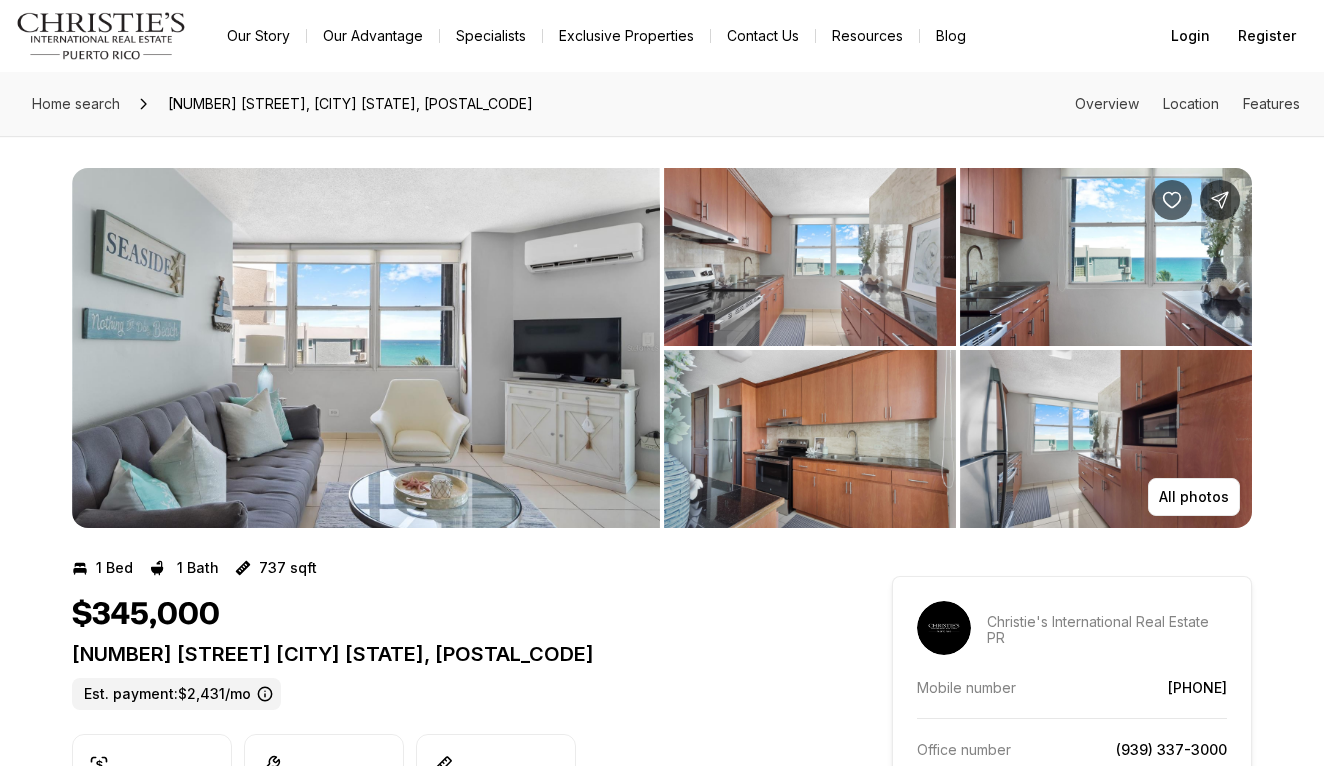 scroll, scrollTop: 0, scrollLeft: 0, axis: both 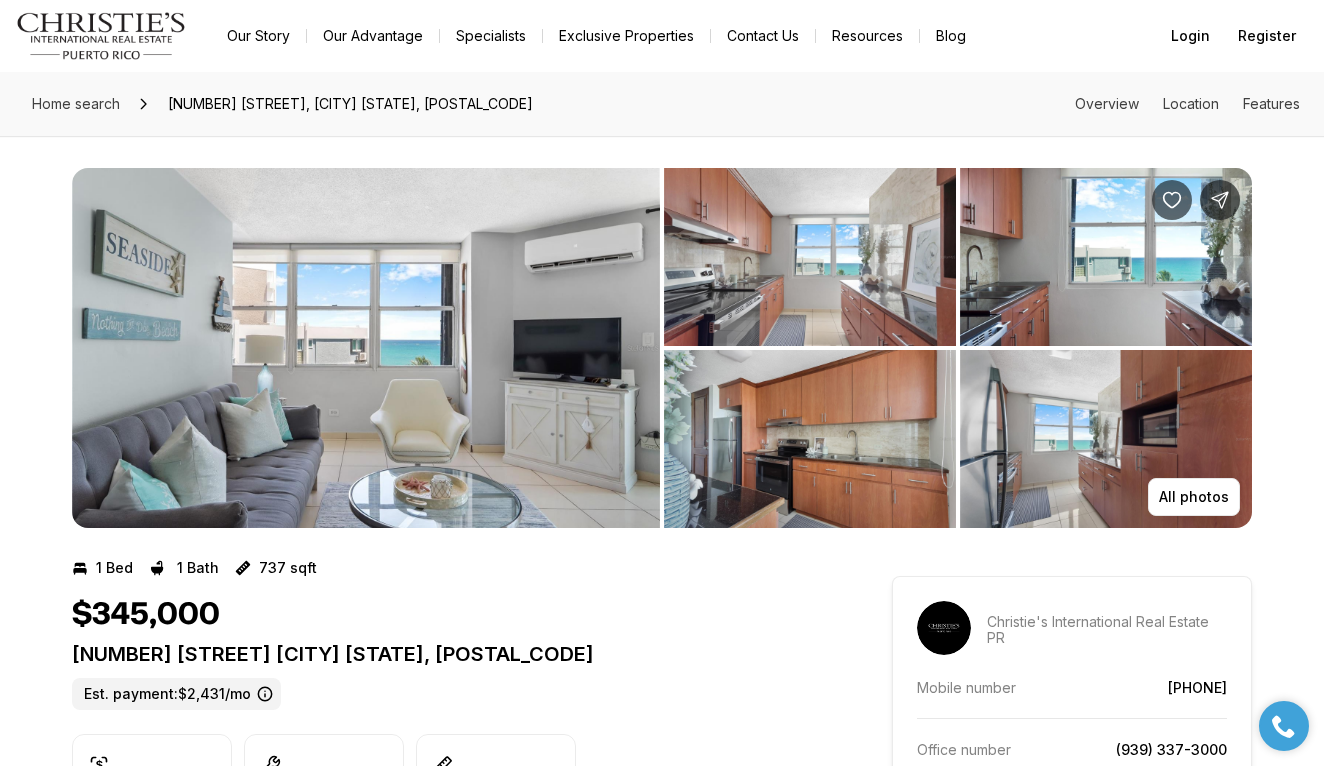 click at bounding box center [366, 348] 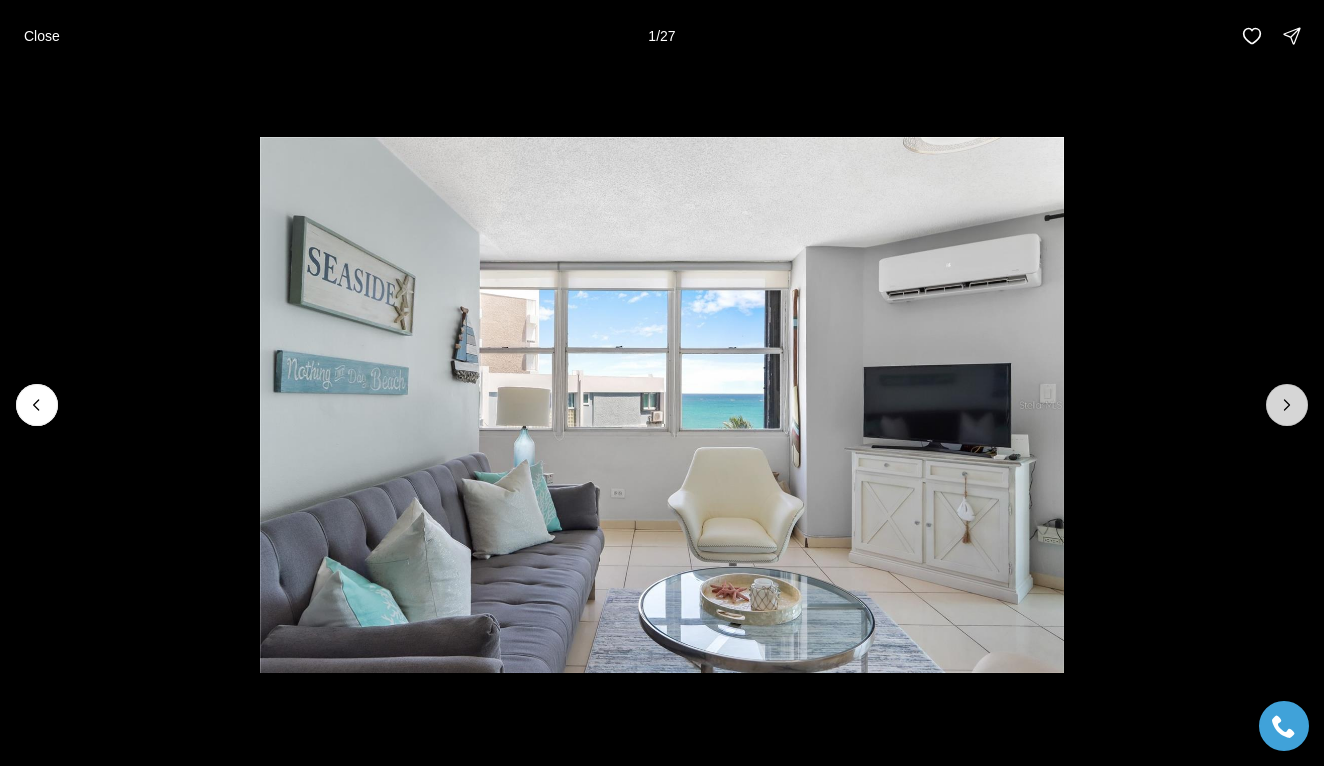 click at bounding box center [1287, 405] 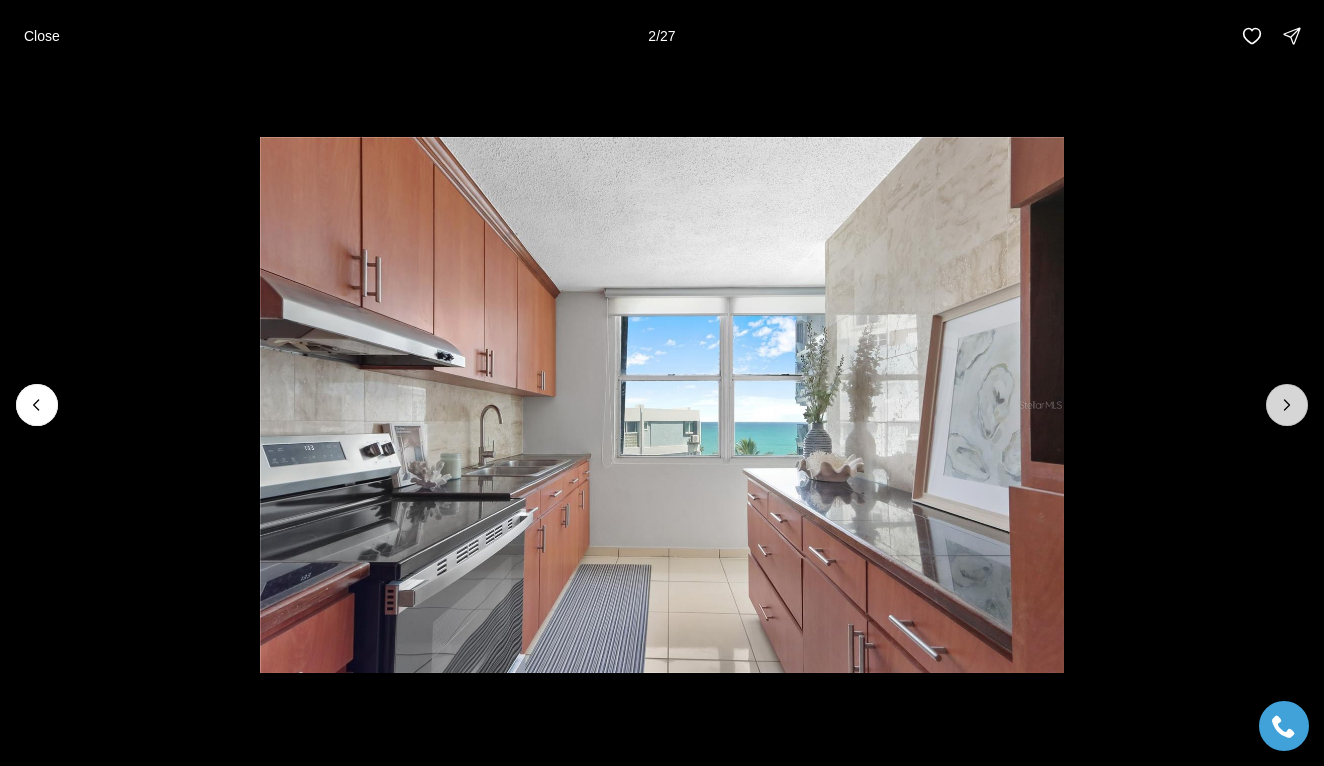 click 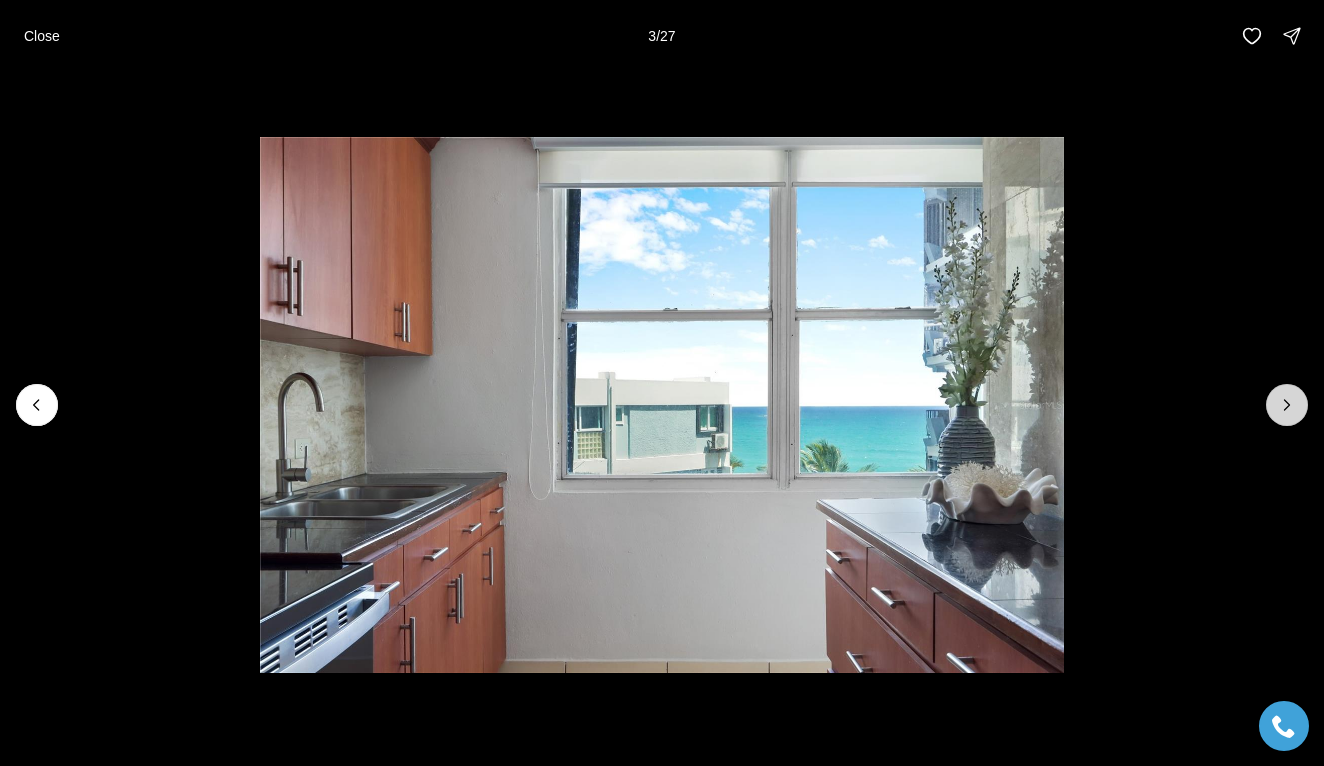 click 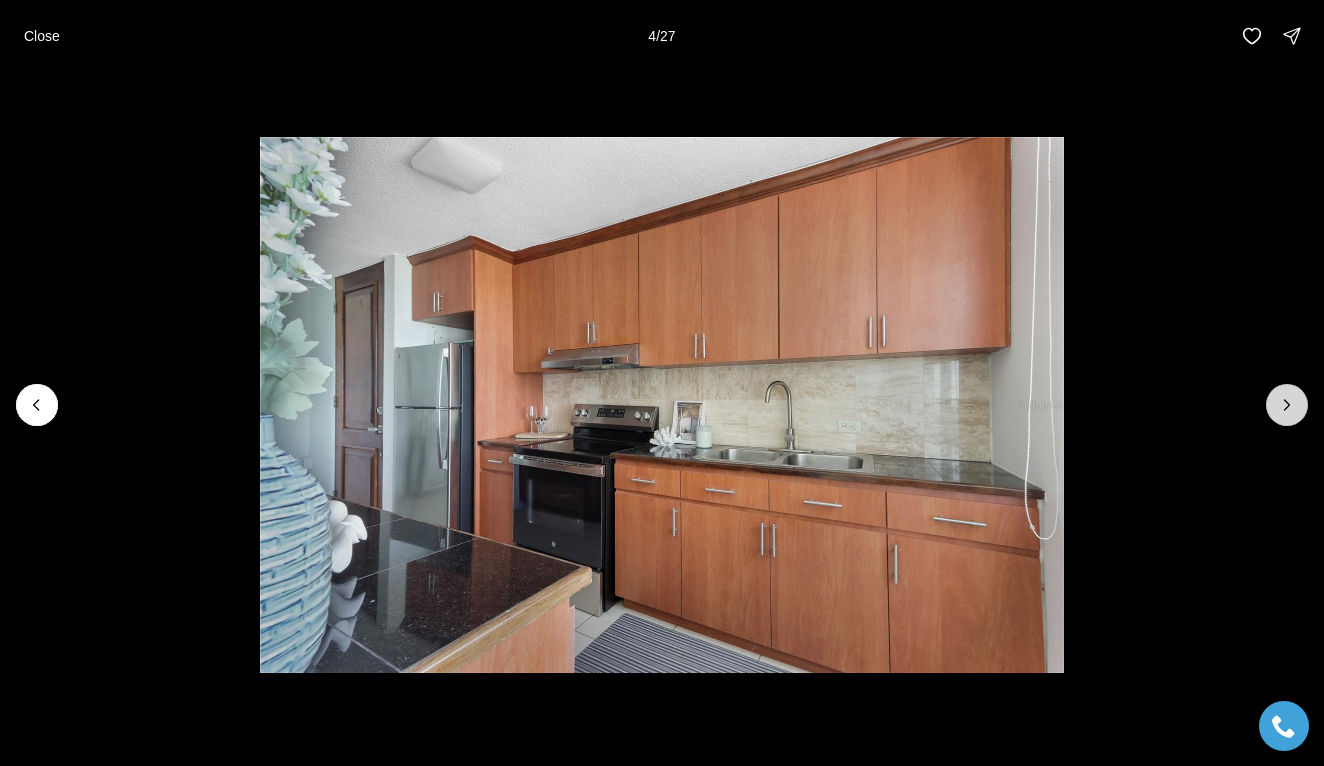 click 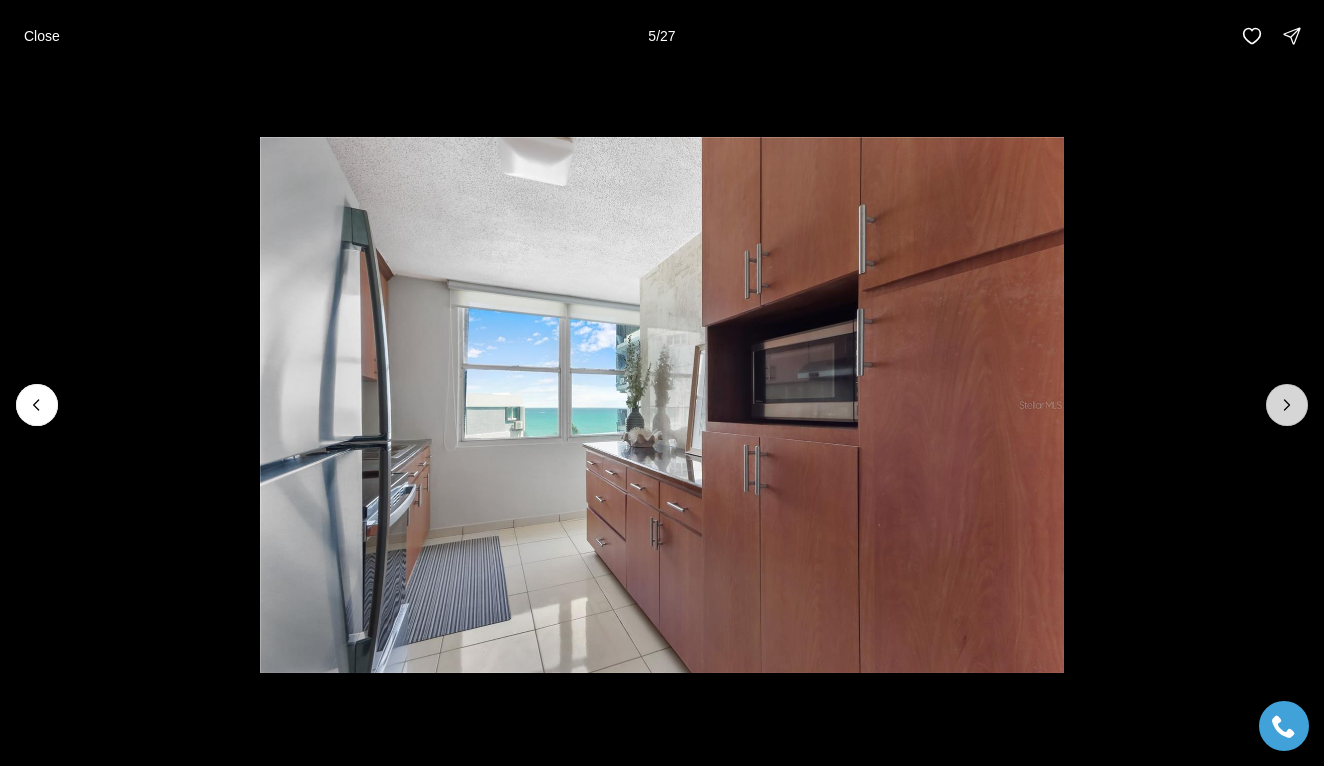 click 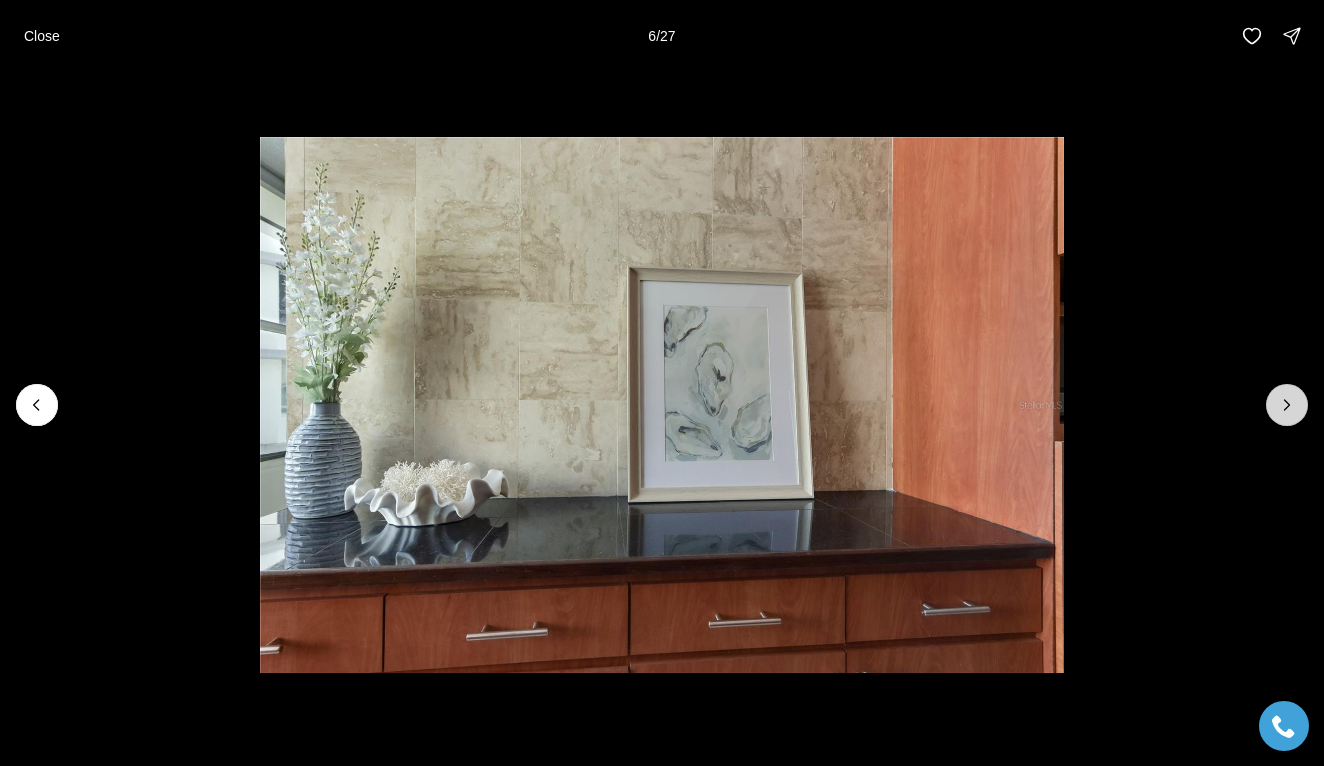 click 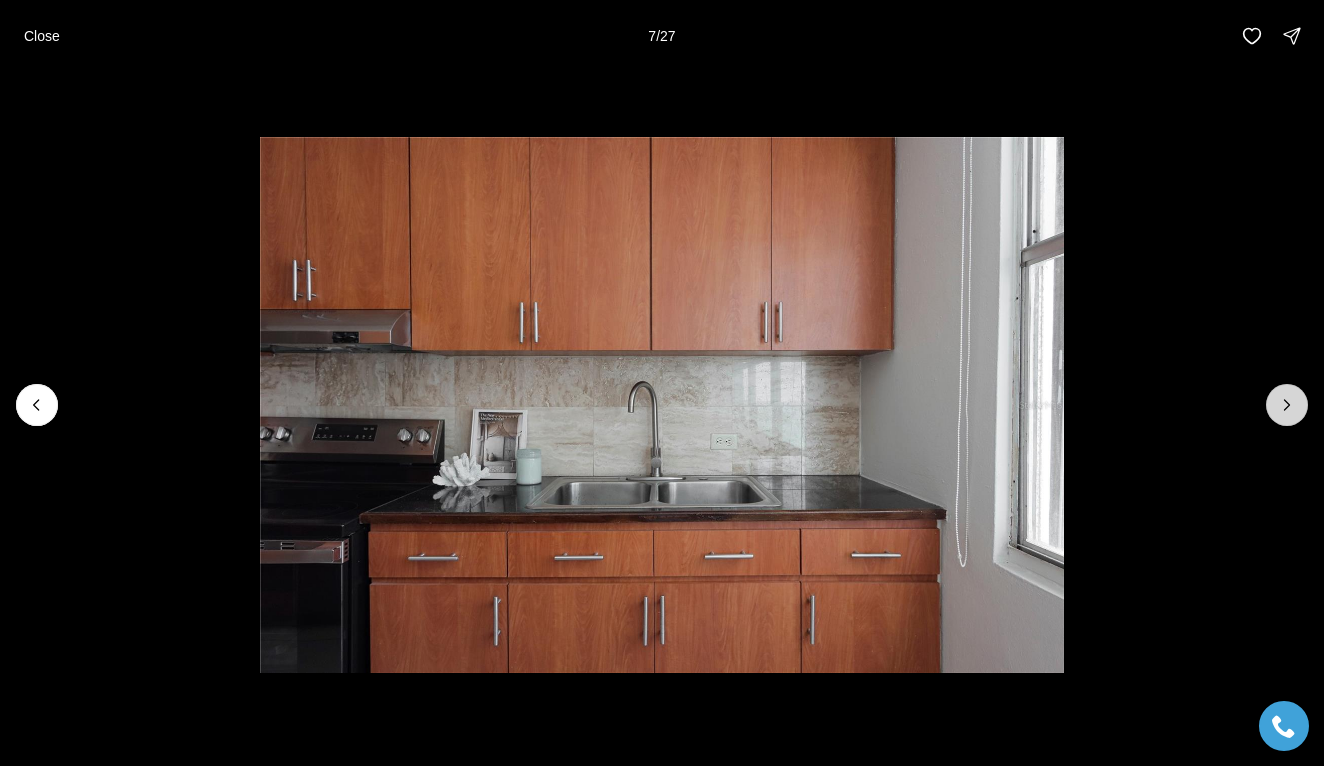 click 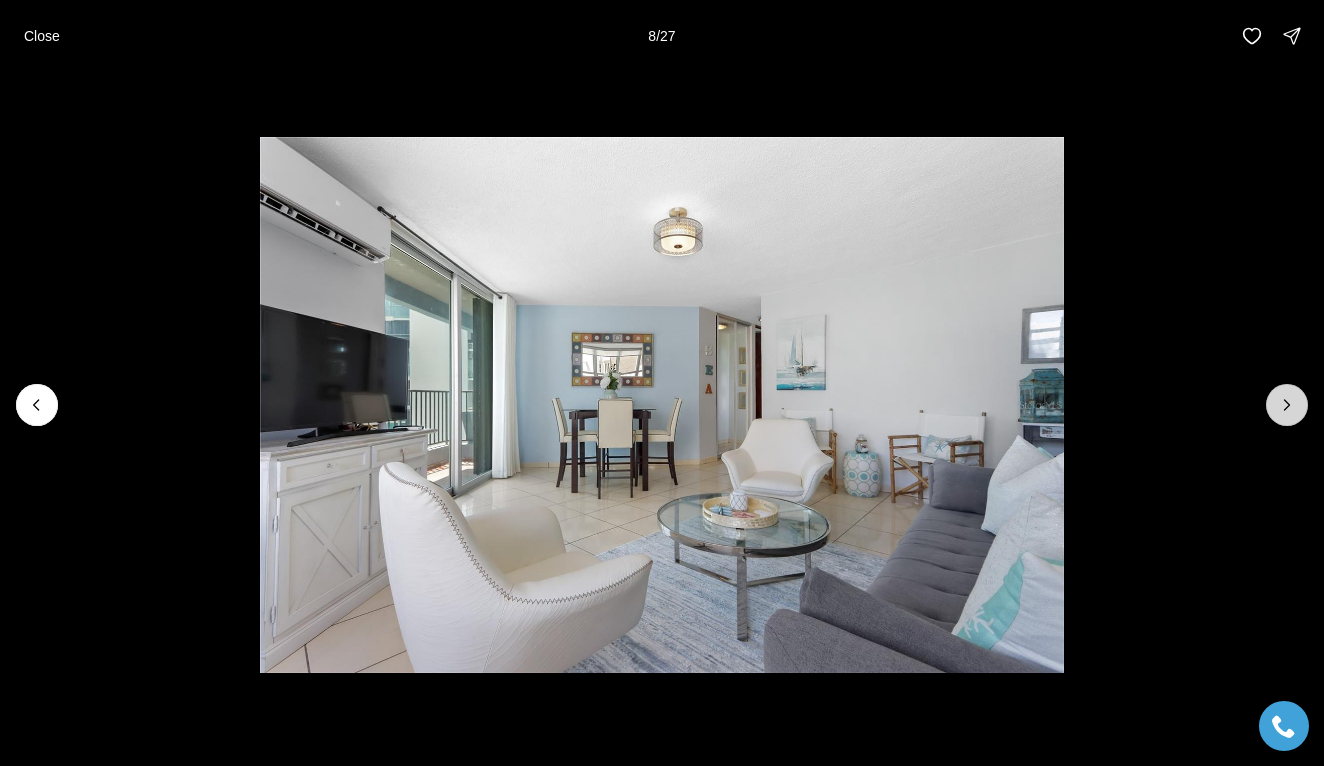 click 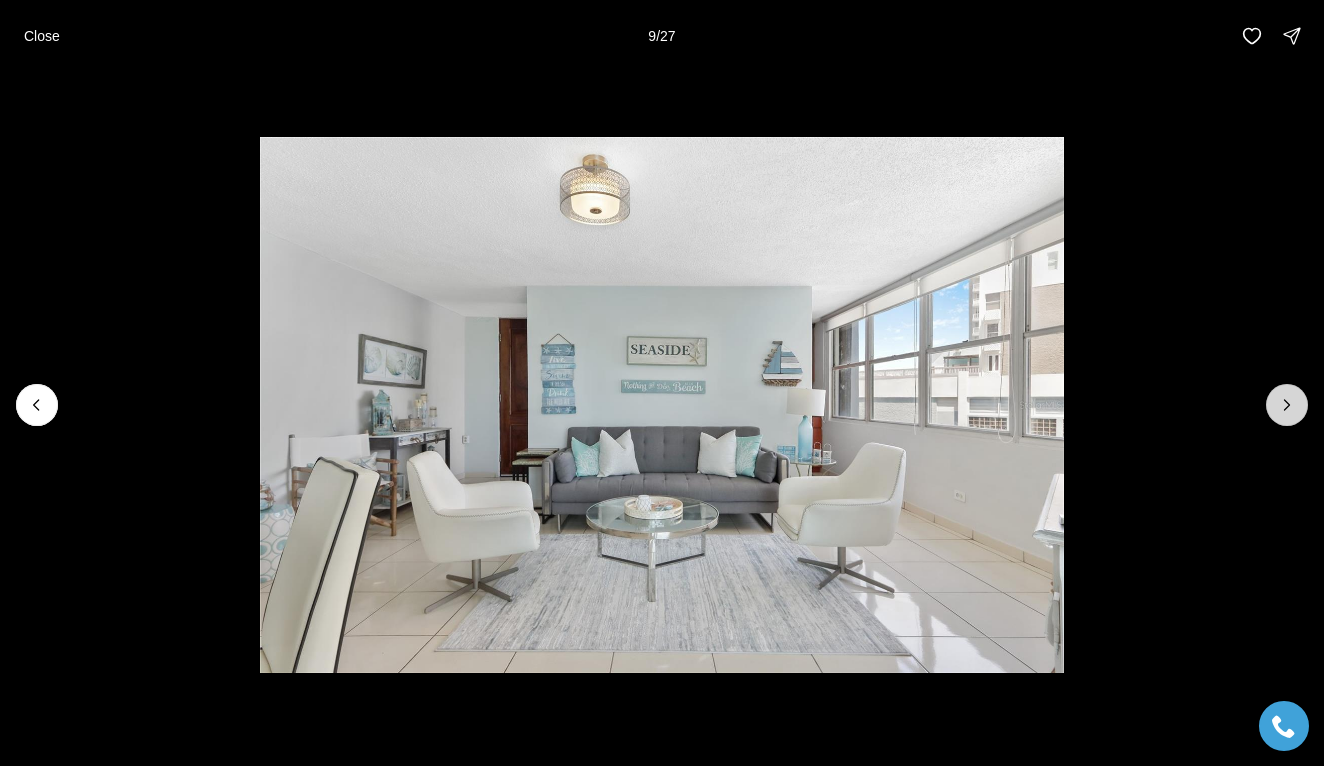 click 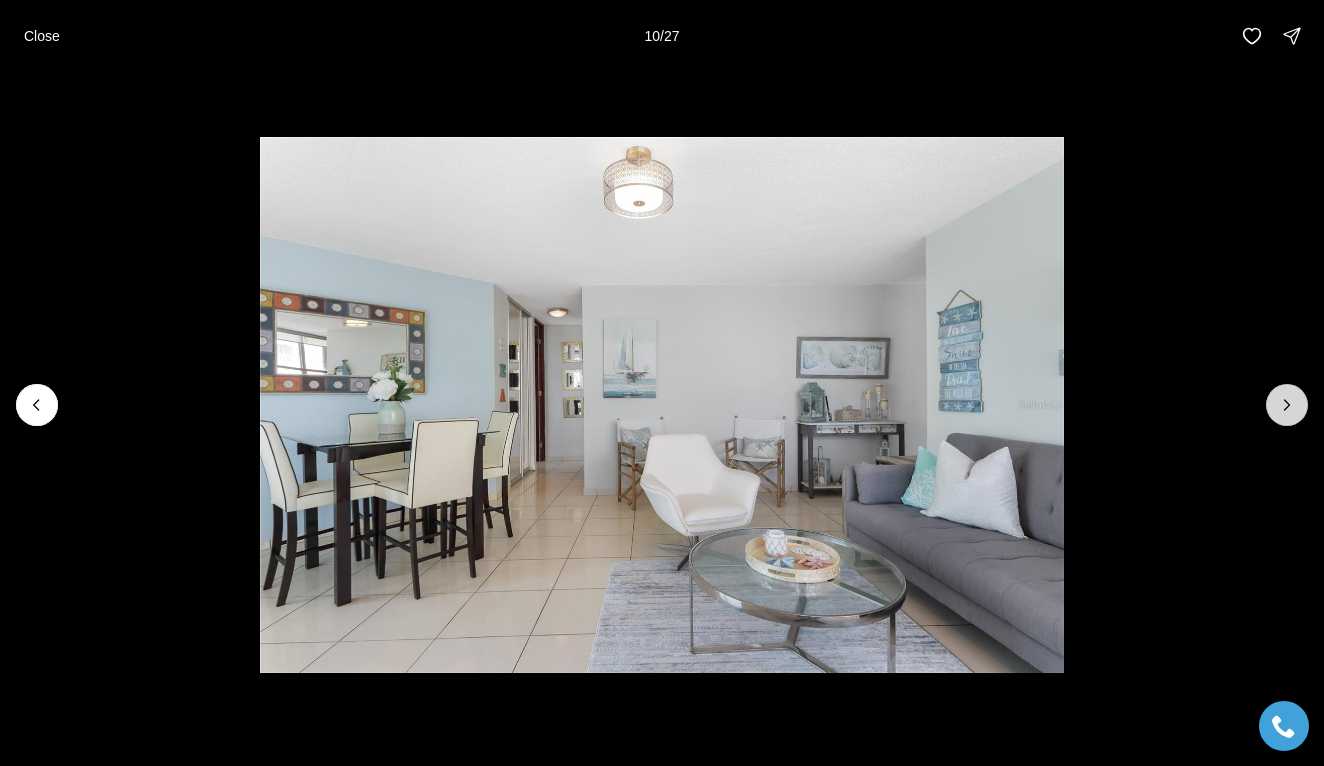 click 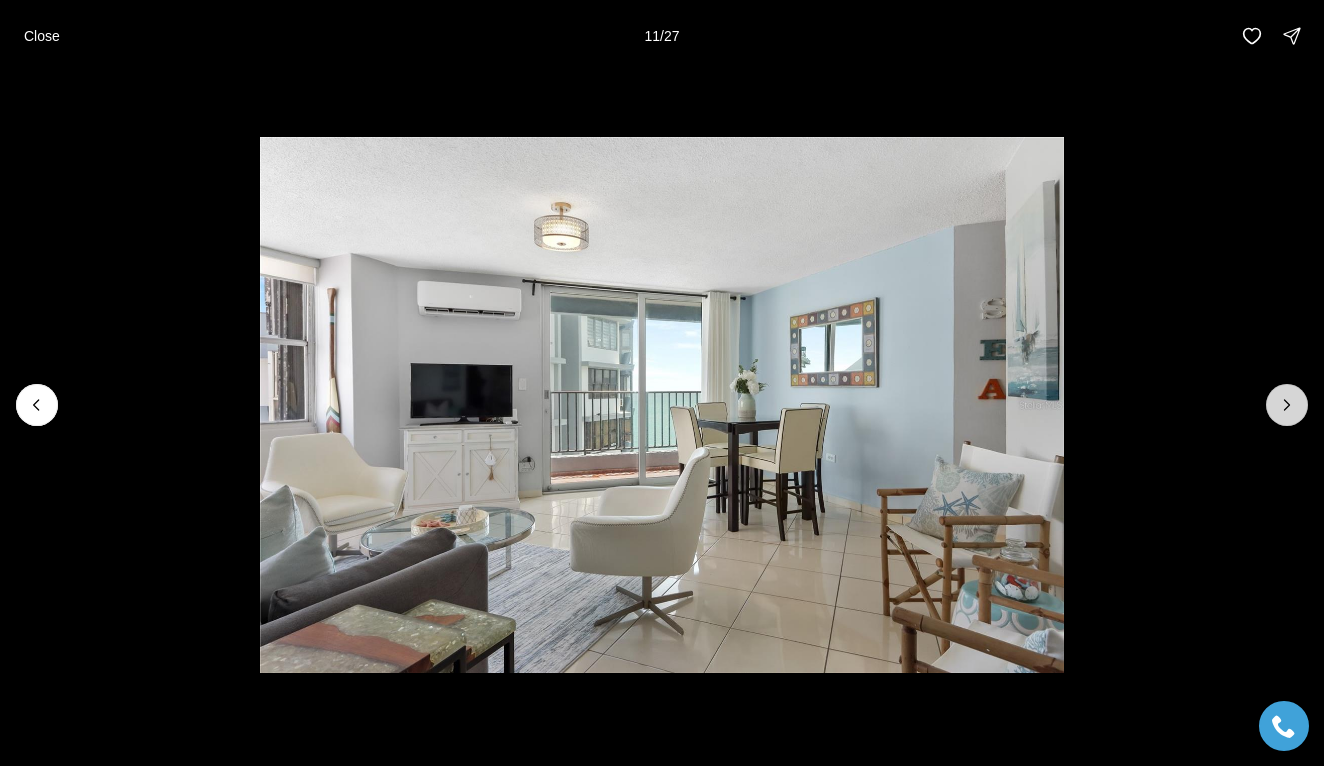 click 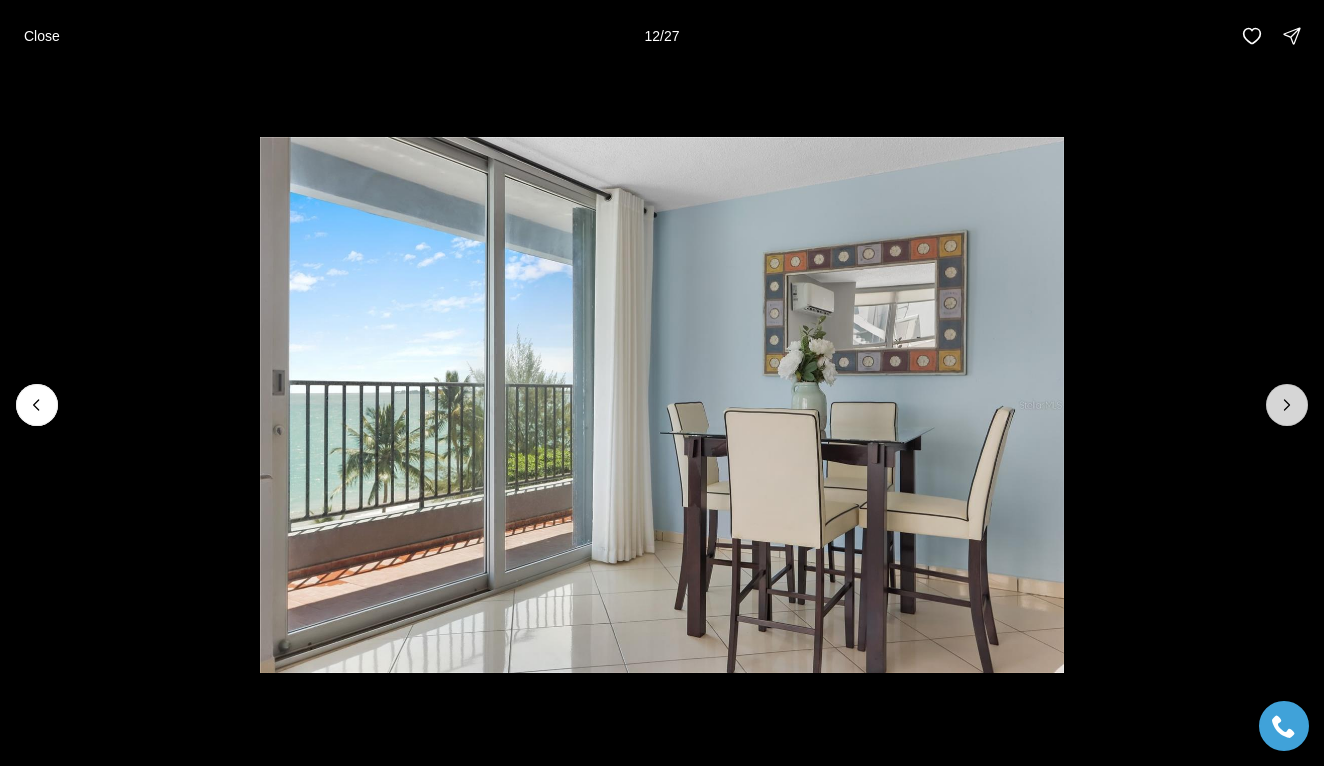 click 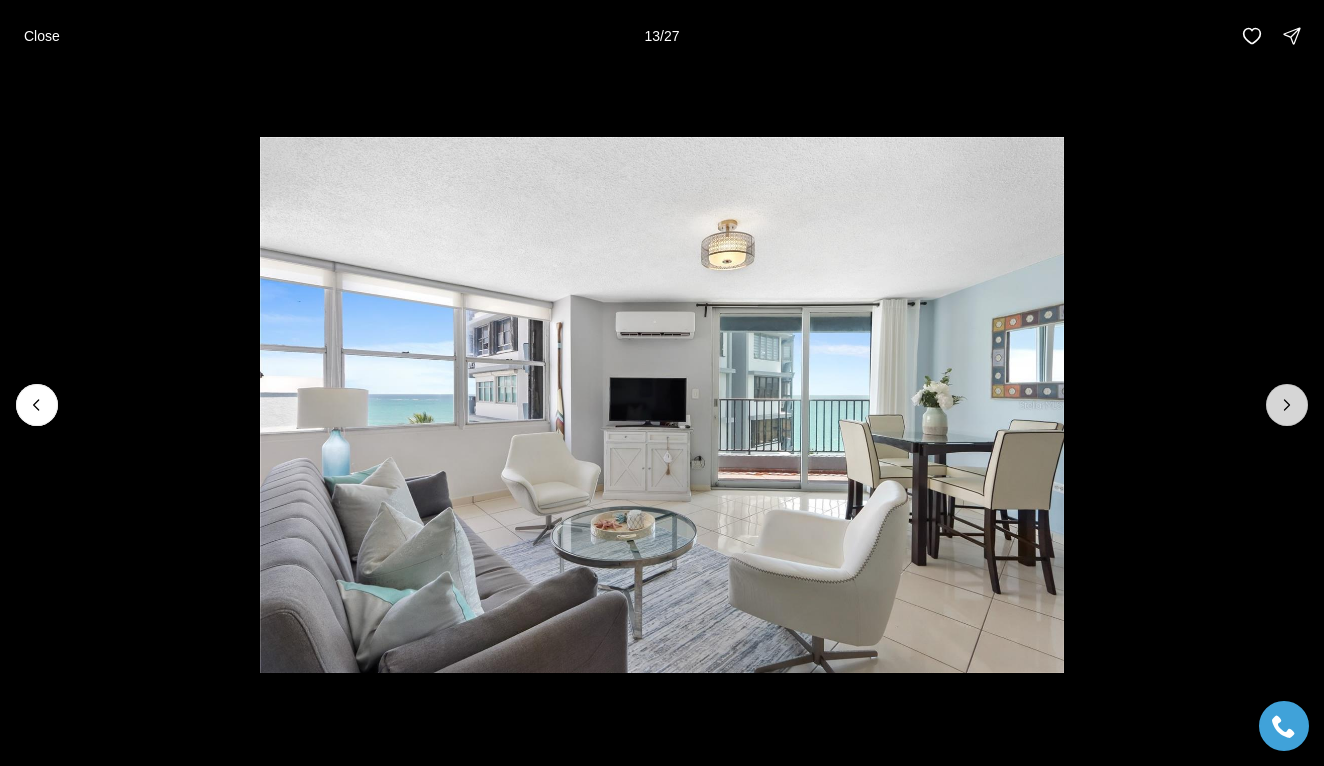 click 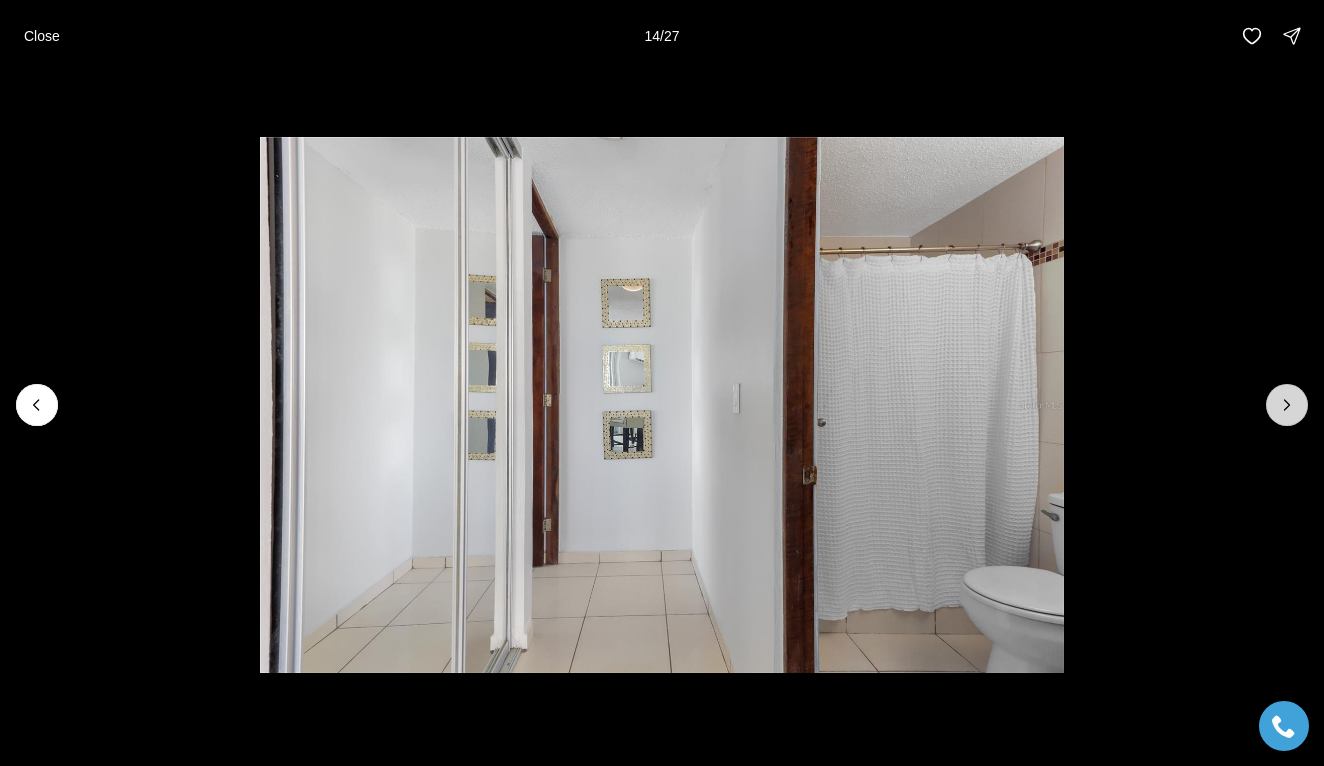 click 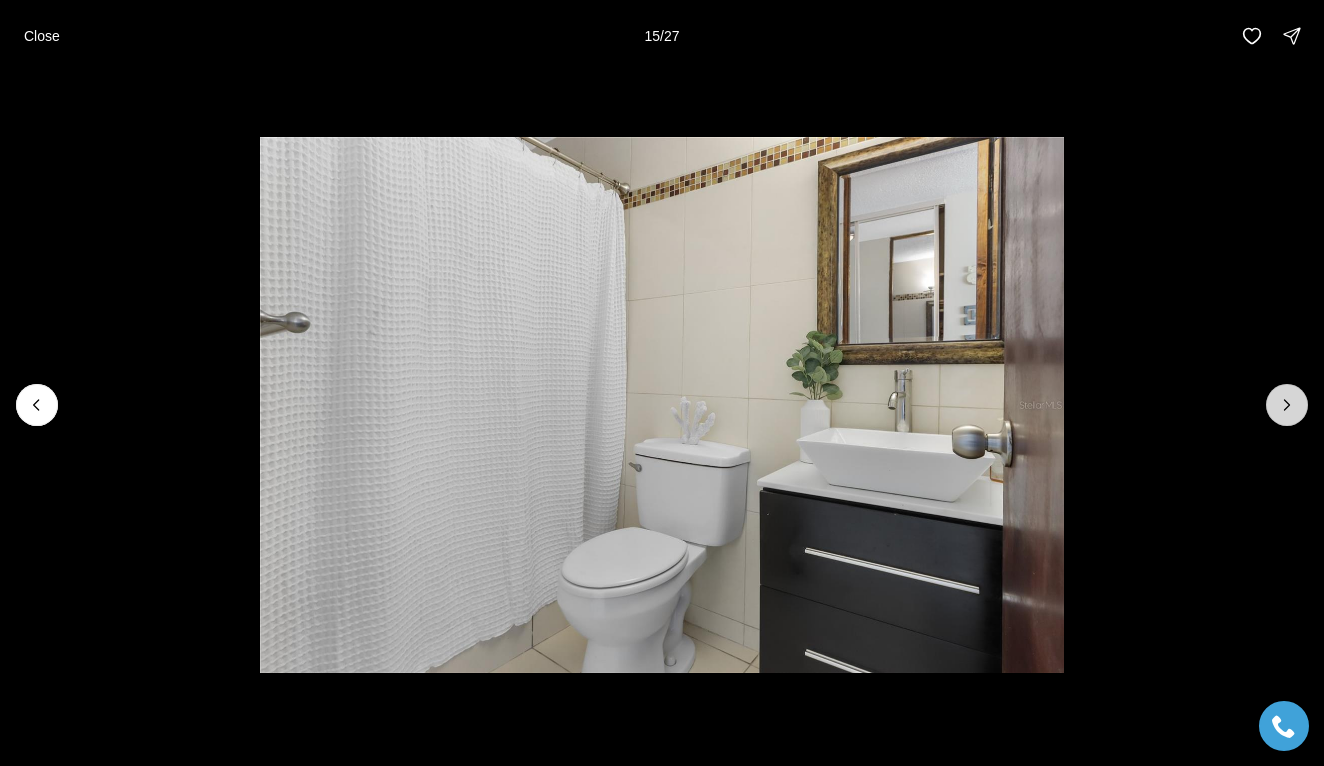 click 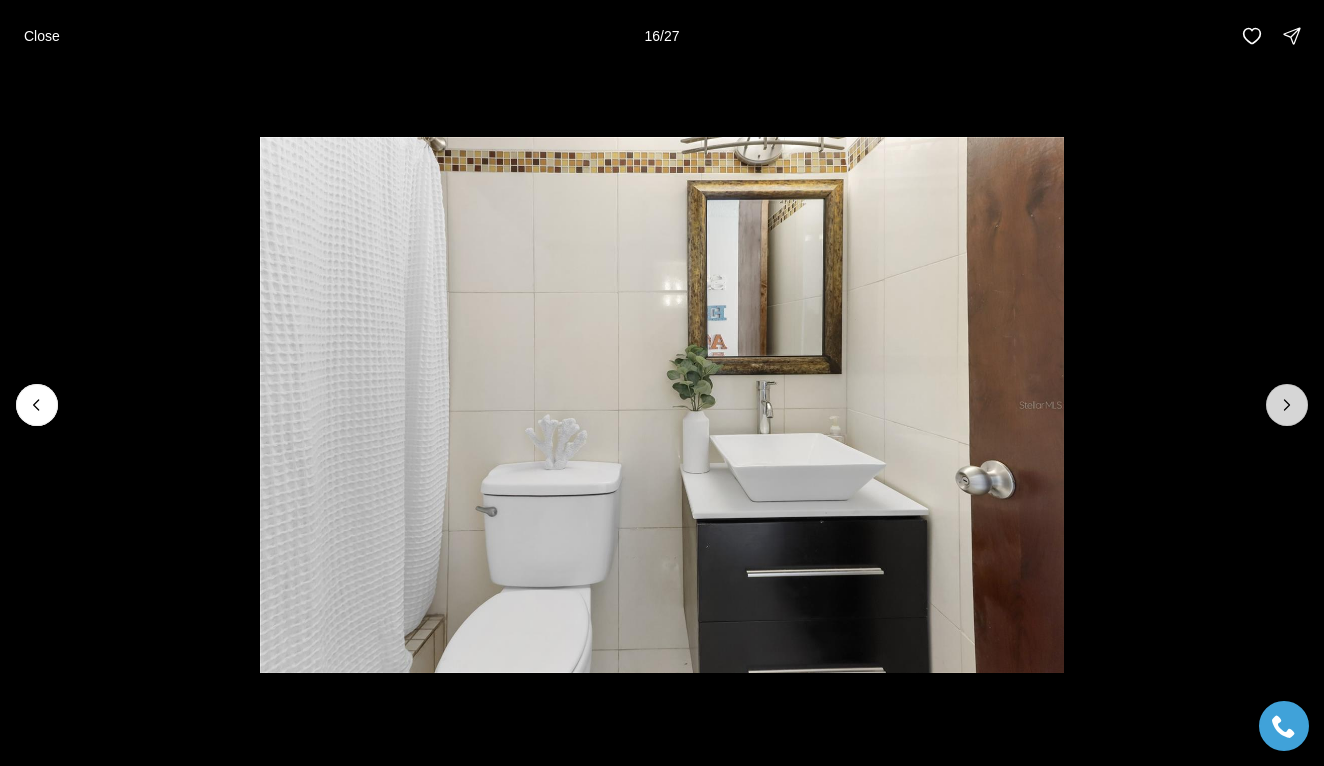 click 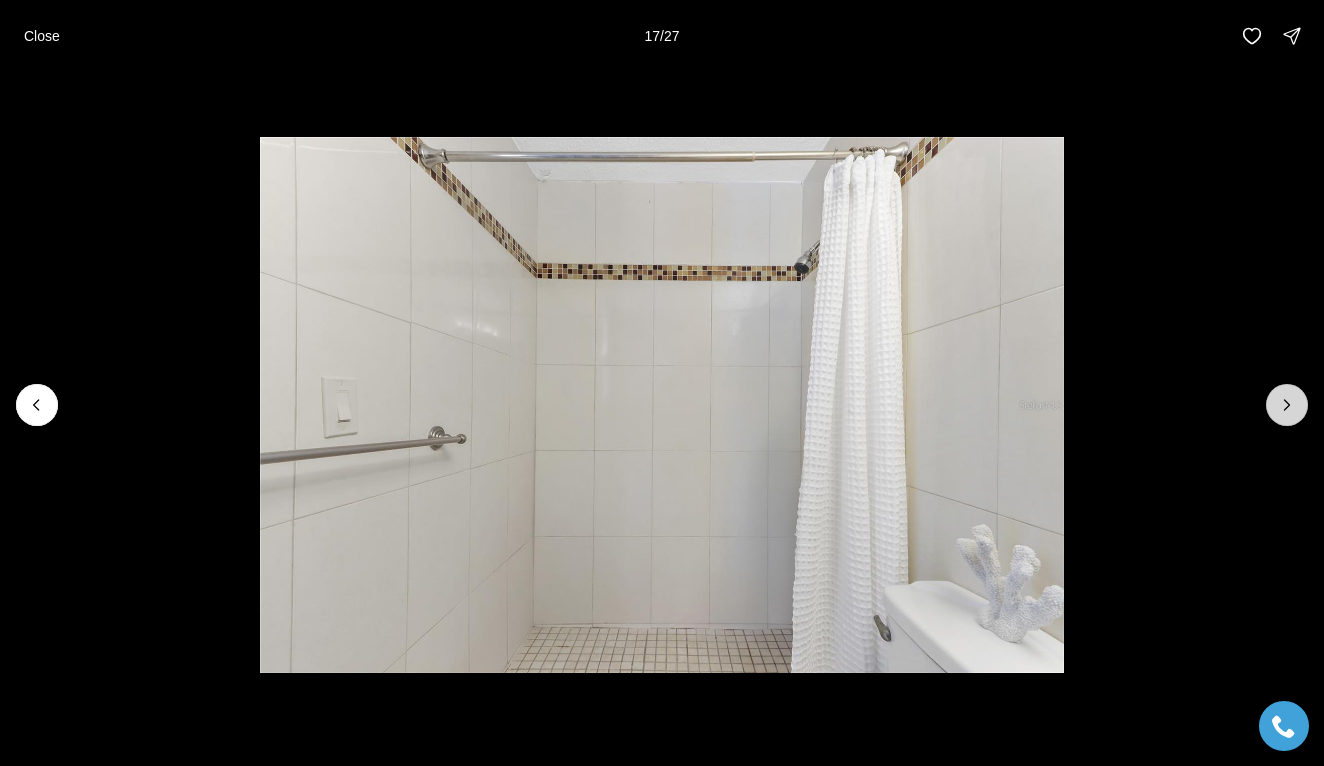 click 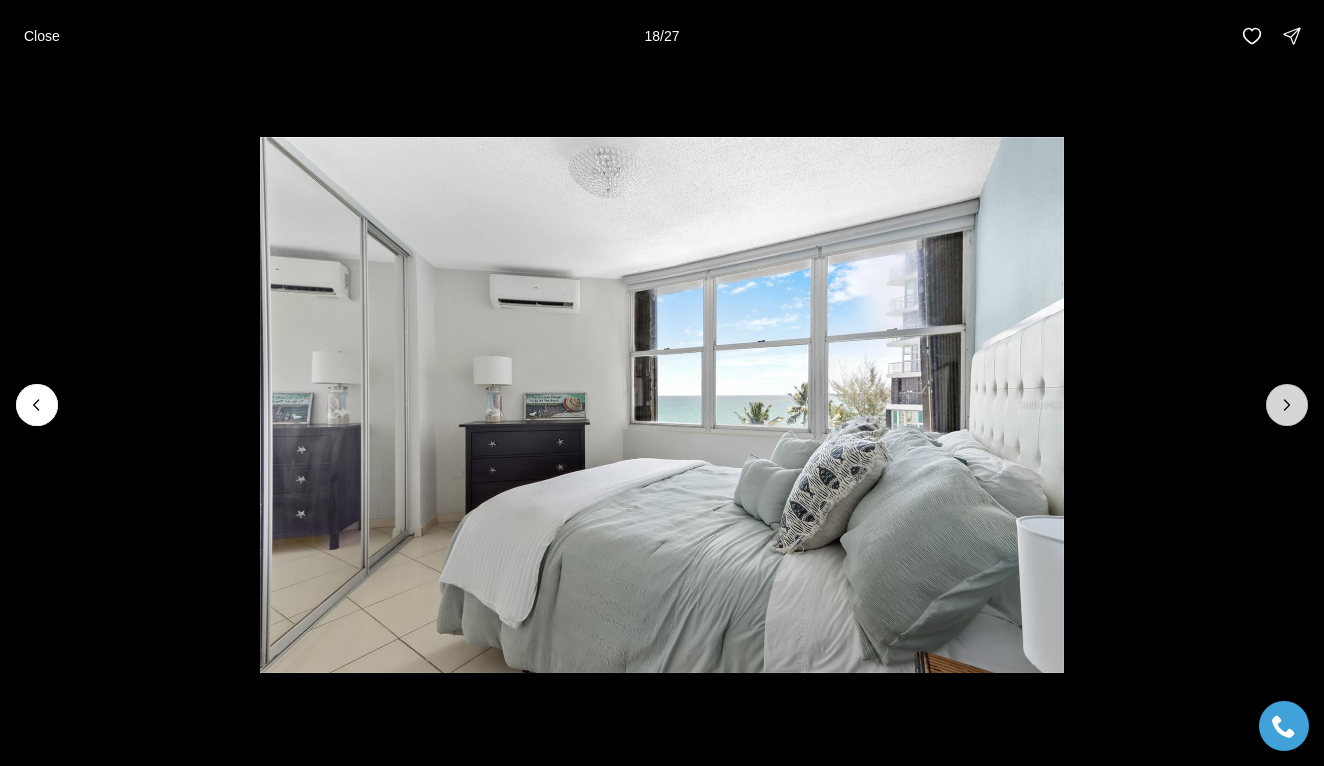 click 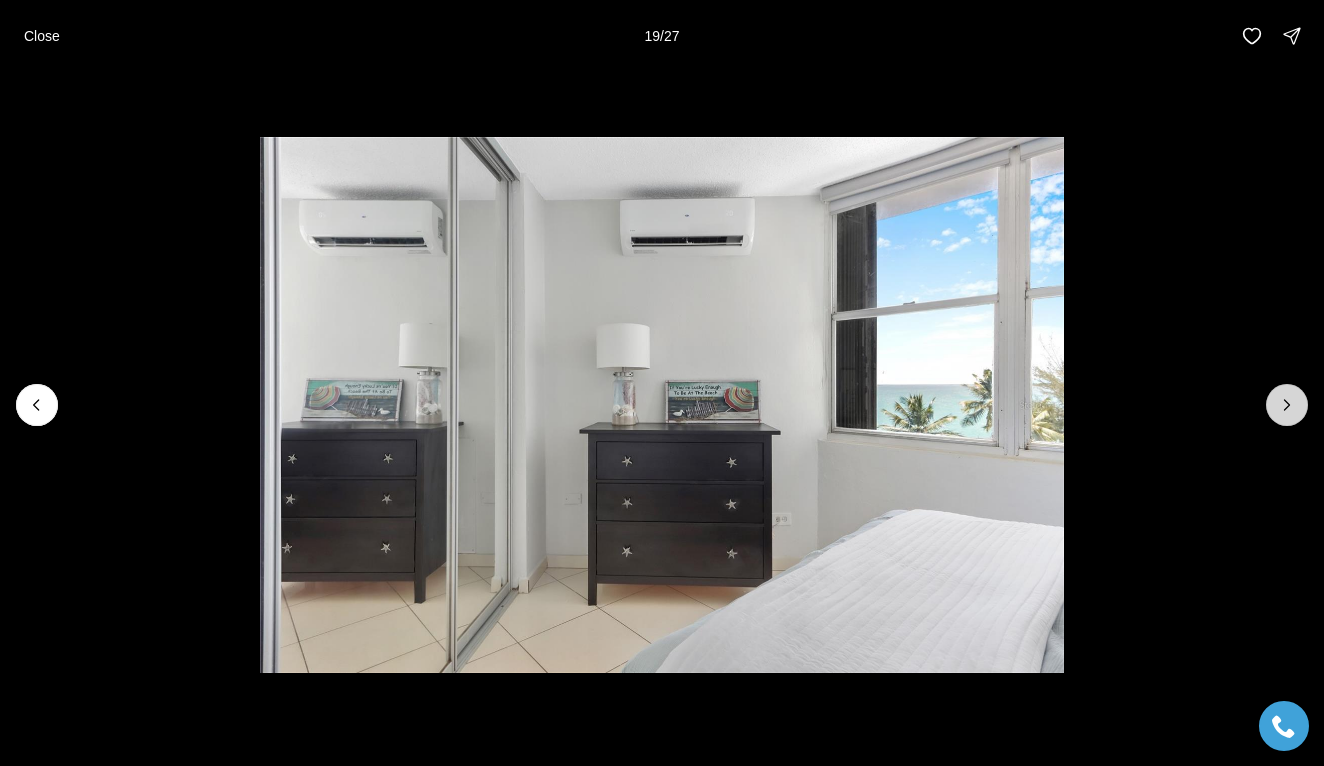 click 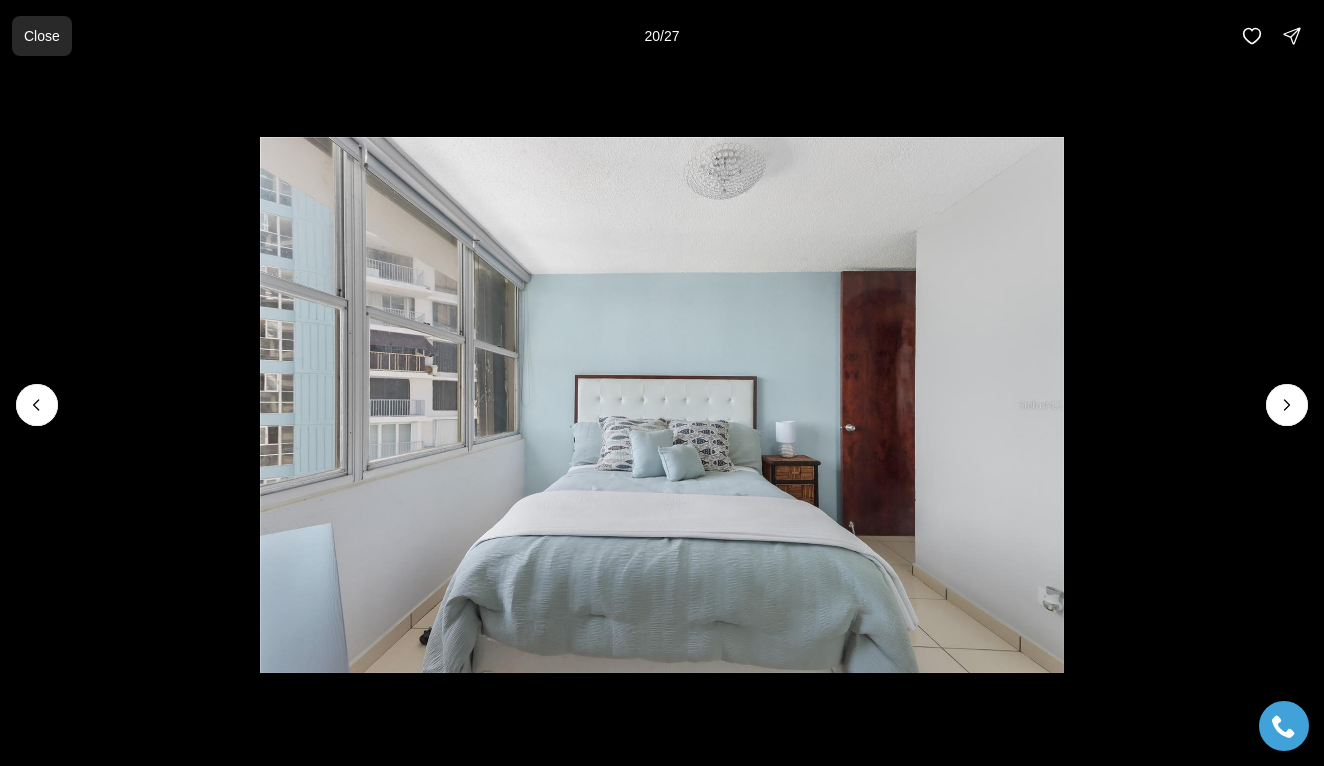 click on "Close" at bounding box center (42, 36) 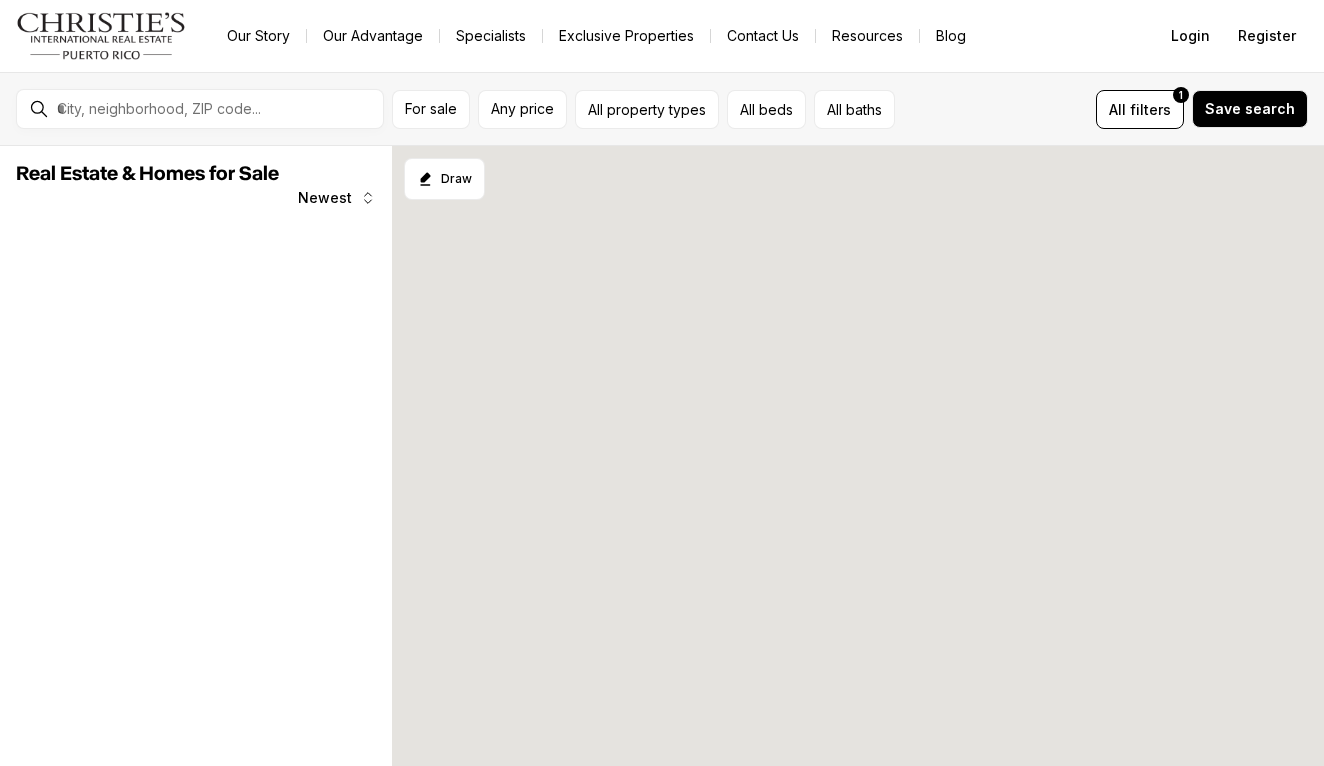 scroll, scrollTop: 0, scrollLeft: 0, axis: both 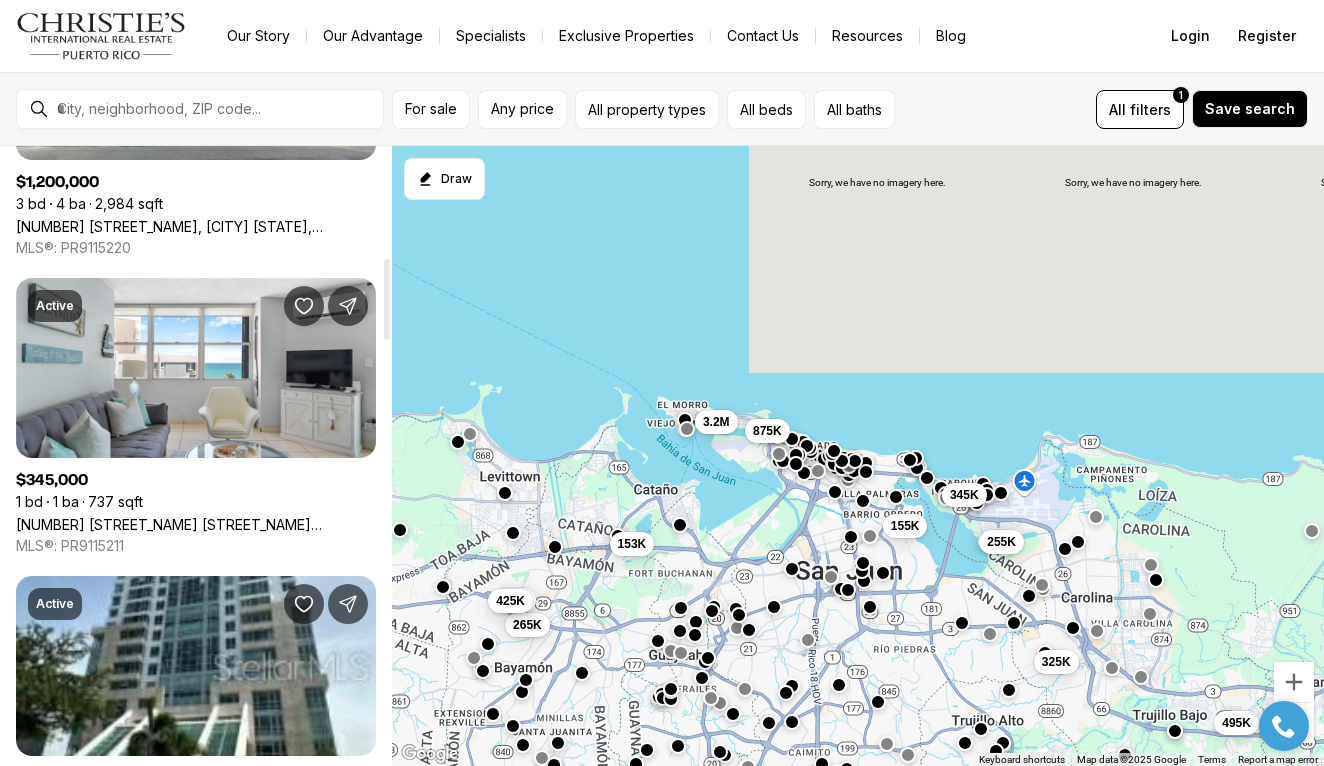 click on "Real Estate & Homes for Sale 773 results Newest Active $3,195,000 2 bd 3 ba 2,500 sqft [NUMBER] [STREET_NAME] [STREET_NAME], [CITY] [STATE], [POSTAL_CODE] MLS®: PR9114881 Active $255,000 4 bd 3 ba 1,407 sqft [NUMBER] [STREET_NAME] [STREET_NAME] [NUMBER], [CITY] [STATE], [POSTAL_CODE] MLS®: PR9115210 Active $1,200,000 3 bd 4 ba 2,984 sqft [NUMBER] [STREET_NAME], [CITY] [STATE], [POSTAL_CODE] MLS®: PR9115220 Active $345,000 1 bd 1 ba 737 sqft [NUMBER] [STREET_NAME] [STREET_NAME] [NUMBER], [CITY] [STATE], [POSTAL_CODE] MLS®: PR9115211 Active $875,000 1 bd 2 ba 1,105 sqft [BUILDING_NAME] [NUMBER] [STREET_NAME] [STREET_NAME] [NUMBER], [CITY] [STATE], [POSTAL_CODE] MLS®: PR9115189 Active $425,000 4 bd 4 ba 2,258 sqft [STREET_NAME] [NUMBER] [NEIGHBORHOOD_NAME] [NEIGHBORHOOD_NAME], [CITY] [STATE], [POSTAL_CODE] MLS®: PR9115200 Active $3,350,000 3 bd 4 ba 2,807 sqft [NUMBER] [STREET_NAME] [STREET_NAME] [NUMBER], [CITY] [STATE], [POSTAL_CODE] MLS®: PR9114650 Active $325,000 3 bd 3 ba 1,725 sqft [NUMBER] [STREET_NAME] [STREET_NAME] [NUMBER], [CITY] [STATE], [POSTAL_CODE] MLS®: PR9115199 Active $265,000 4 bd 2 ba 4,329 sqft [STREET_NAME] [NUMBER] [STREET_NAME], [CITY] [STATE], [POSTAL_CODE] MLS®: PR9115176 Active $495,000 4 bd 4 ba 8,611 sqft 1" at bounding box center (196, 1682) 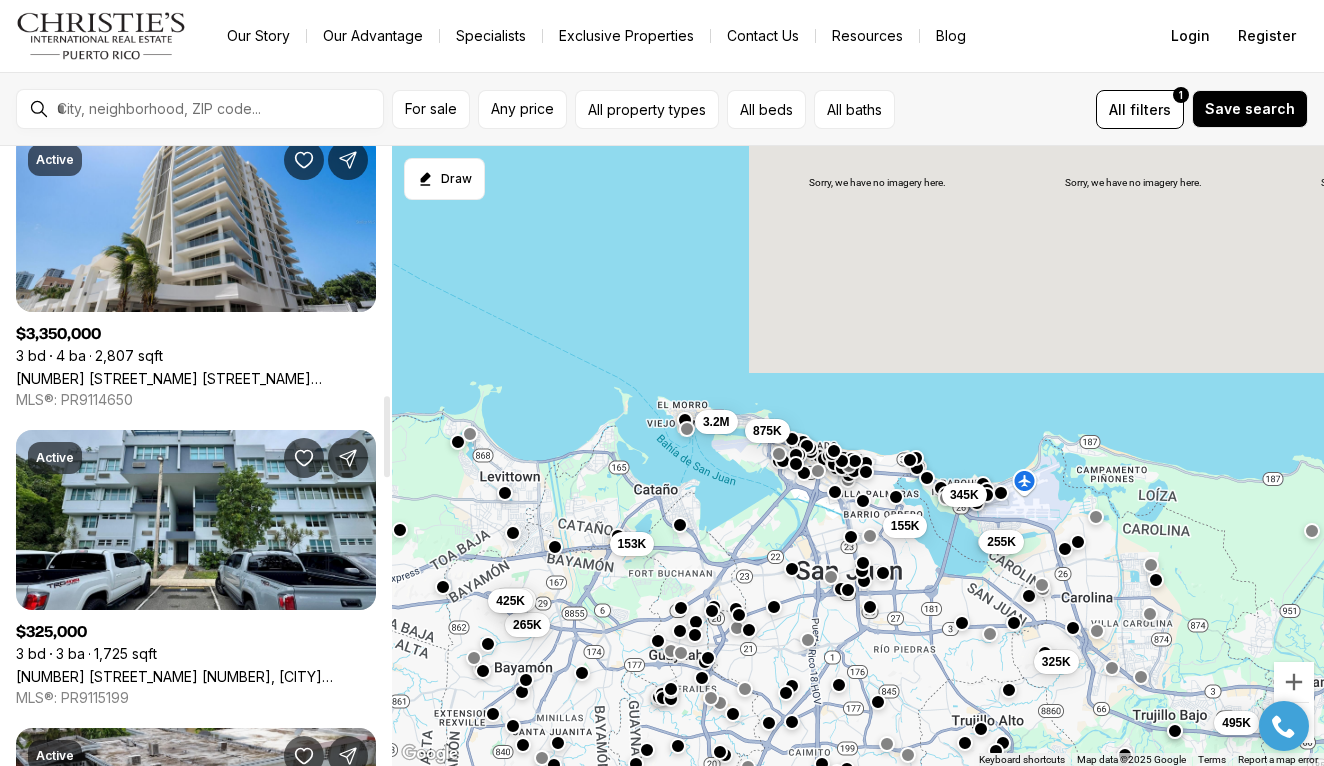 scroll, scrollTop: 1920, scrollLeft: 0, axis: vertical 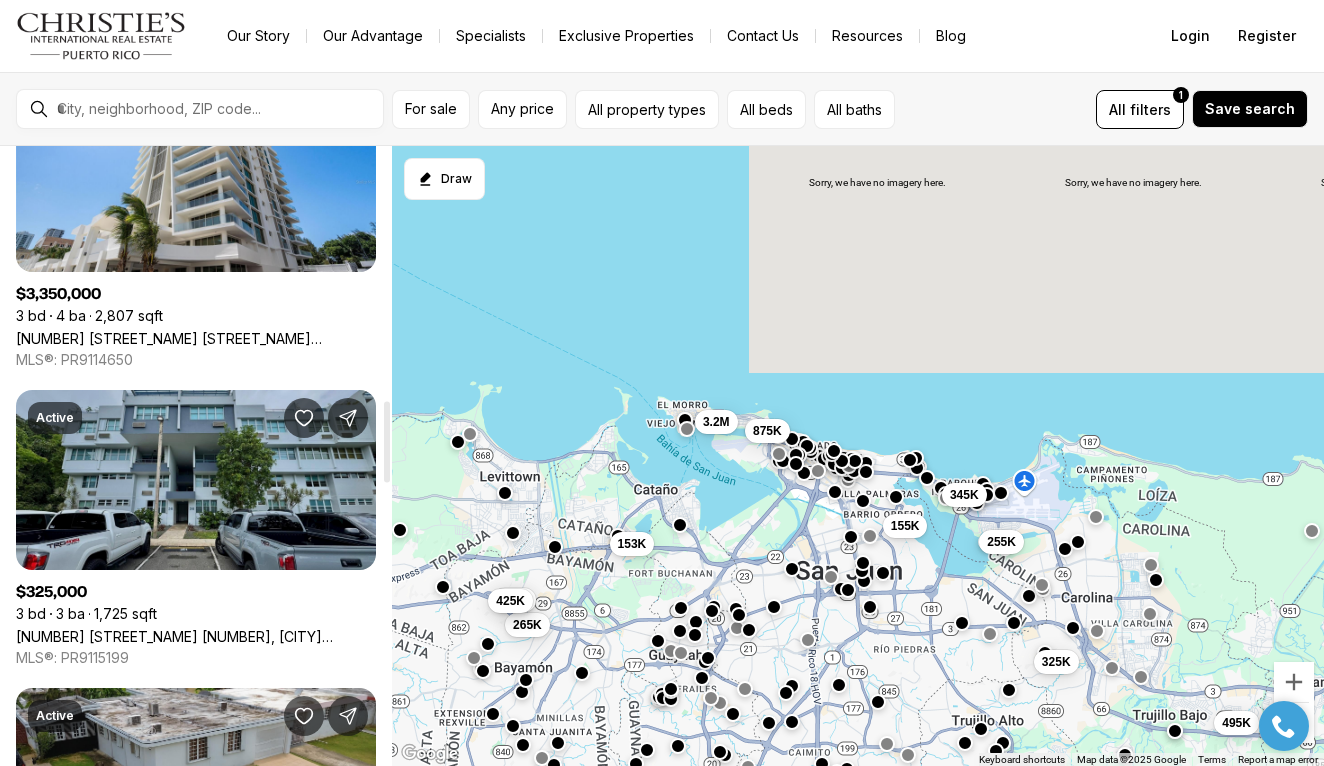 click on "[NUMBER] [STREET_NAME] [NUMBER], [CITY] [STATE], [POSTAL_CODE]" at bounding box center (196, 636) 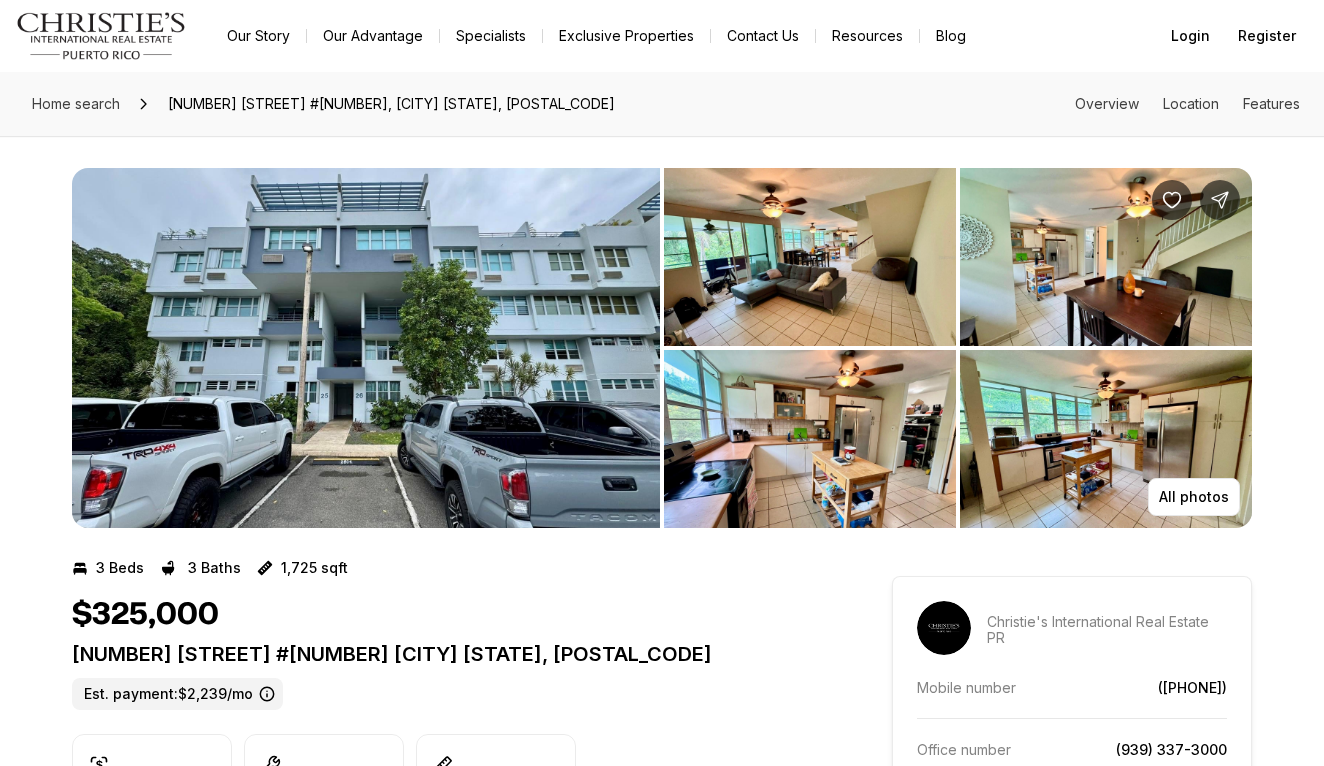 scroll, scrollTop: 0, scrollLeft: 0, axis: both 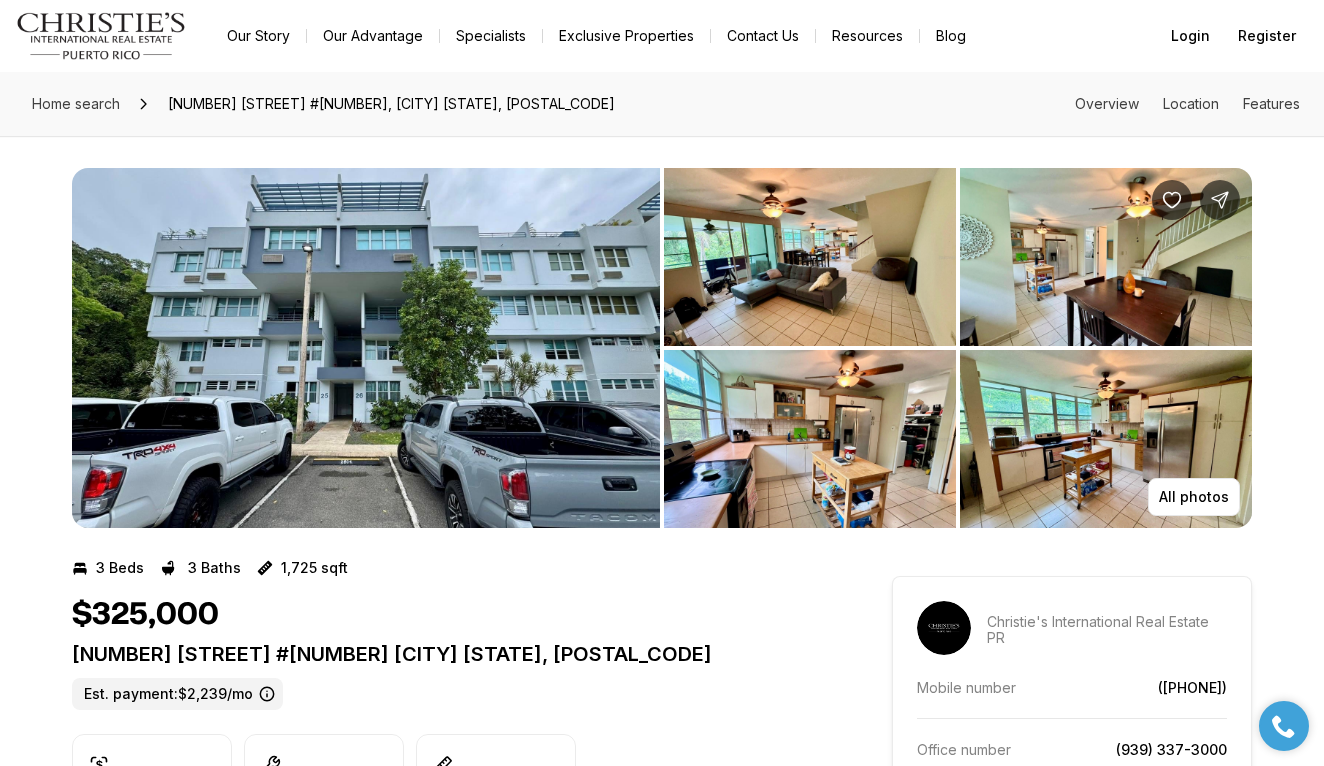 click at bounding box center [366, 348] 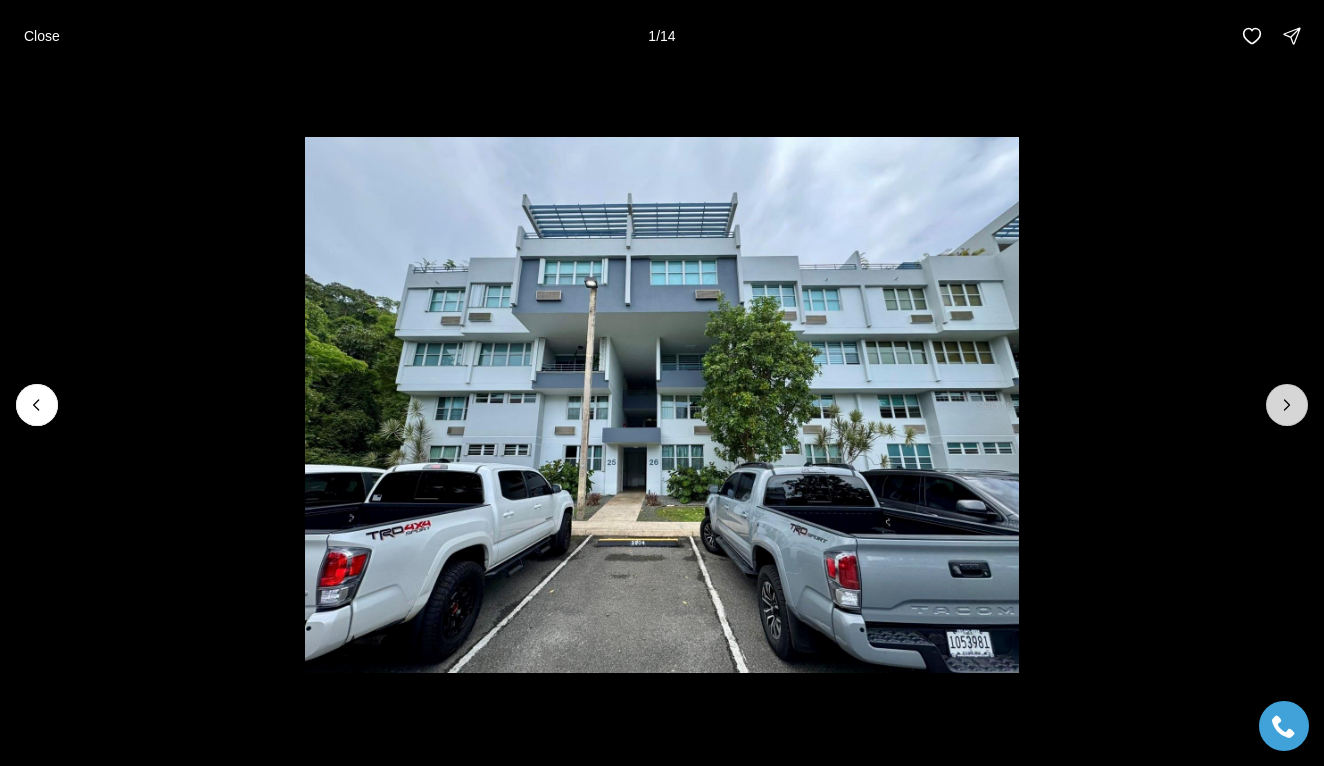 click 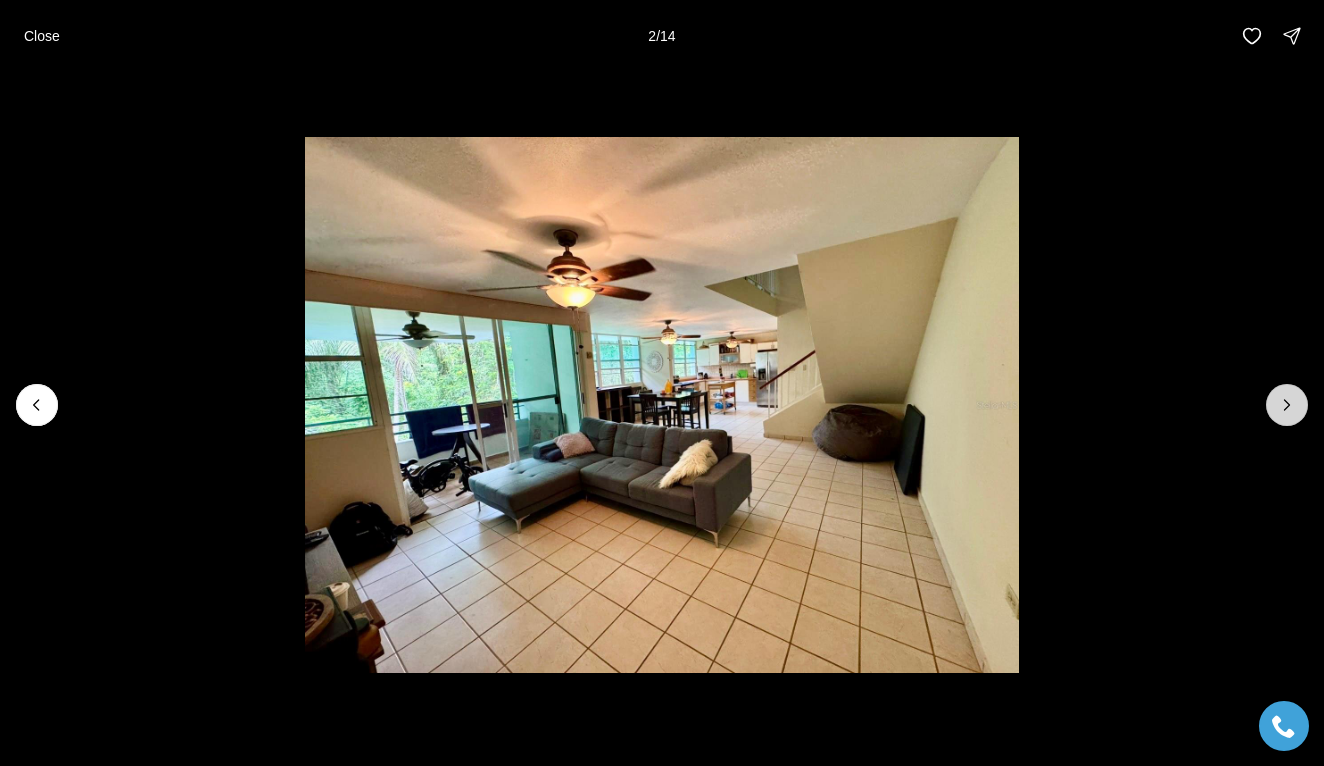 click 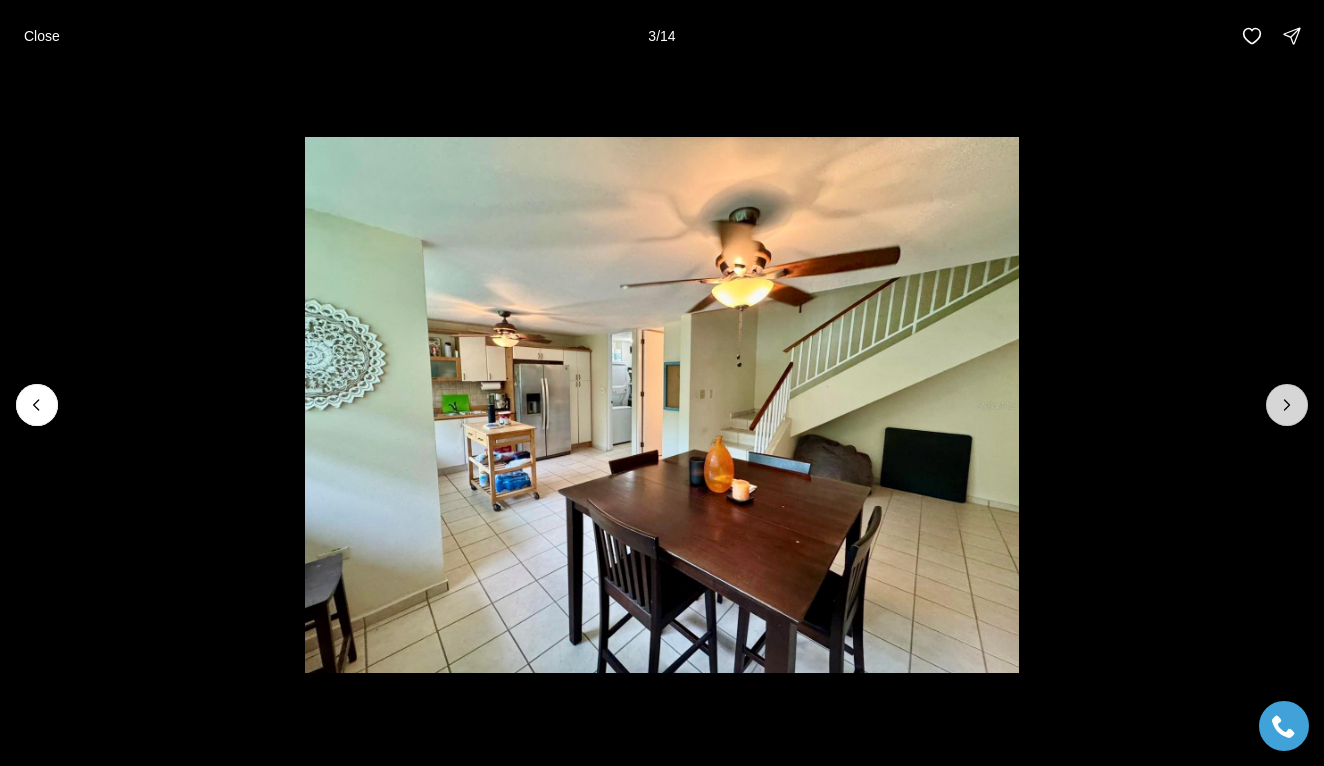 click 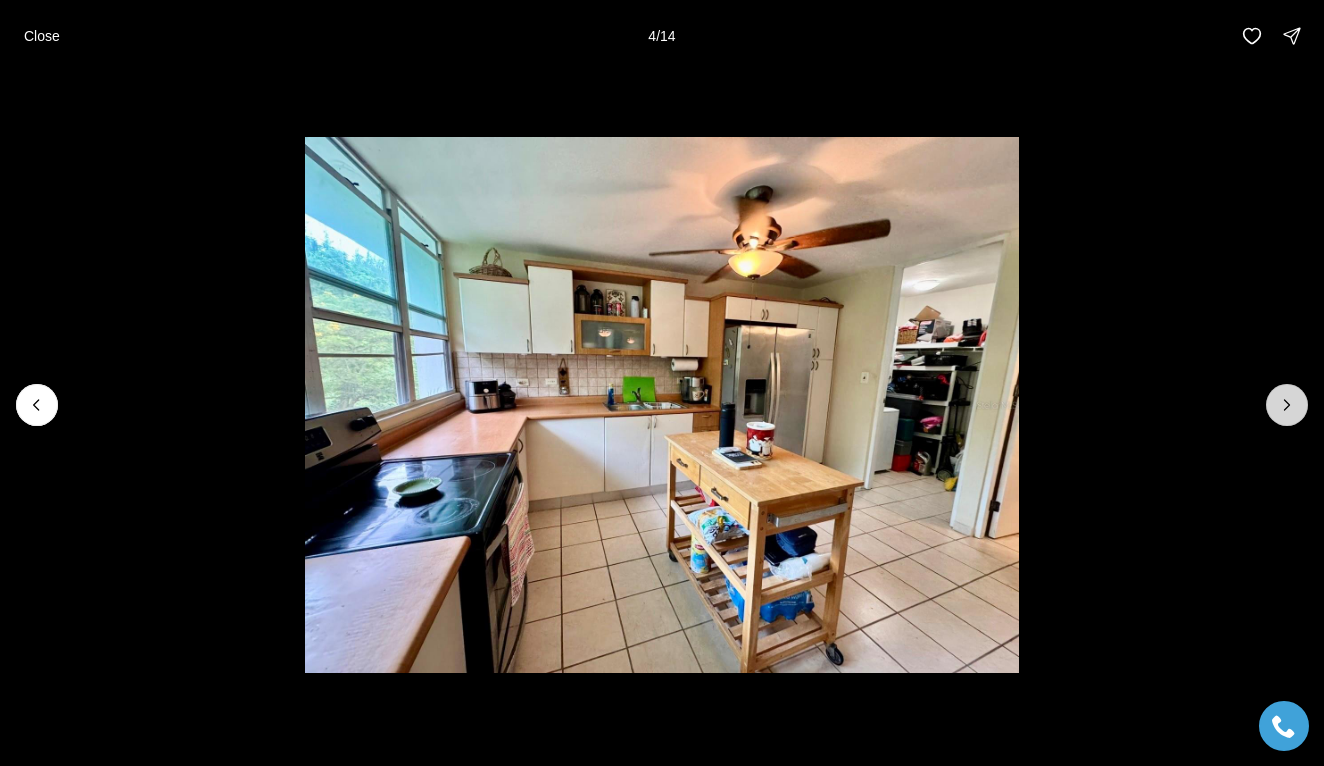 click 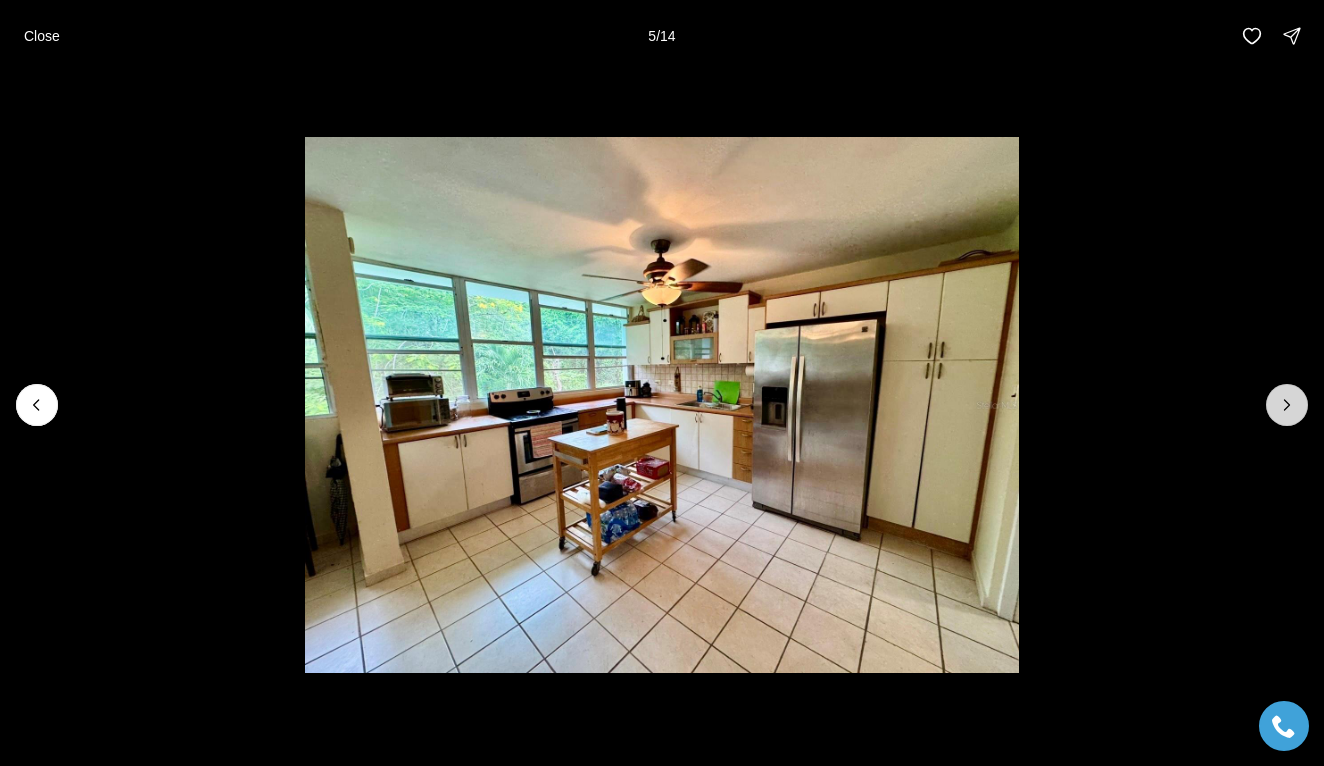 click 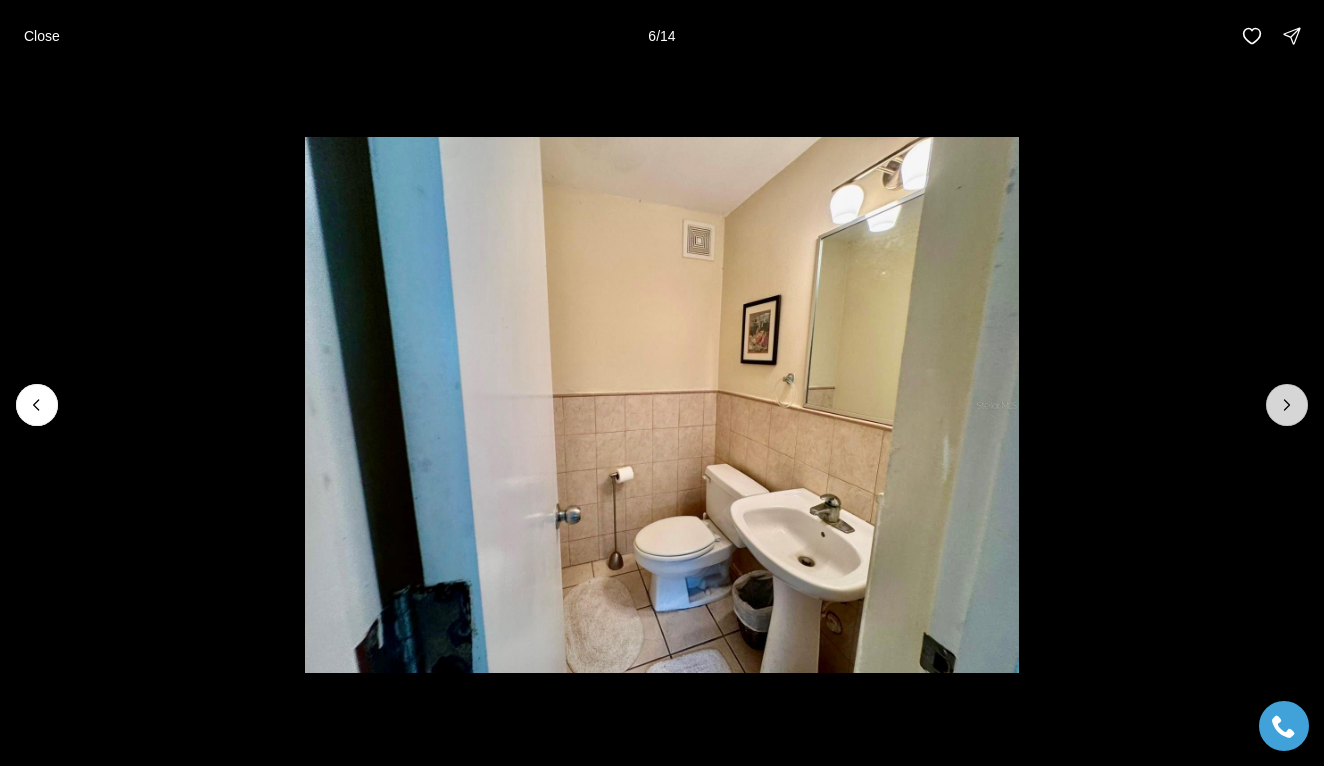 click 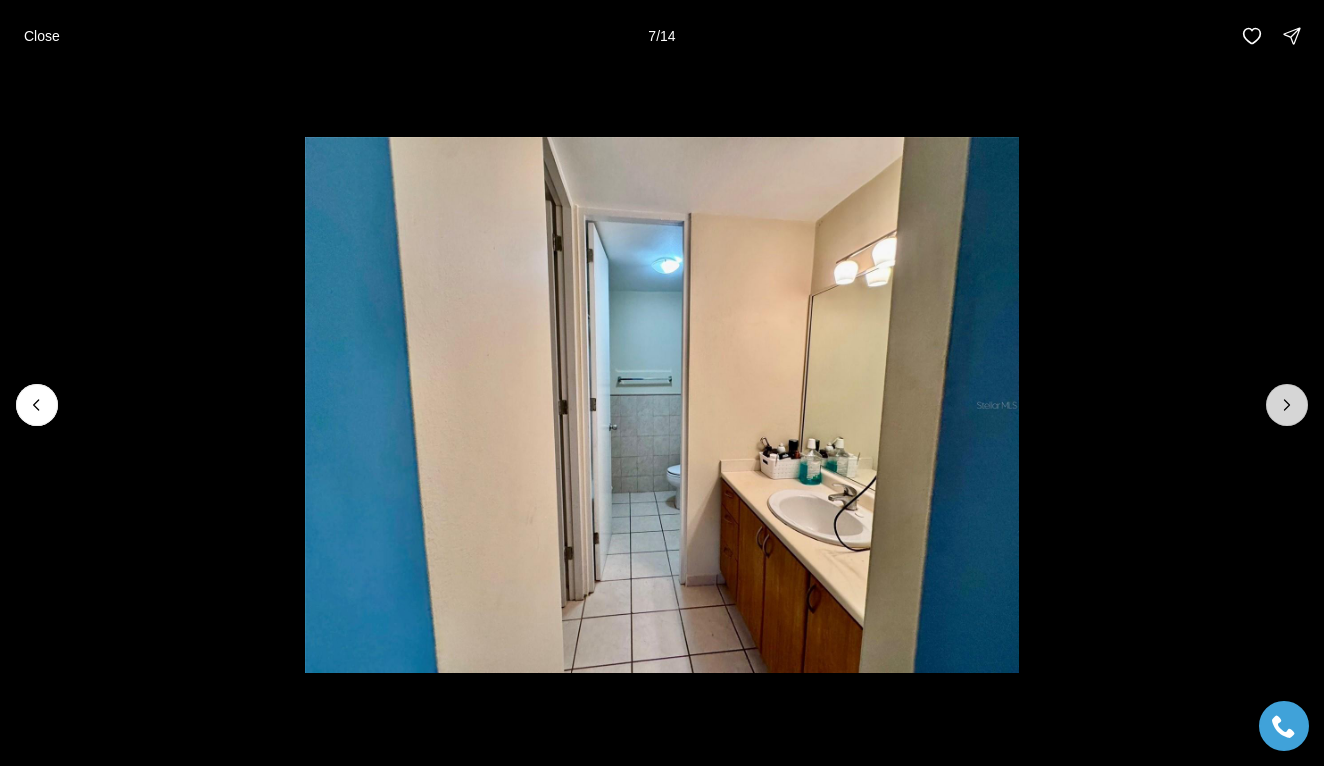 click 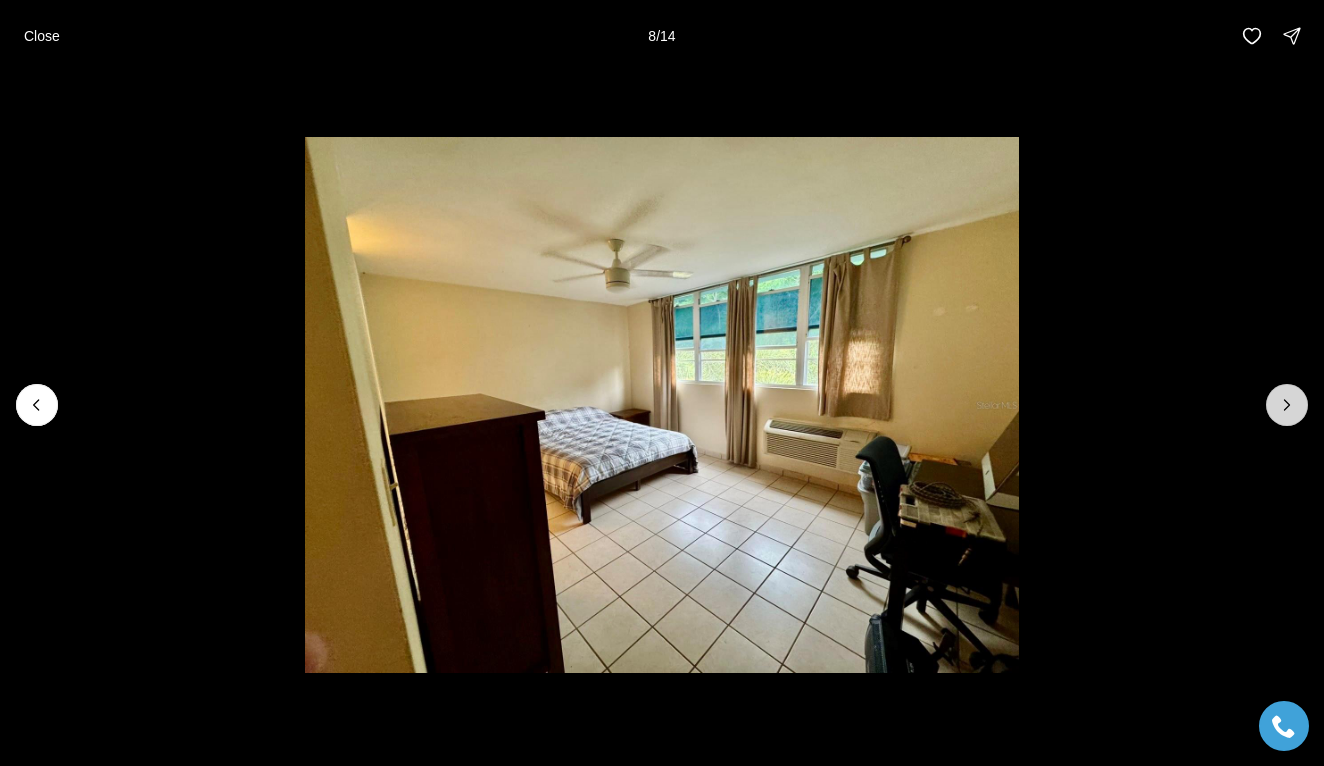 click 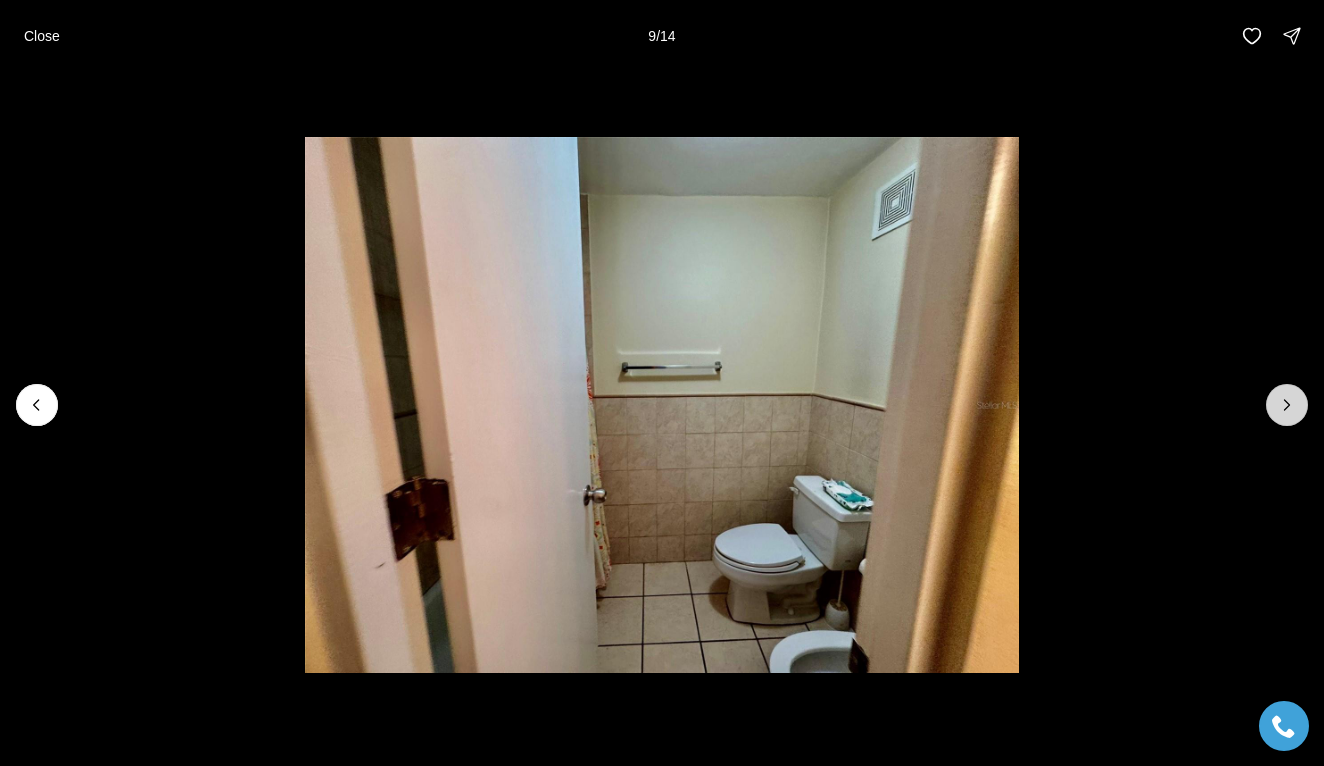 click 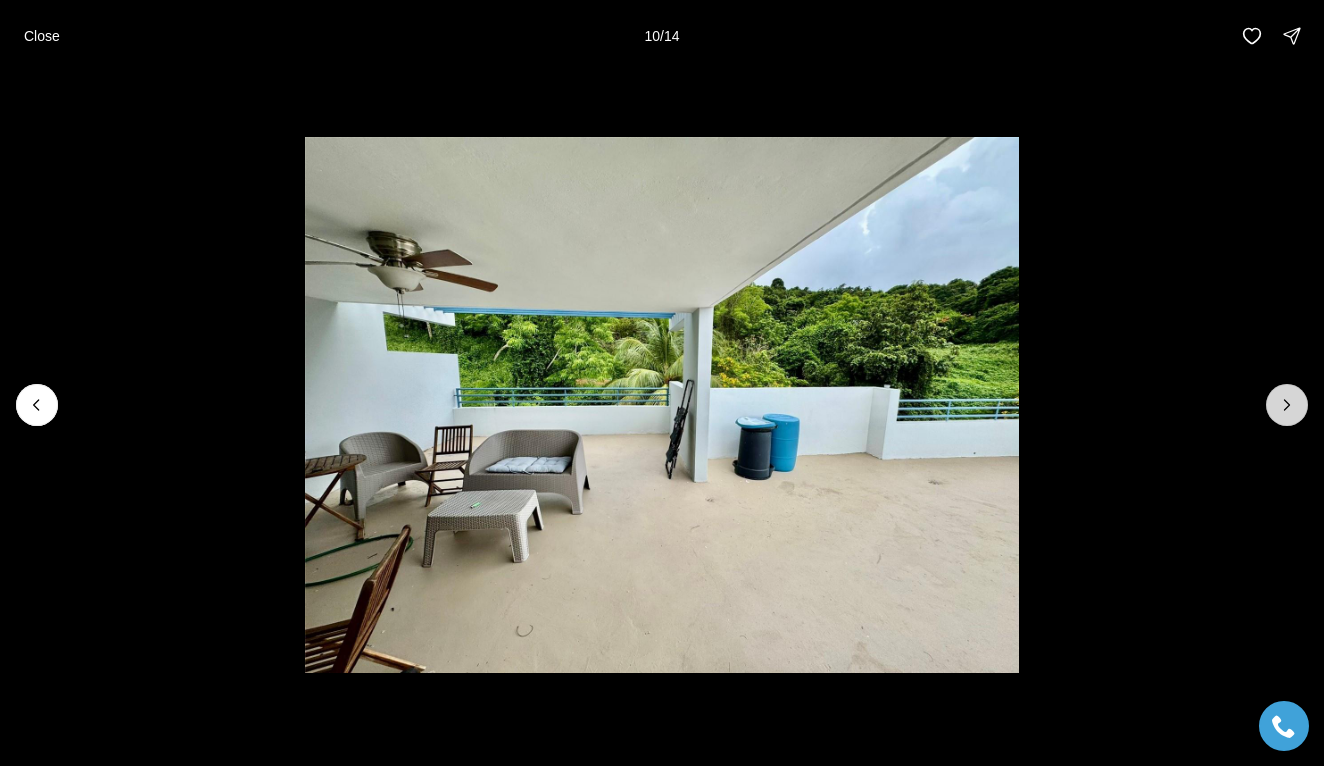 click 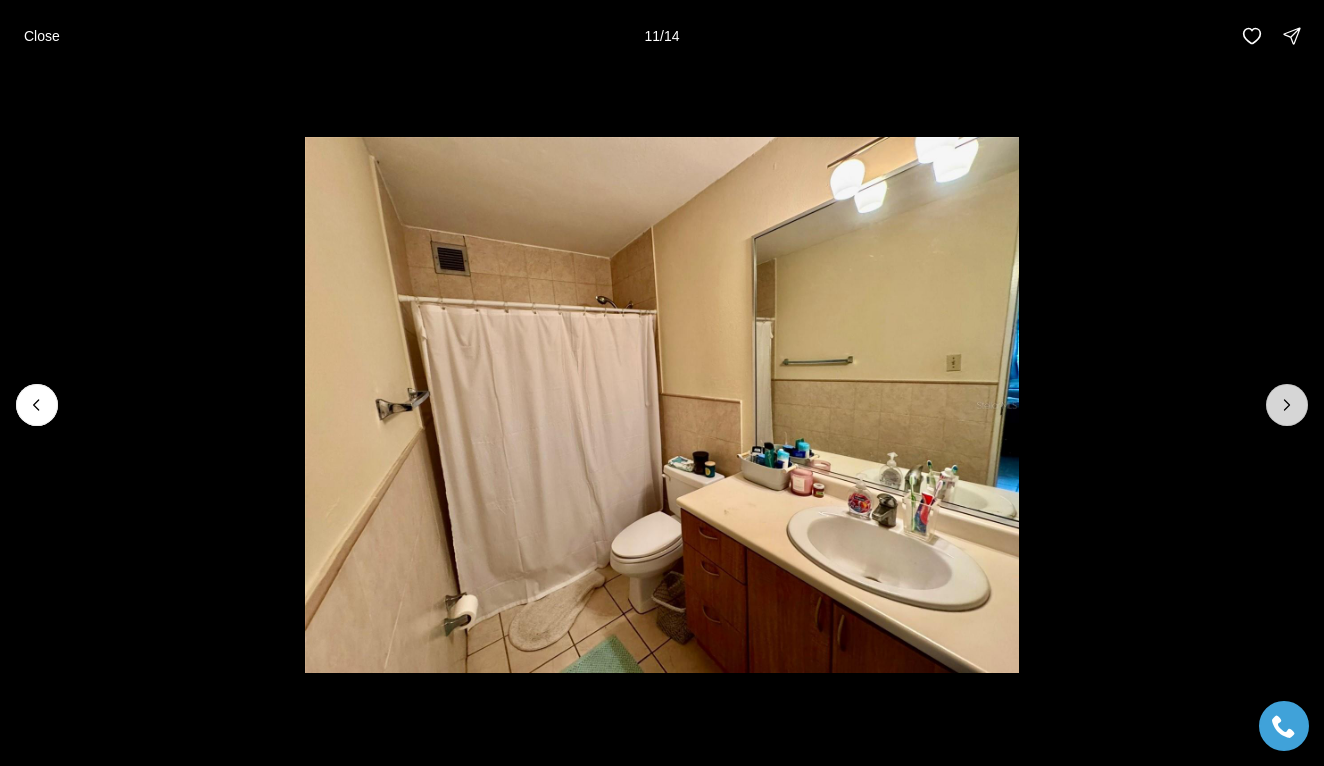click 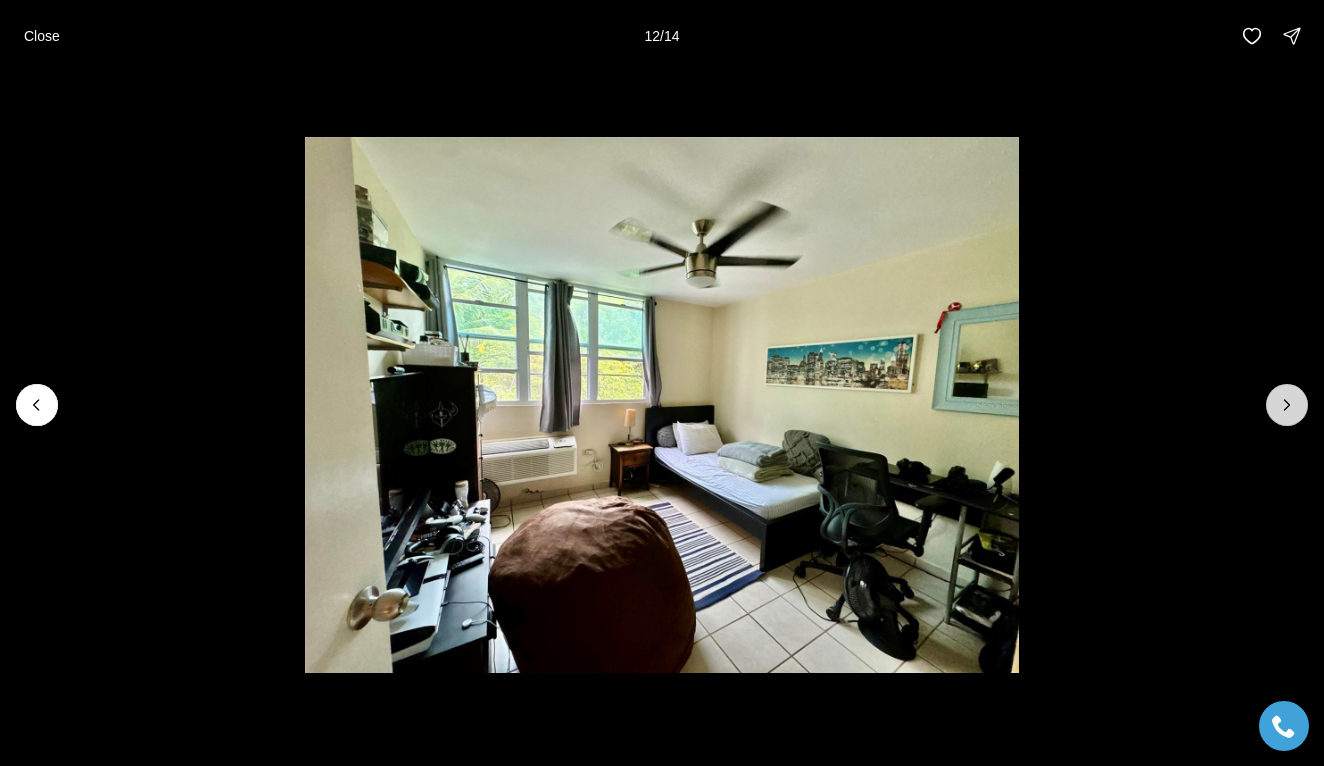 click 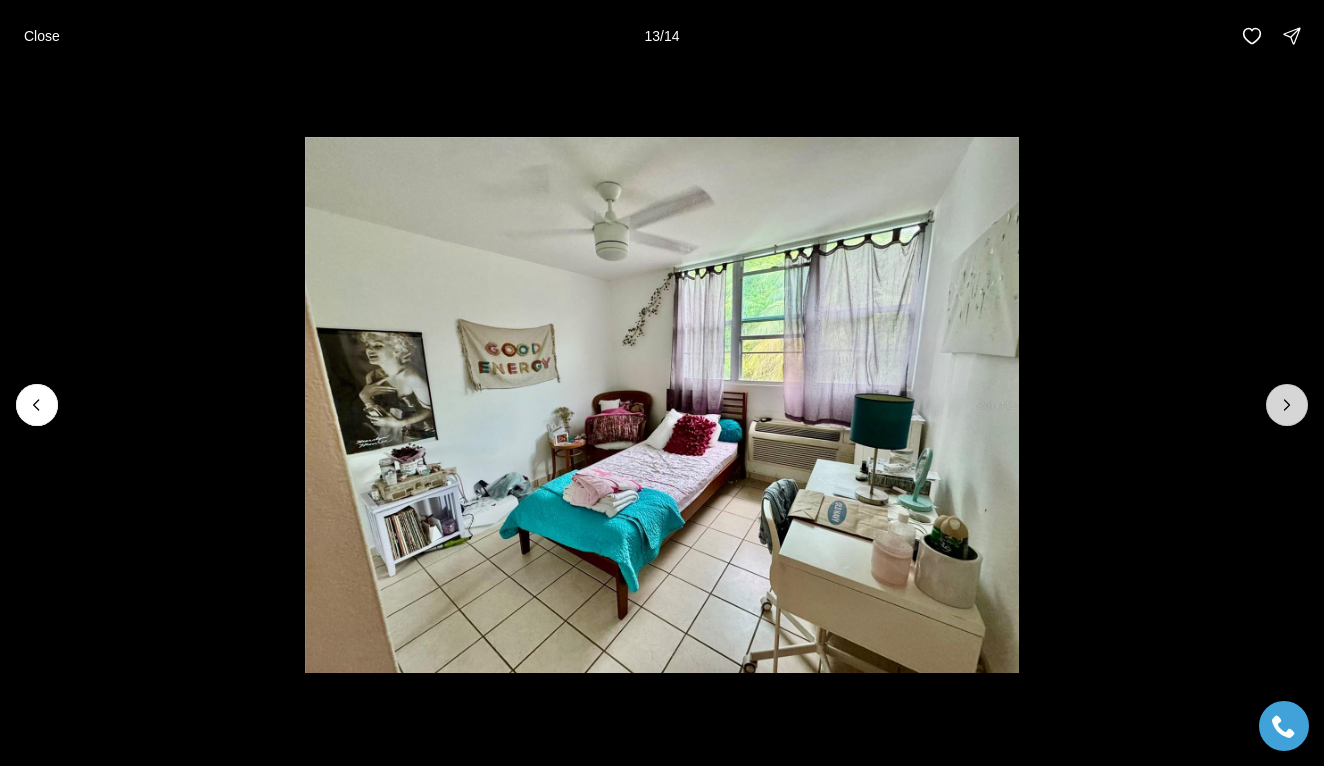 click 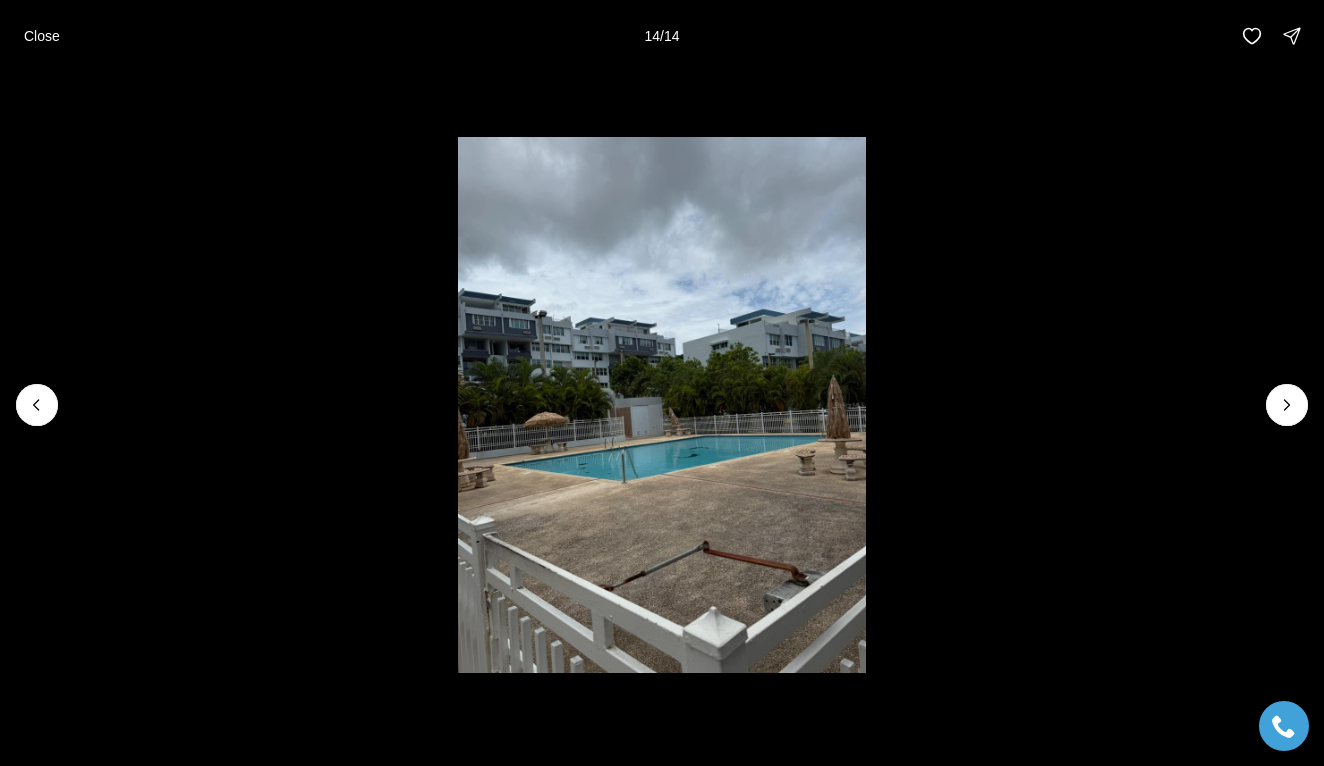 click at bounding box center [1287, 405] 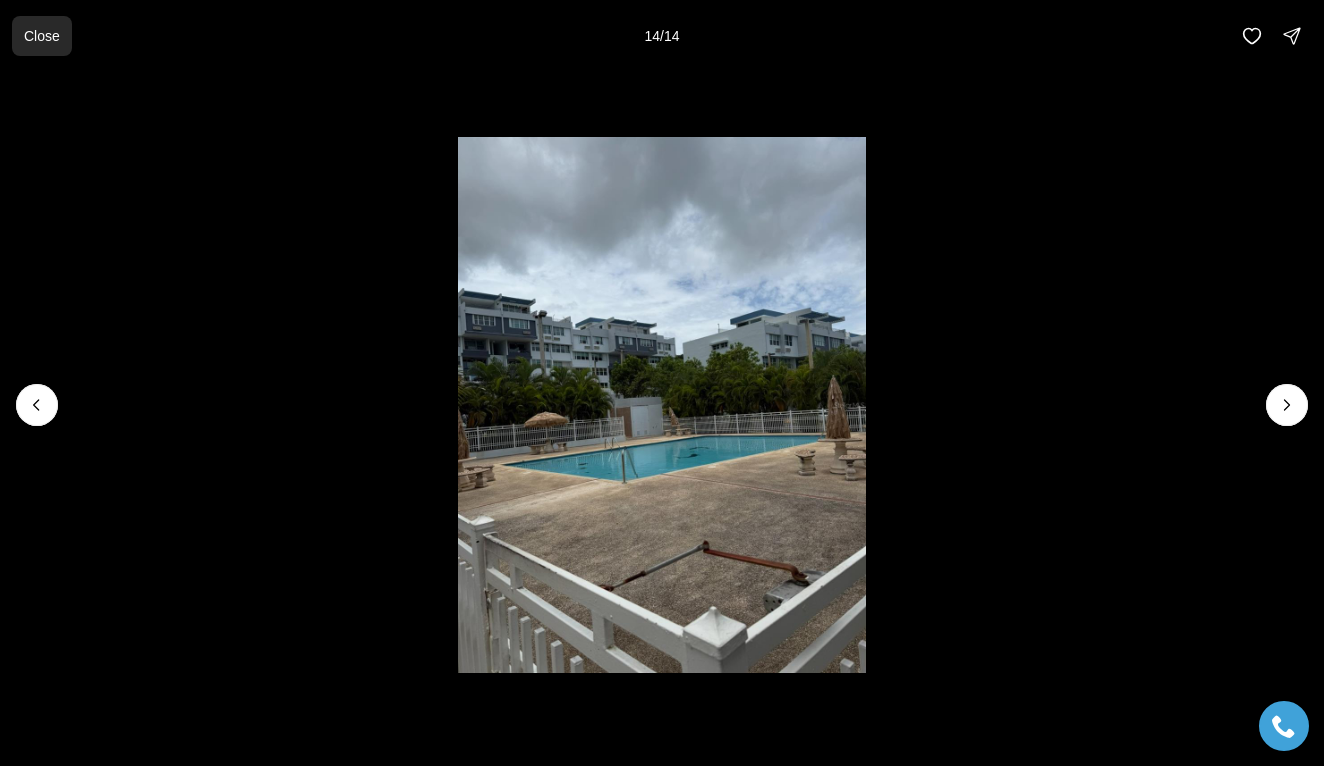 click on "Close" at bounding box center (42, 36) 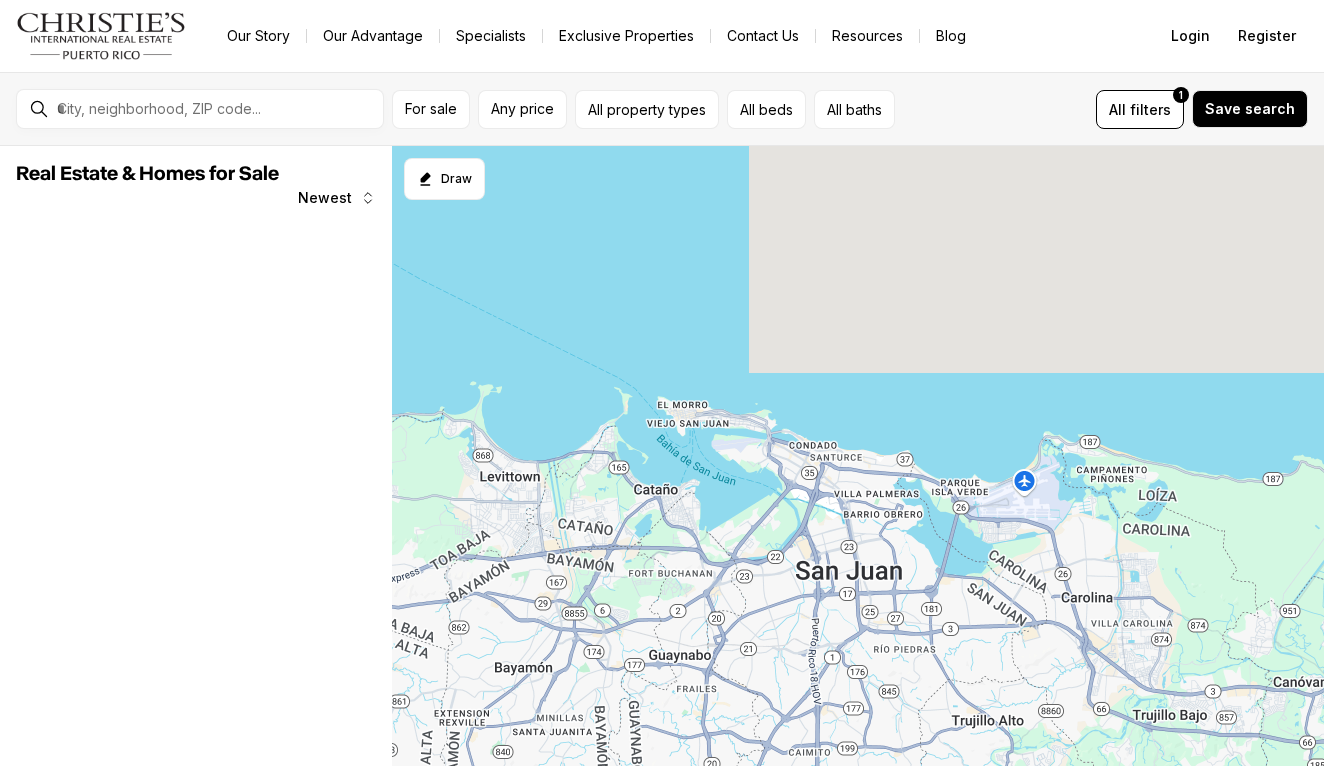 scroll, scrollTop: 0, scrollLeft: 0, axis: both 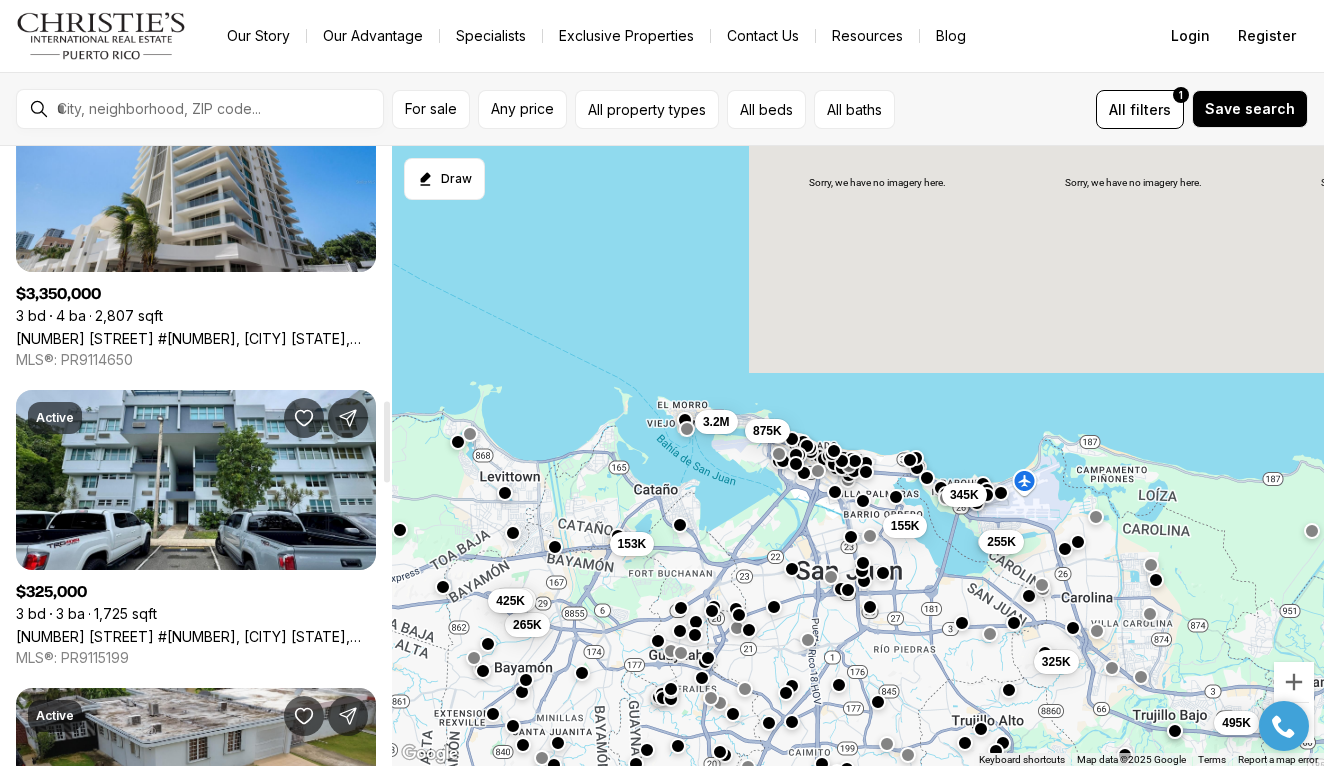 click on "Real Estate & Homes for Sale 773 results Newest Active $3,195,000 2 bd 3 ba 2,500 sqft [NUMBER] [STREET] [STREET], [CITY] [STATE], [POSTAL_CODE] MLS®: PR9114881 Active $255,000 4 bd 3 ba 1,407 sqft [NUMBER] [STREET] [STREET] #[NUMBER], [CITY] [STATE], [POSTAL_CODE] MLS®: PR9115210 Active $1,200,000 3 bd 4 ba 2,984 sqft [NUMBER] [STREET] [NEIGHBORHOOD] & CLUB, [CITY] [STATE], [POSTAL_CODE] MLS®: PR9115220 Active $345,000 1 bd 1 ba 737 sqft [NUMBER] [STREET] [STREET] #[NUMBER], [CITY] [STATE], [POSTAL_CODE] MLS®: PR9115211 Active $875,000 1 bd 2 ba 1,105 sqft Atlantis [NUMBER] [STREET] [STREET] #[NUMBER], [CITY] [STATE], [POSTAL_CODE] MLS®: PR9115189 Active $425,000 4 bd 4 ba 2,258 sqft [STREET] [LETTER] [NEIGHBORHOOD] & CLUB, [CITY] [STATE], [POSTAL_CODE] MLS®: PR9115200 Active $3,350,000 3 bd 4 ba 2,807 sqft [NUMBER] [STREET] [STREET] #[NUMBER], [CITY] [STATE], [POSTAL_CODE] MLS®: PR9114650 Active $325,000 3 bd 3 ba 1,725 sqft [NUMBER] [STREET] #[NUMBER], [CITY] [STATE], [POSTAL_CODE] MLS®: PR9115199 Active $265,000 4 bd 2 ba 4,329 sqft [STREET] [NUMBER] [LETTER] #[NUMBER] [NEIGHBORHOOD], [CITY] [STATE], [POSTAL_CODE] MLS®: PR9115176 Active $495,000 4 bd 4 ba 8,611 sqft [NUMBER]" at bounding box center (196, 602) 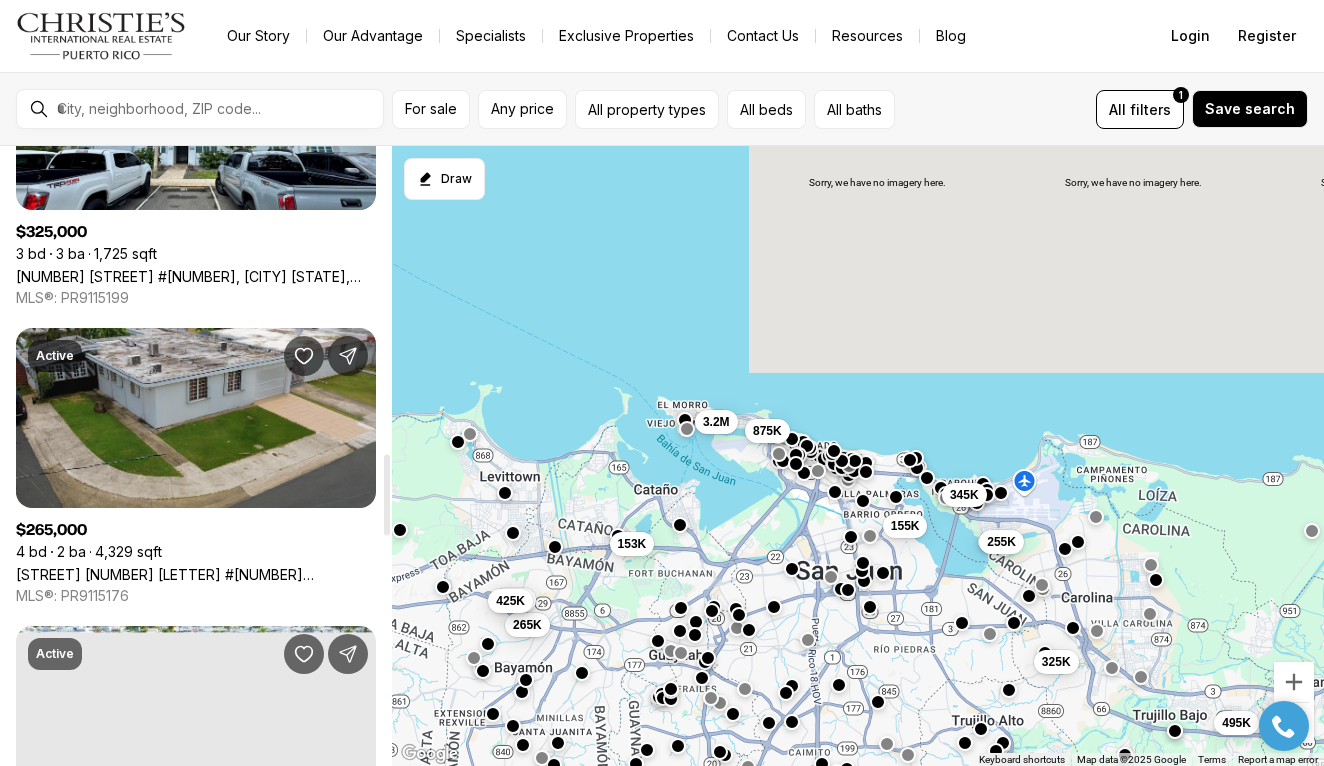 scroll, scrollTop: 2320, scrollLeft: 0, axis: vertical 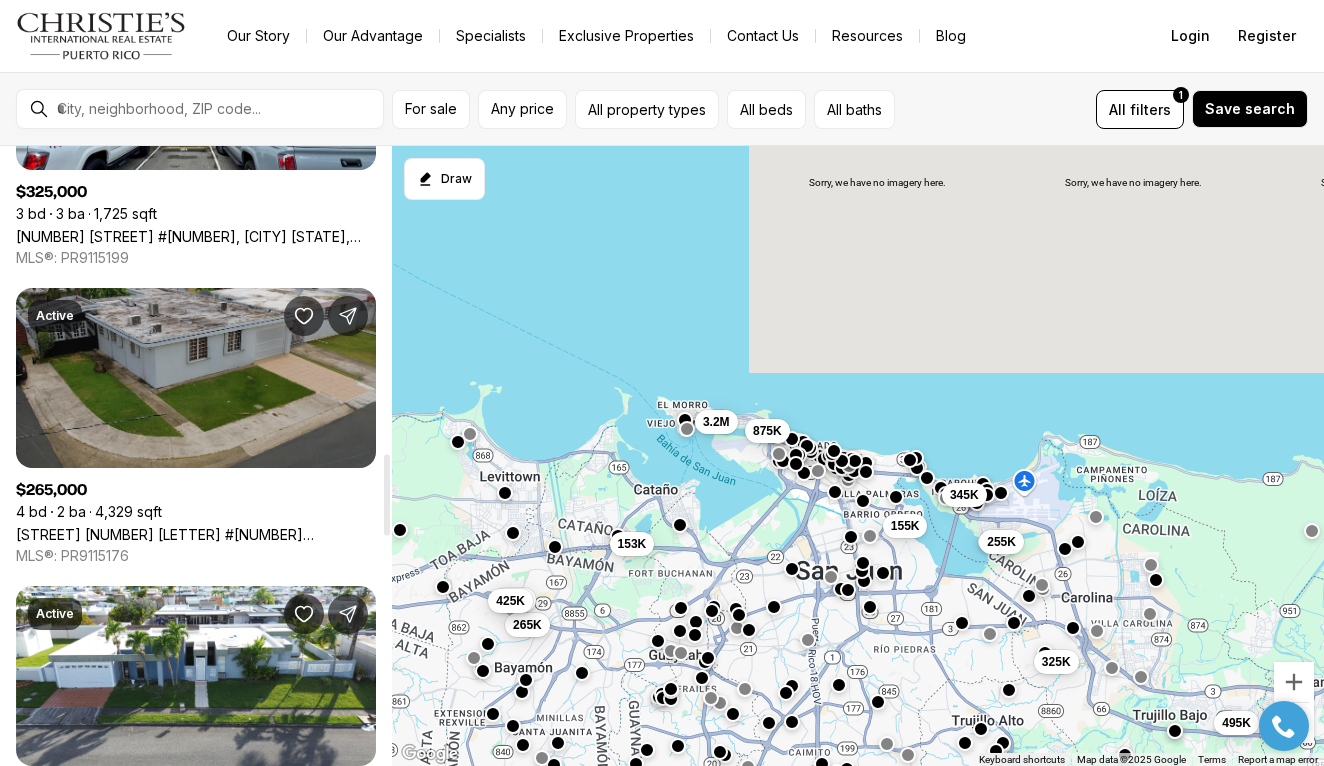 click on "[STREET] [NUMBER] [LETTER] #[NUMBER] [NEIGHBORHOOD], [CITY] [STATE], [POSTAL_CODE]" at bounding box center (196, 534) 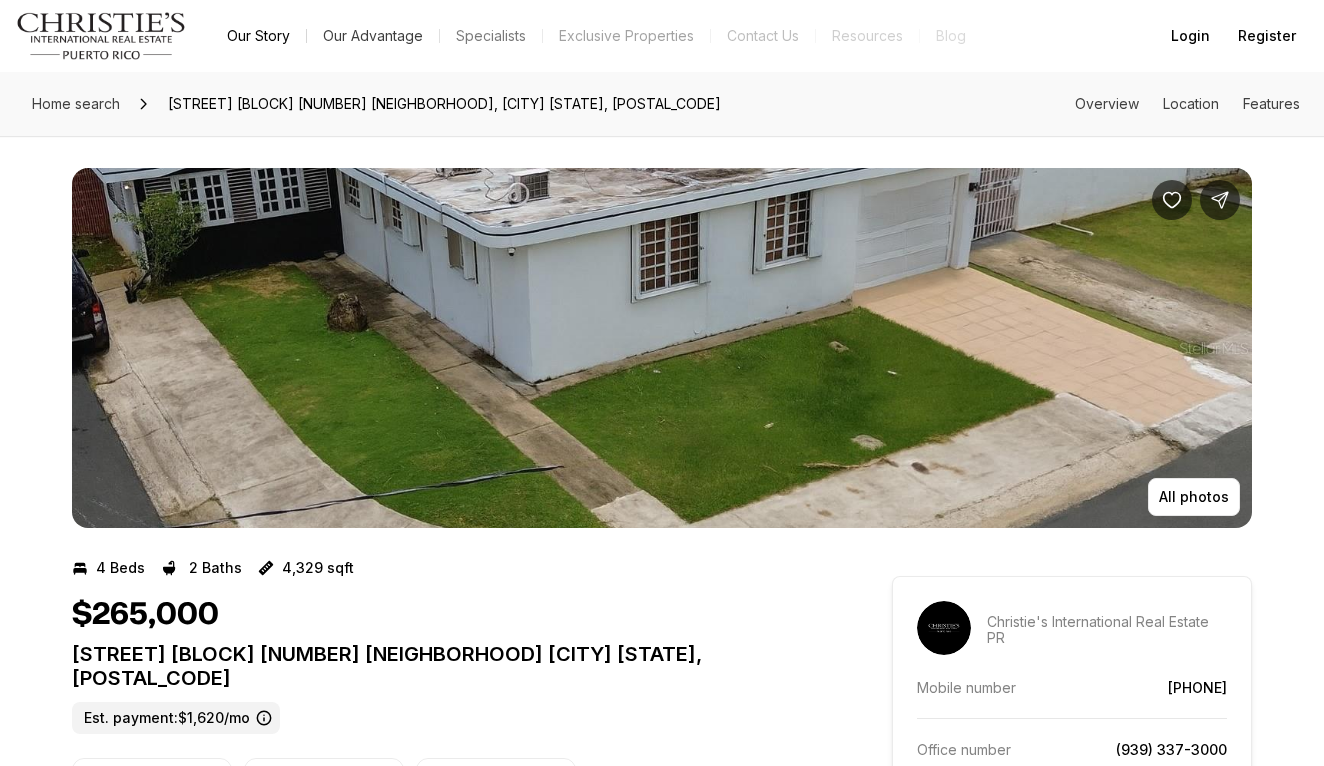 scroll, scrollTop: 0, scrollLeft: 0, axis: both 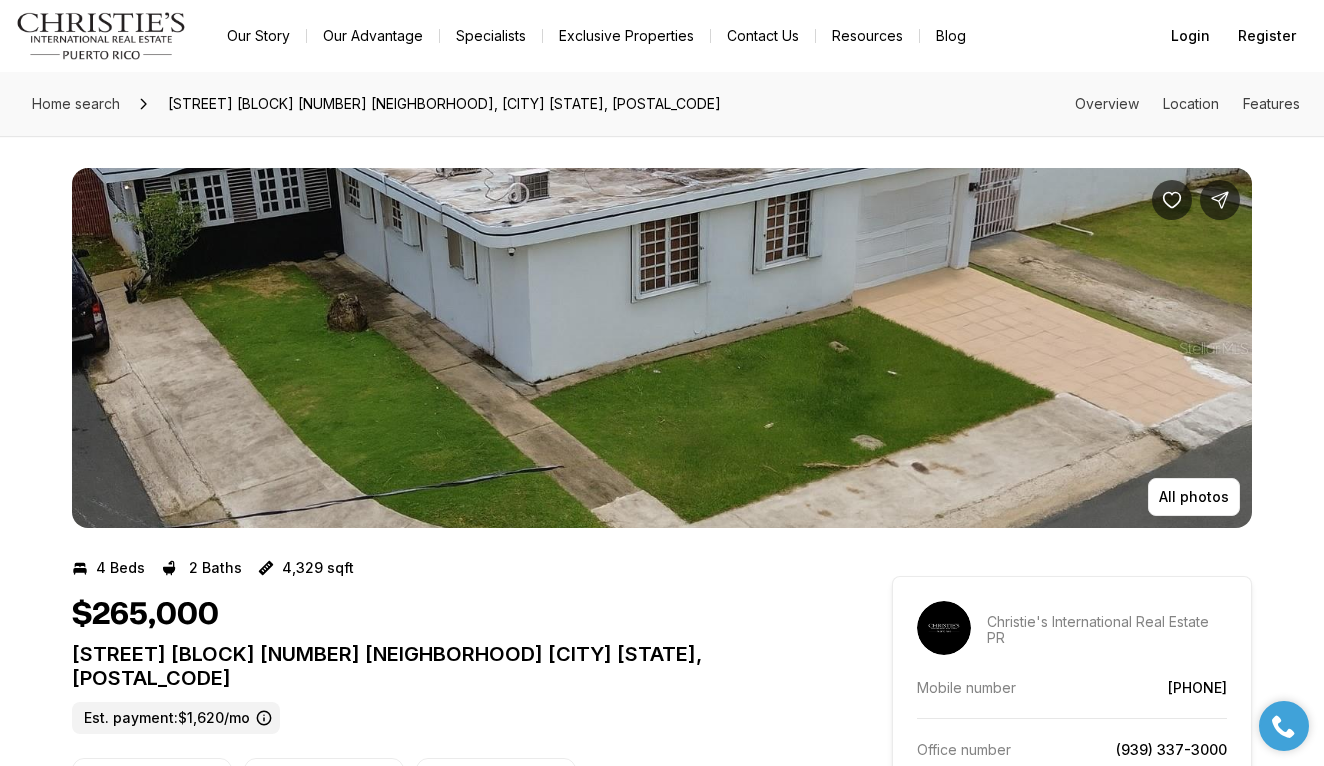 click at bounding box center (662, 348) 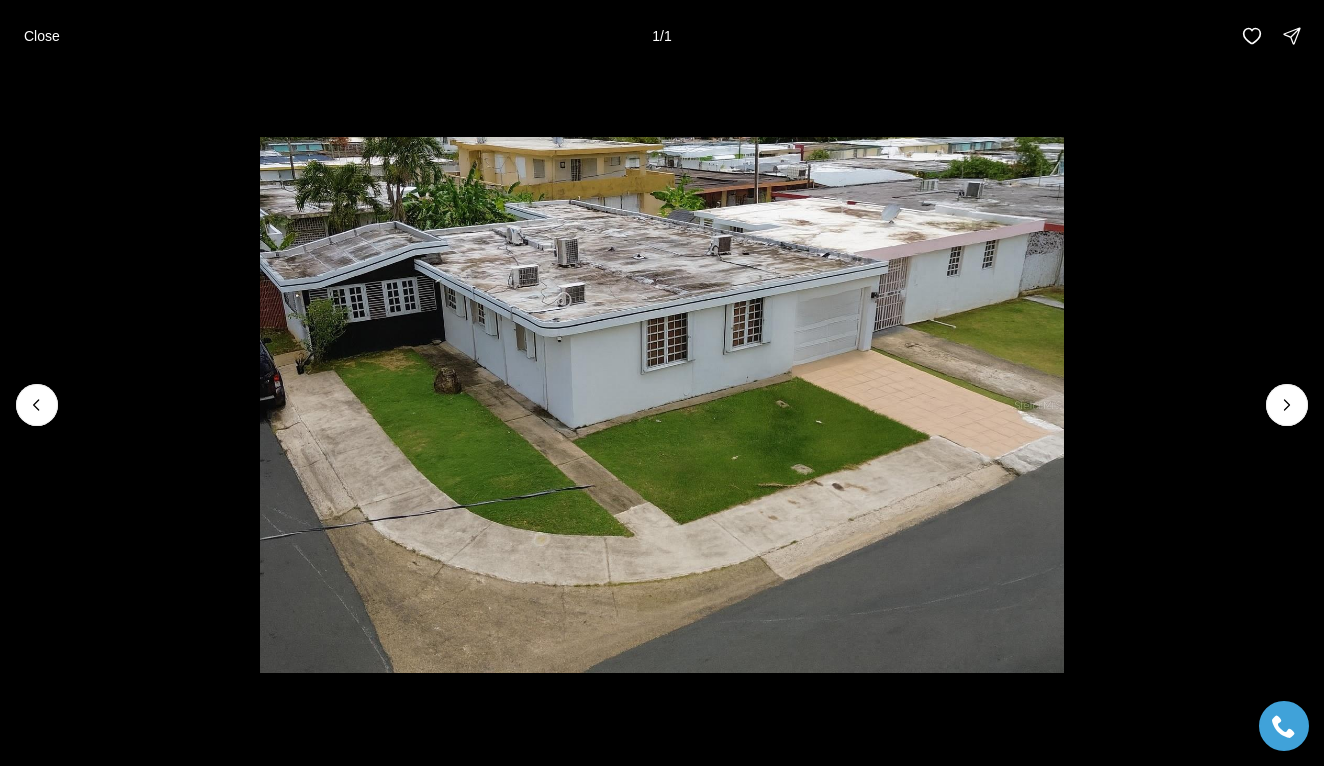 click at bounding box center [1287, 405] 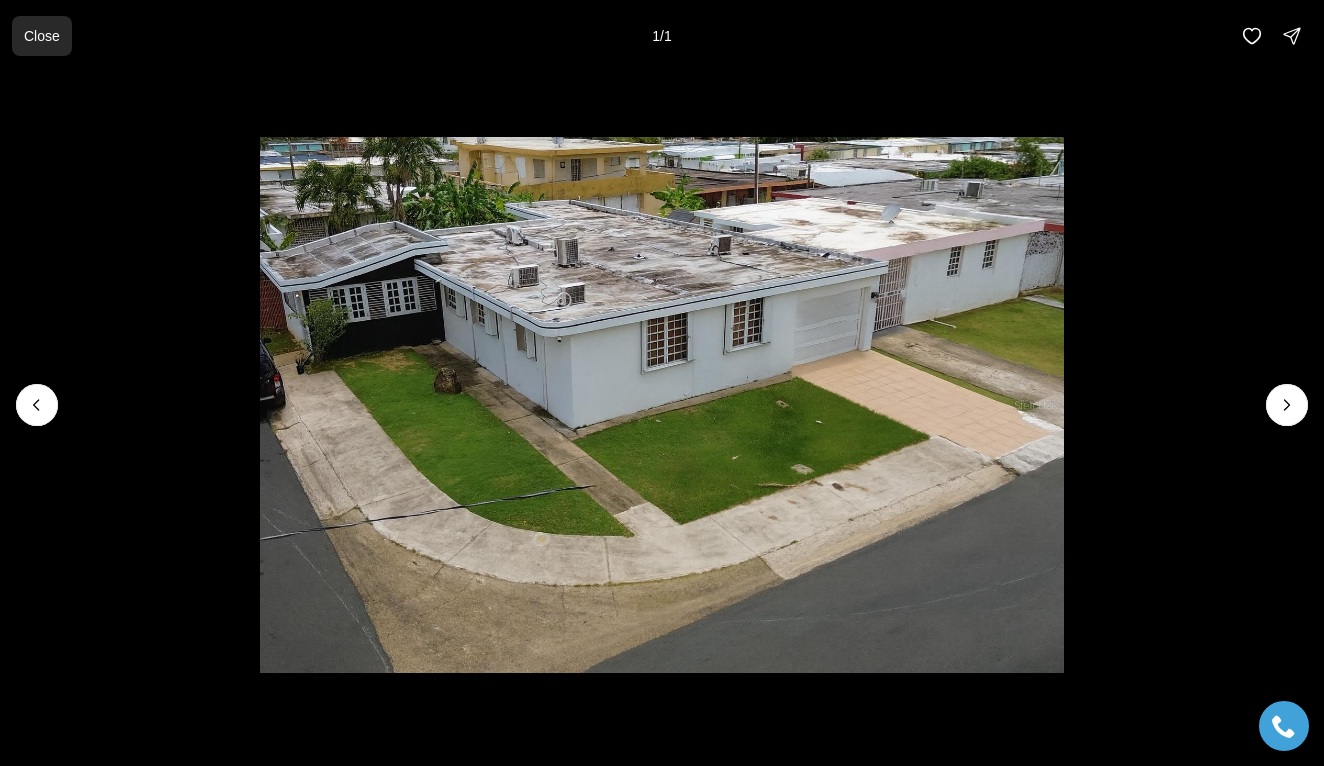 click on "Close" at bounding box center [42, 36] 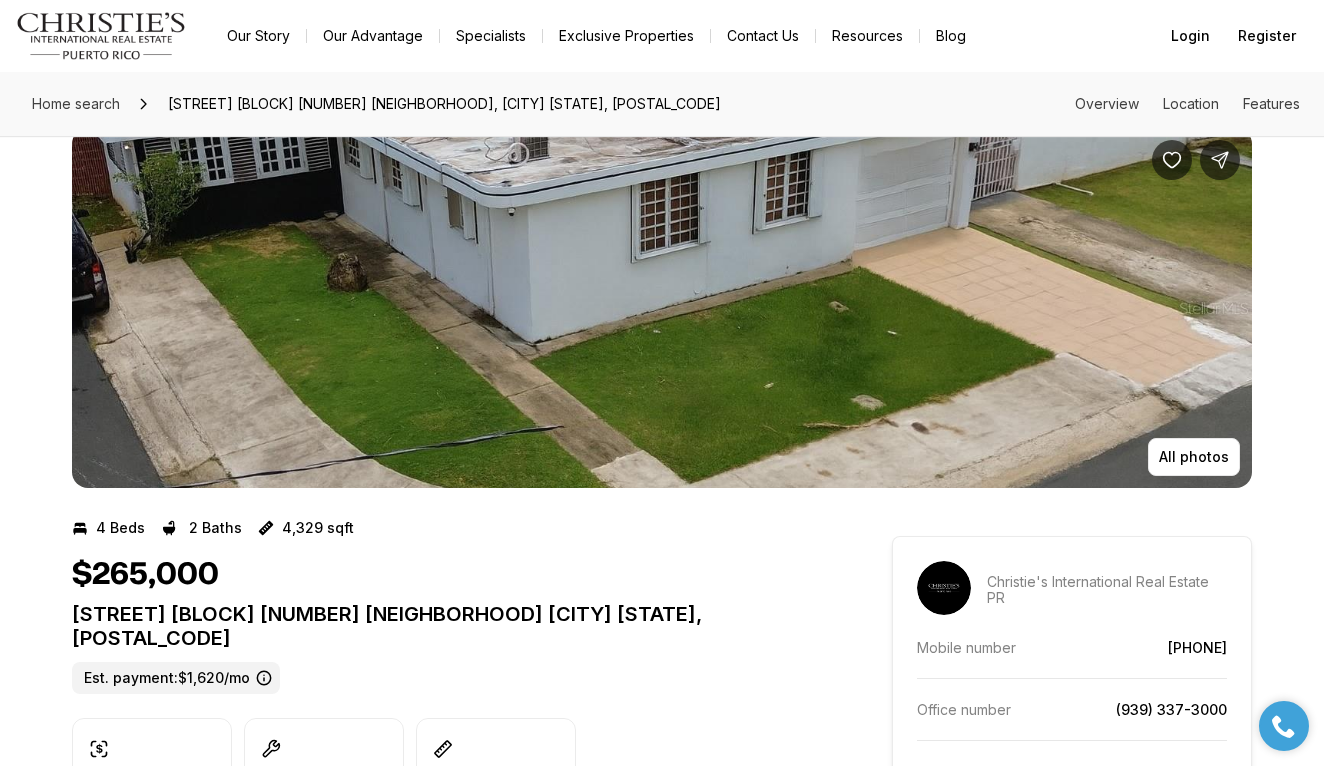scroll, scrollTop: 0, scrollLeft: 0, axis: both 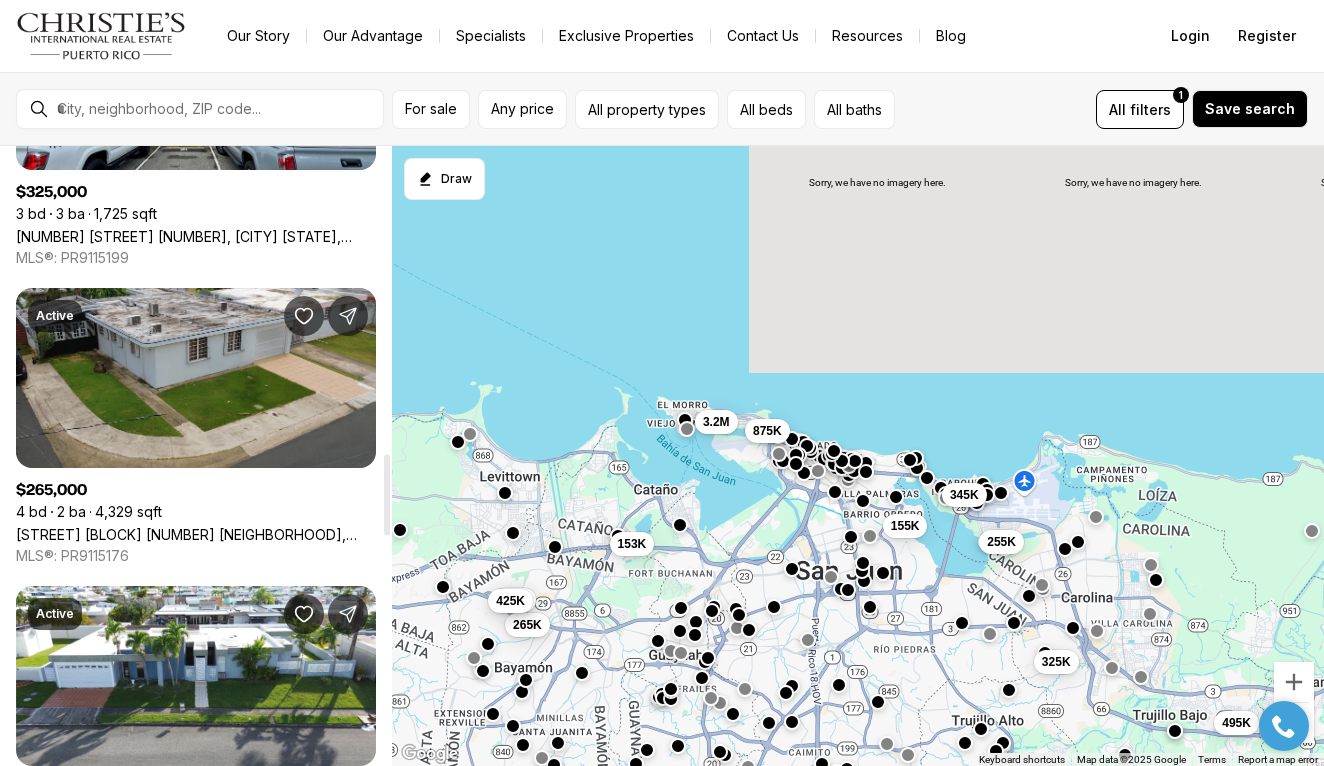 click on "Real Estate & Homes for Sale 773 results Newest Active $[PRICE] [BEDROOMS] bd [BATHROOMS] ba [SQFT] sqft [NUMBER] [STREET] [STREET], [CITY] PR, [POSTAL_CODE] MLS®: [MLS_ID] Active $[PRICE] [BEDROOMS] bd [BATHROOMS] ba [SQFT] sqft [NUMBER] [STREET] [STREET] #[NUMBER], [CITY] PR, [POSTAL_CODE] MLS®: [MLS_ID] Active $[PRICE] [BEDROOMS] bd [BATHROOMS] ba [SQFT] sqft [NUMBER] [STREET], [CITY] PR, [POSTAL_CODE] MLS®: [MLS_ID] Active $[PRICE] [BEDROOMS] bd [BATHROOMS] ba [SQFT] sqft [NUMBER] [STREET] [STREET] #[NUMBER], [CITY] PR, [POSTAL_CODE] MLS®: [MLS_ID] Active $[PRICE] [BEDROOMS] bd [BATHROOMS] ba [SQFT] sqft [BRAND] [NUMBER] [STREET] [STREET] #[NUMBER], [CITY] PR, [POSTAL_CODE] MLS®: [MLS_ID] Active $[PRICE] [BEDROOMS] bd [BATHROOMS] ba [SQFT] sqft [NUMBER] [STREET] [STREET] #[NUMBER], [CITY] PR, [POSTAL_CODE] MLS®: [MLS_ID] Active $[PRICE] [BEDROOMS] bd [BATHROOMS] ba [SQFT] sqft [STREET] [NUMBER] [STREET] [NEIGHBORHOOD], [CITY] PR, [POSTAL_CODE] MLS®: [MLS_ID] Active $[PRICE] [BEDROOMS] bd [BATHROOMS] ba [SQFT] sqft [NUMBER] [NUMBER]" at bounding box center (196, 202) 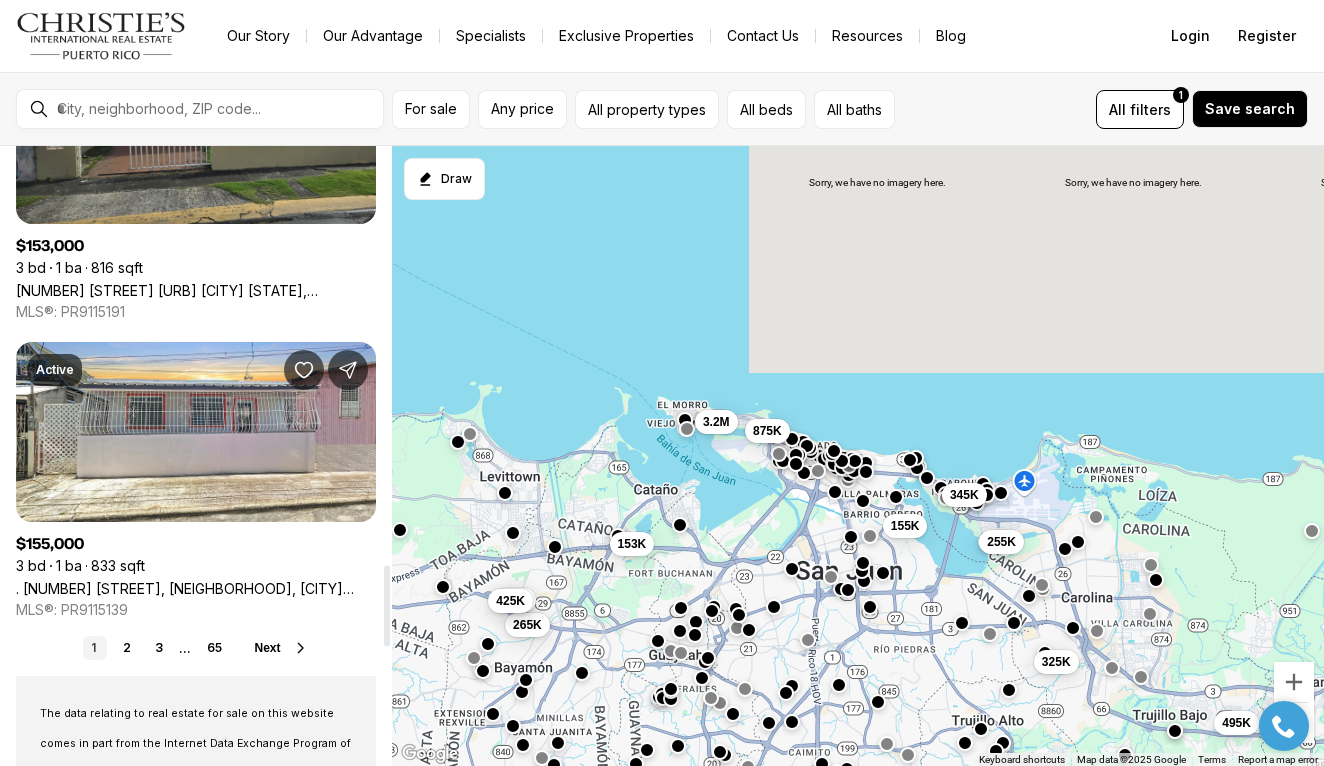 scroll, scrollTop: 3200, scrollLeft: 0, axis: vertical 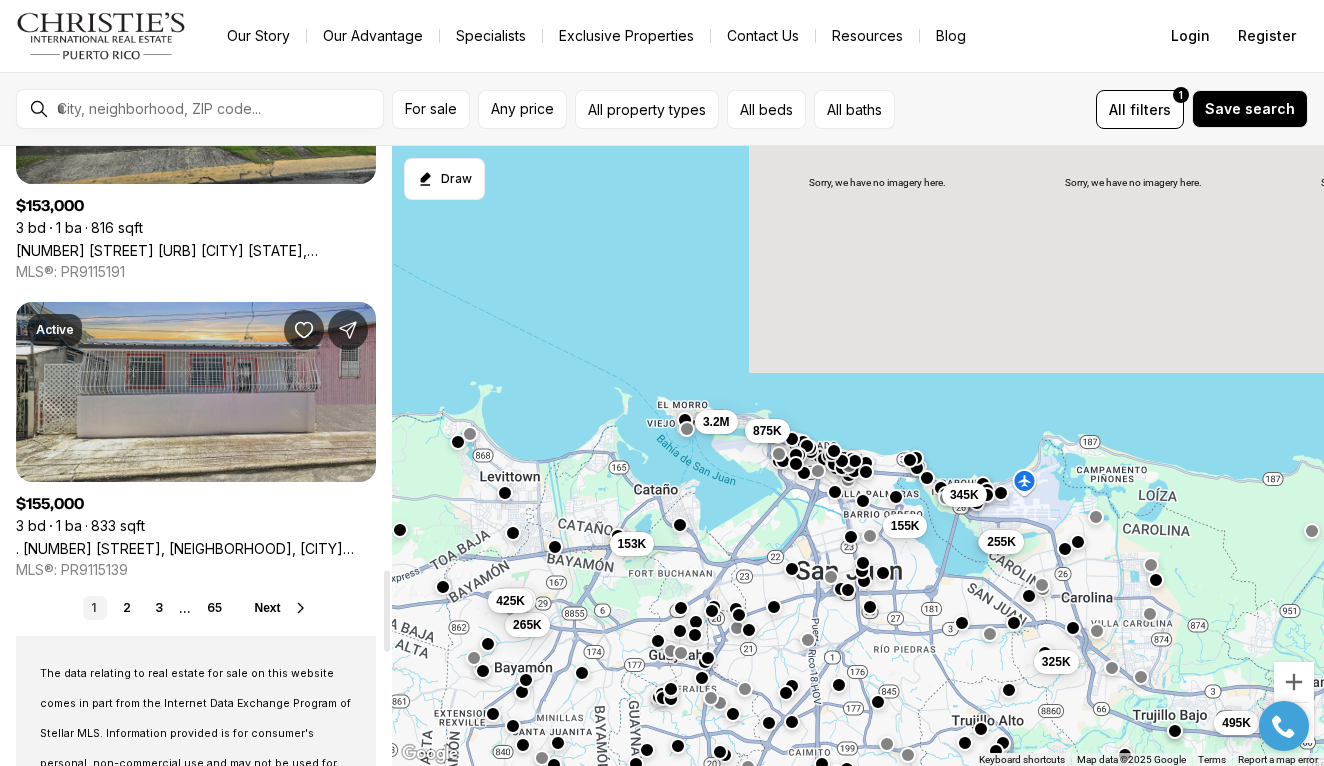 click on ". [NUMBER] [STREET], [NEIGHBORHOOD], [CITY] PR, [POSTAL_CODE]" at bounding box center (196, 548) 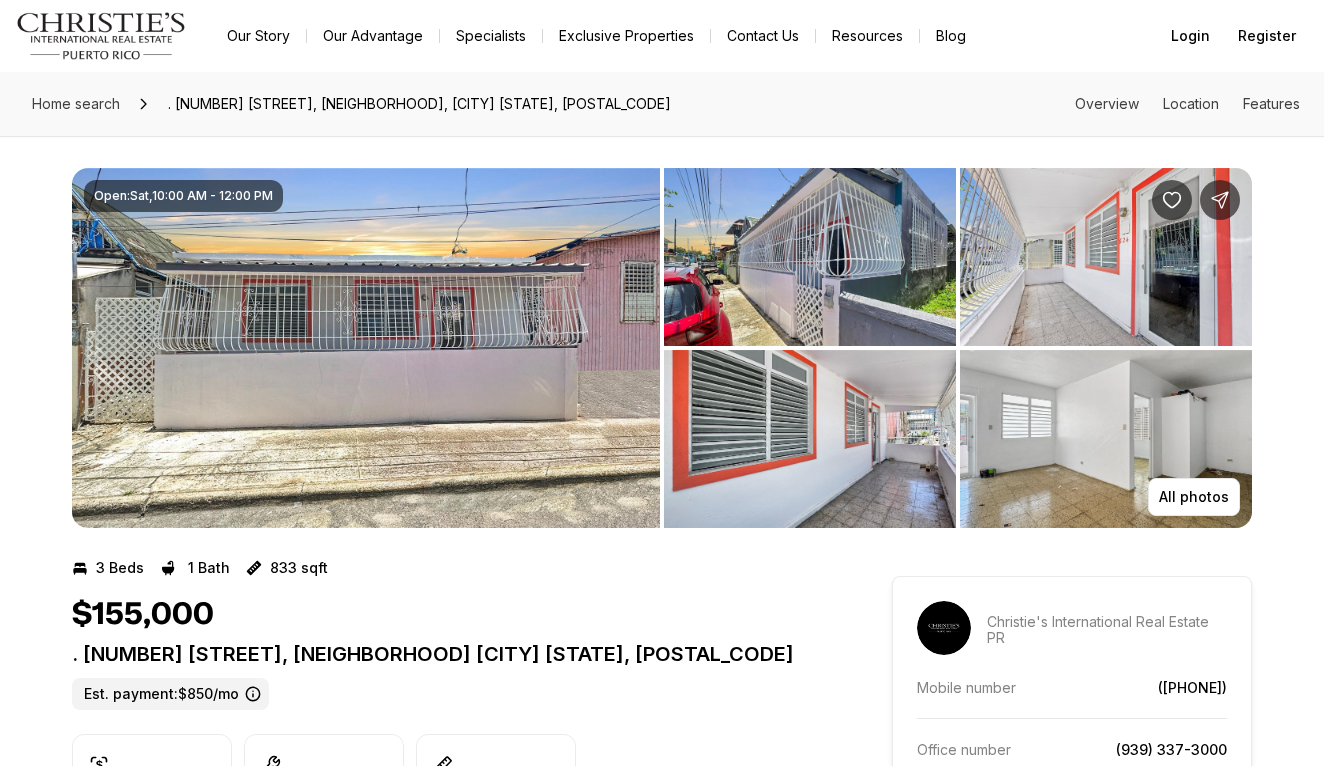 scroll, scrollTop: 0, scrollLeft: 0, axis: both 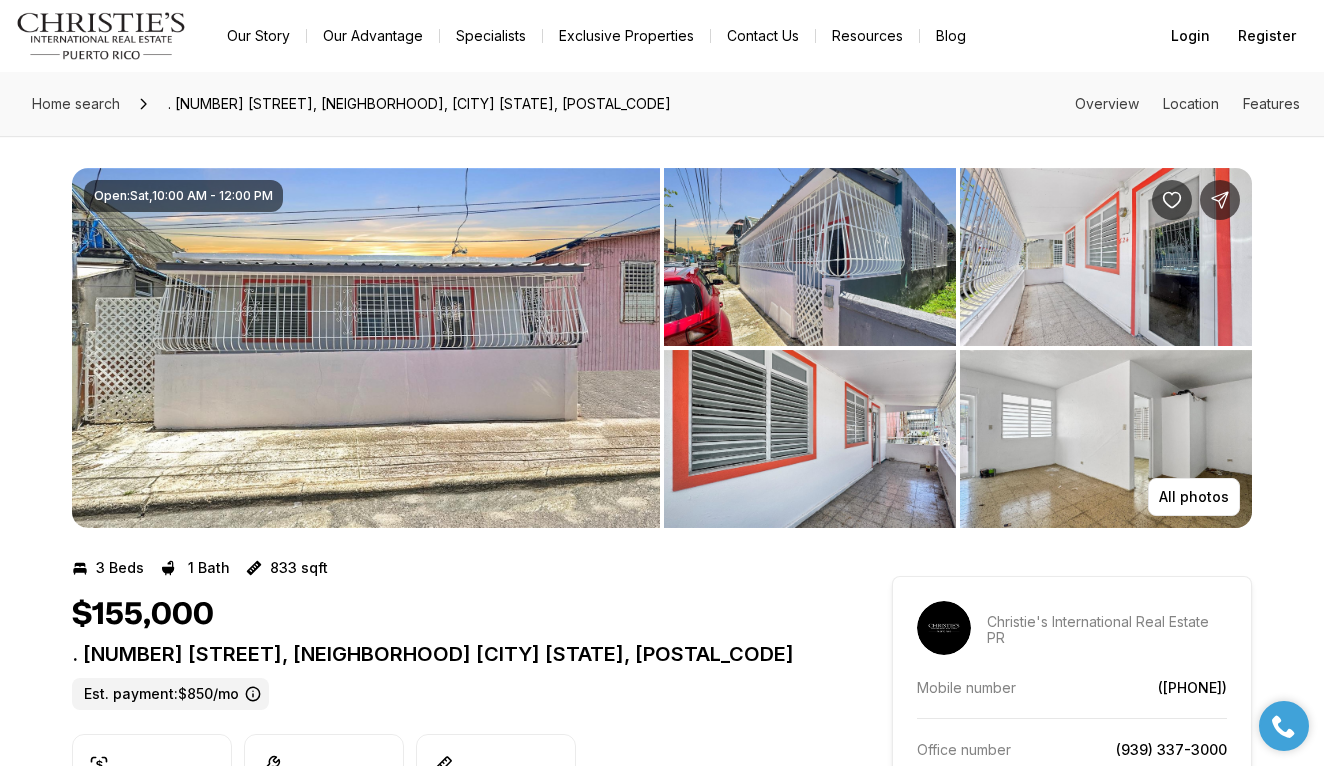 click at bounding box center [366, 348] 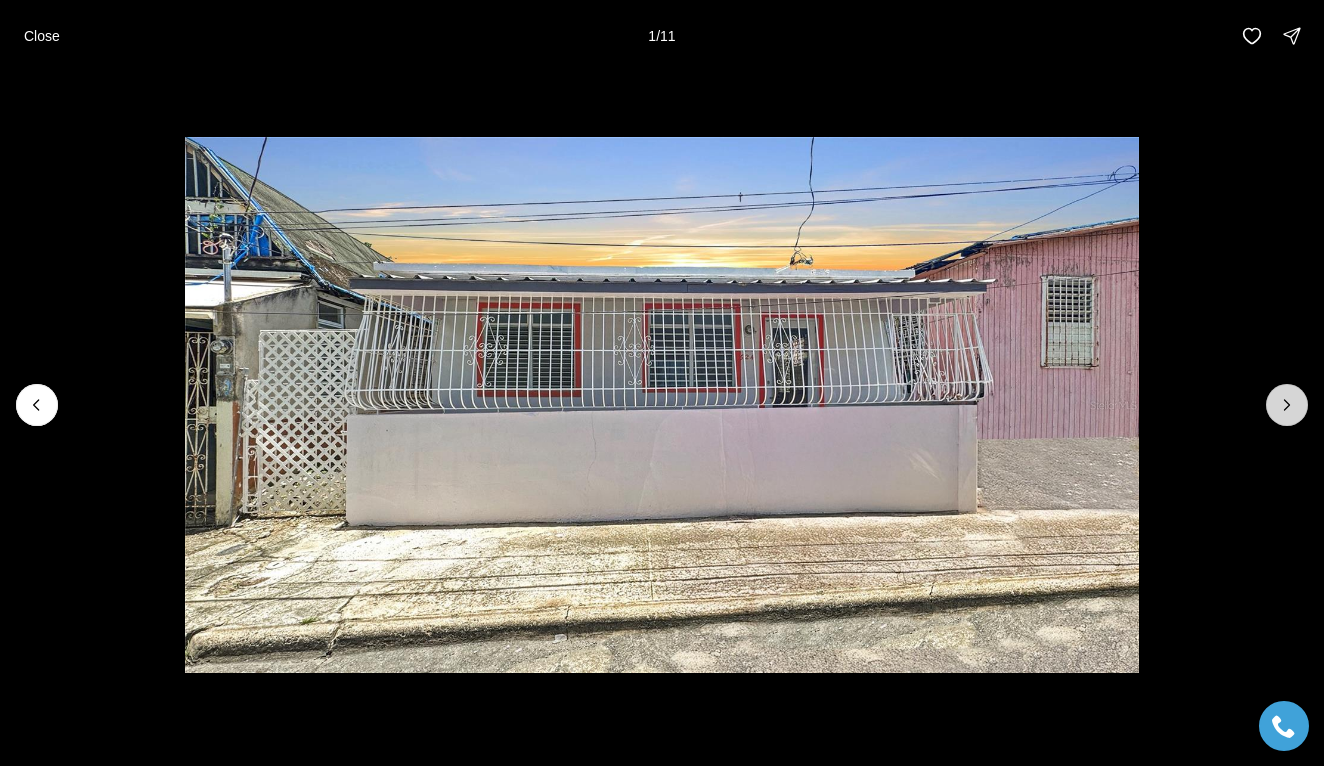 click 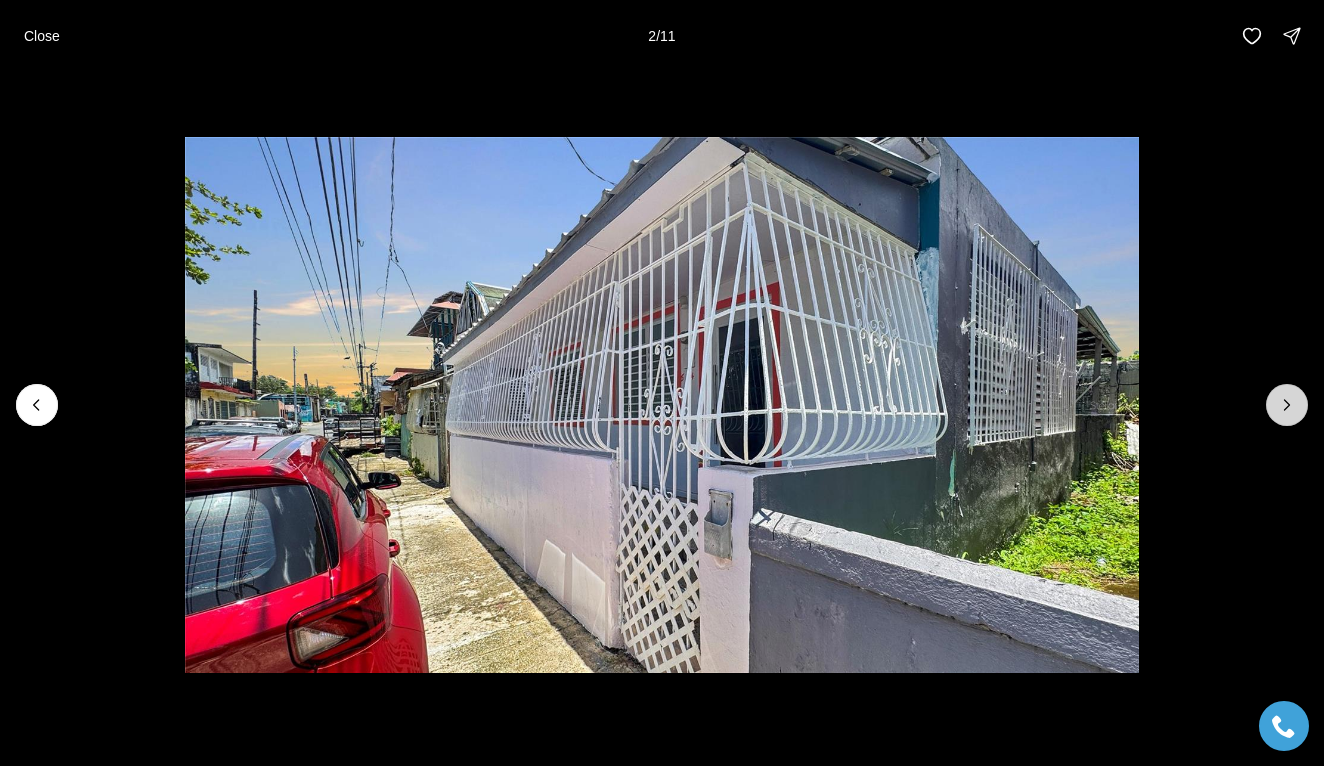 click 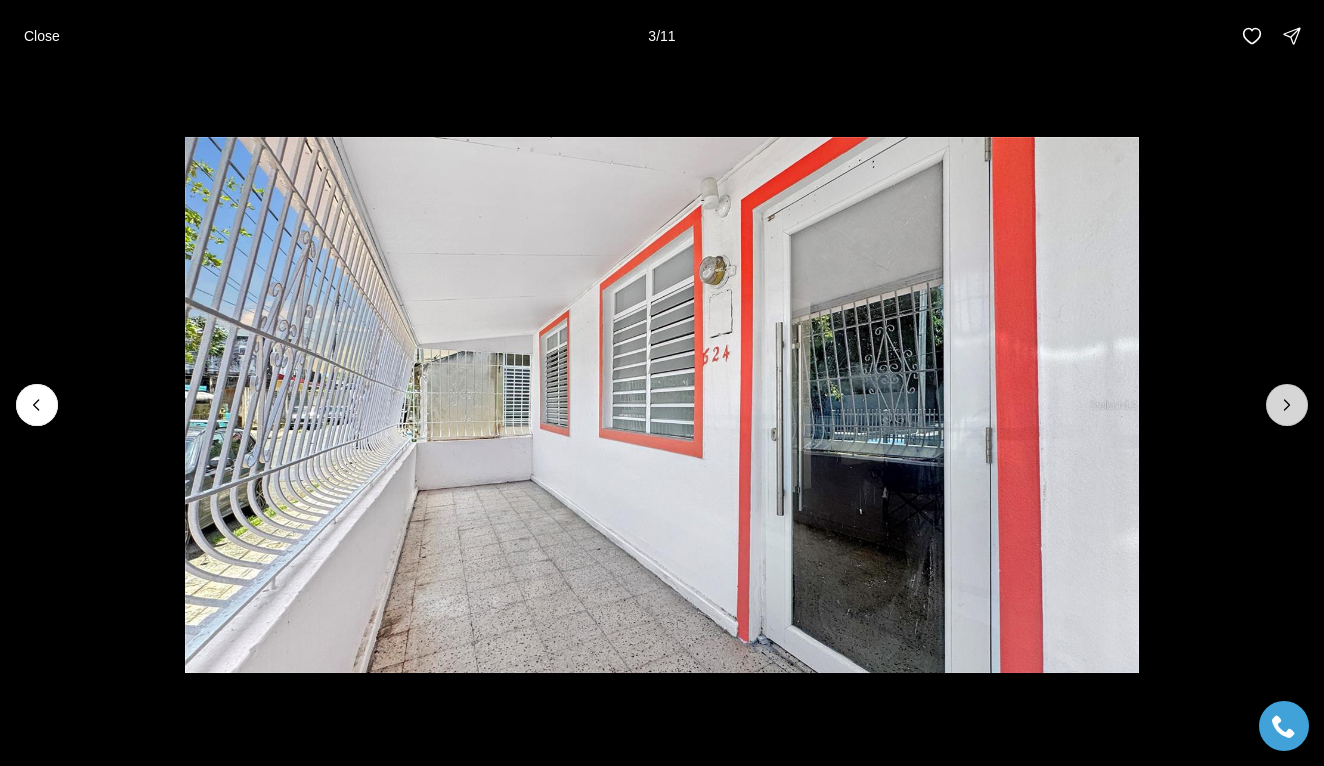 click 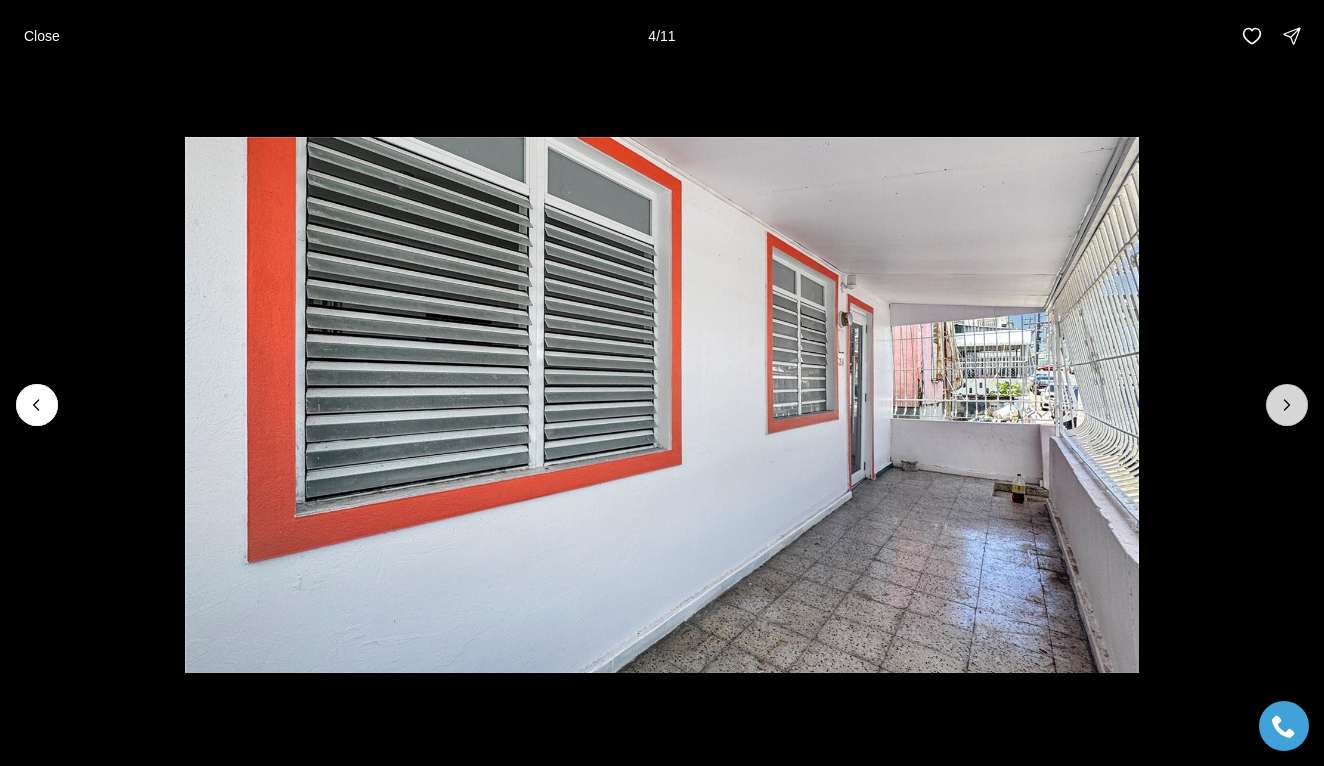 click 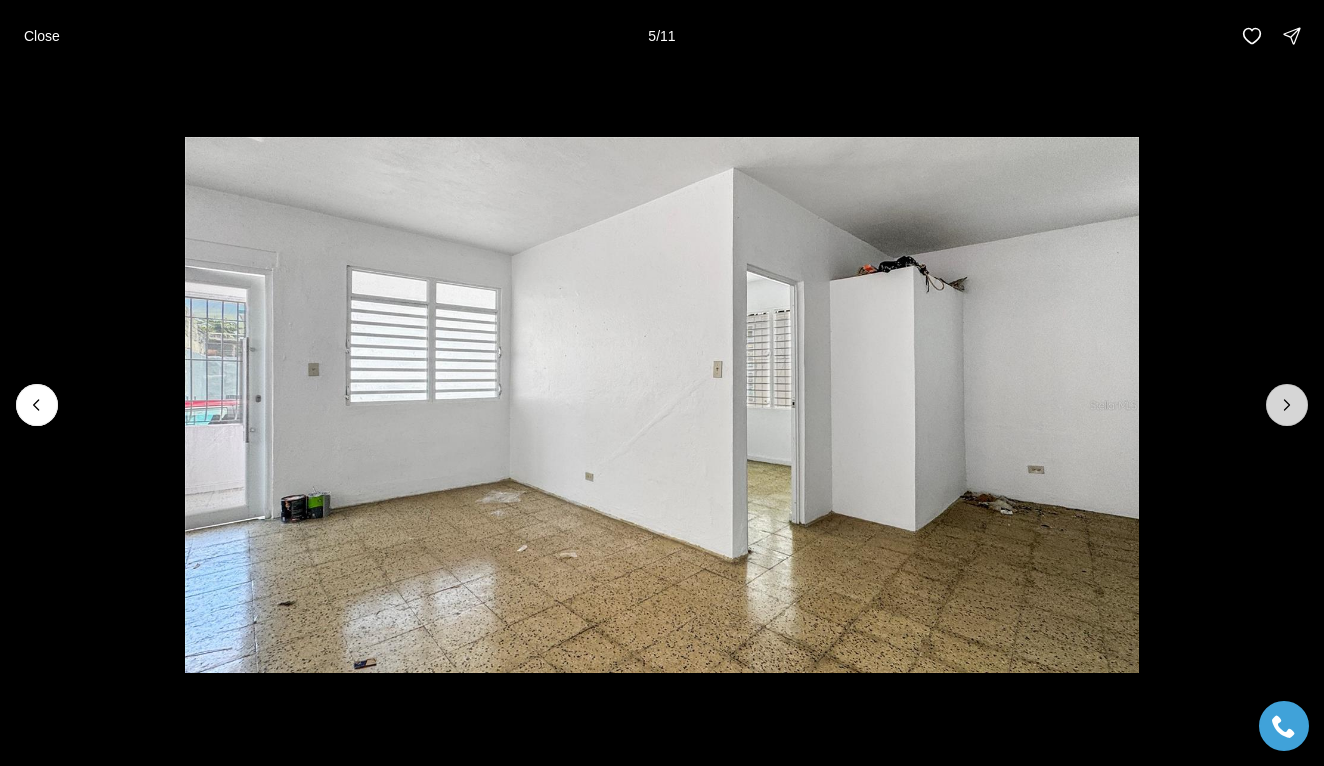 click 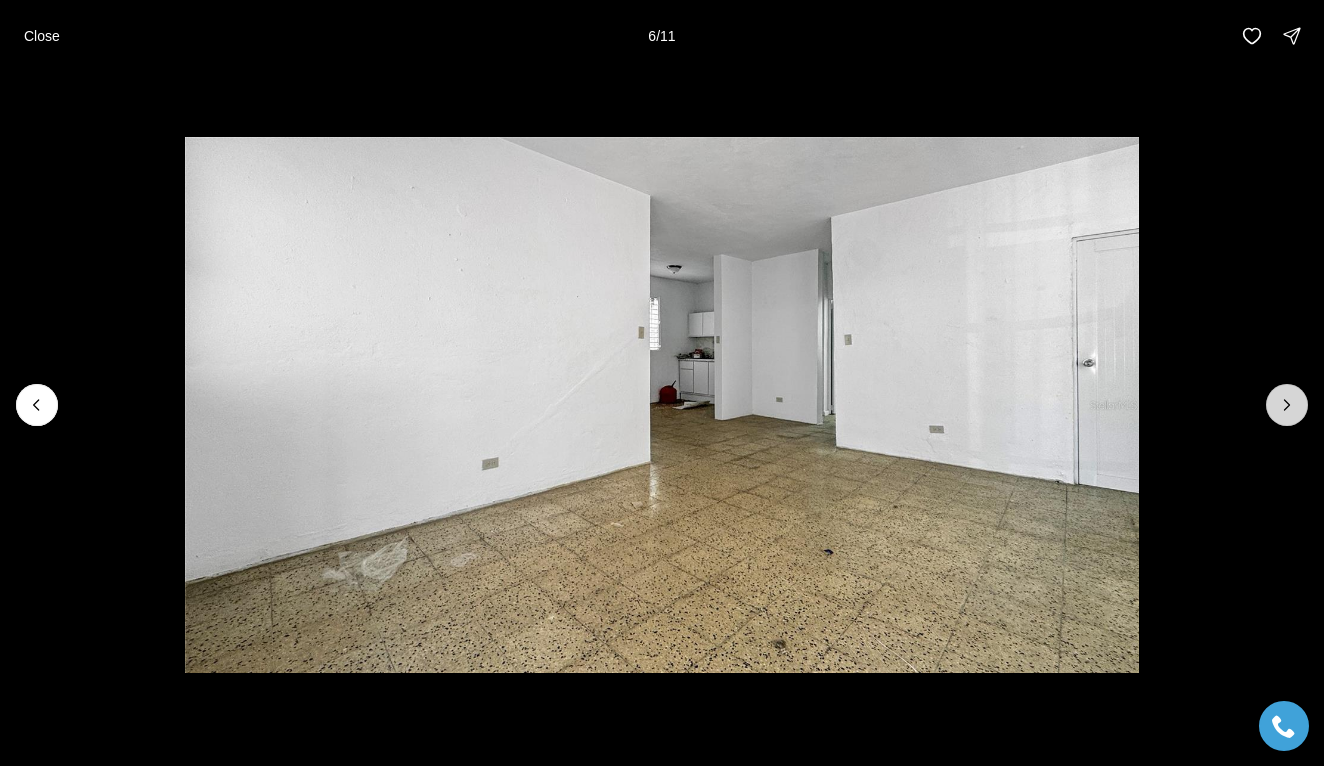 click 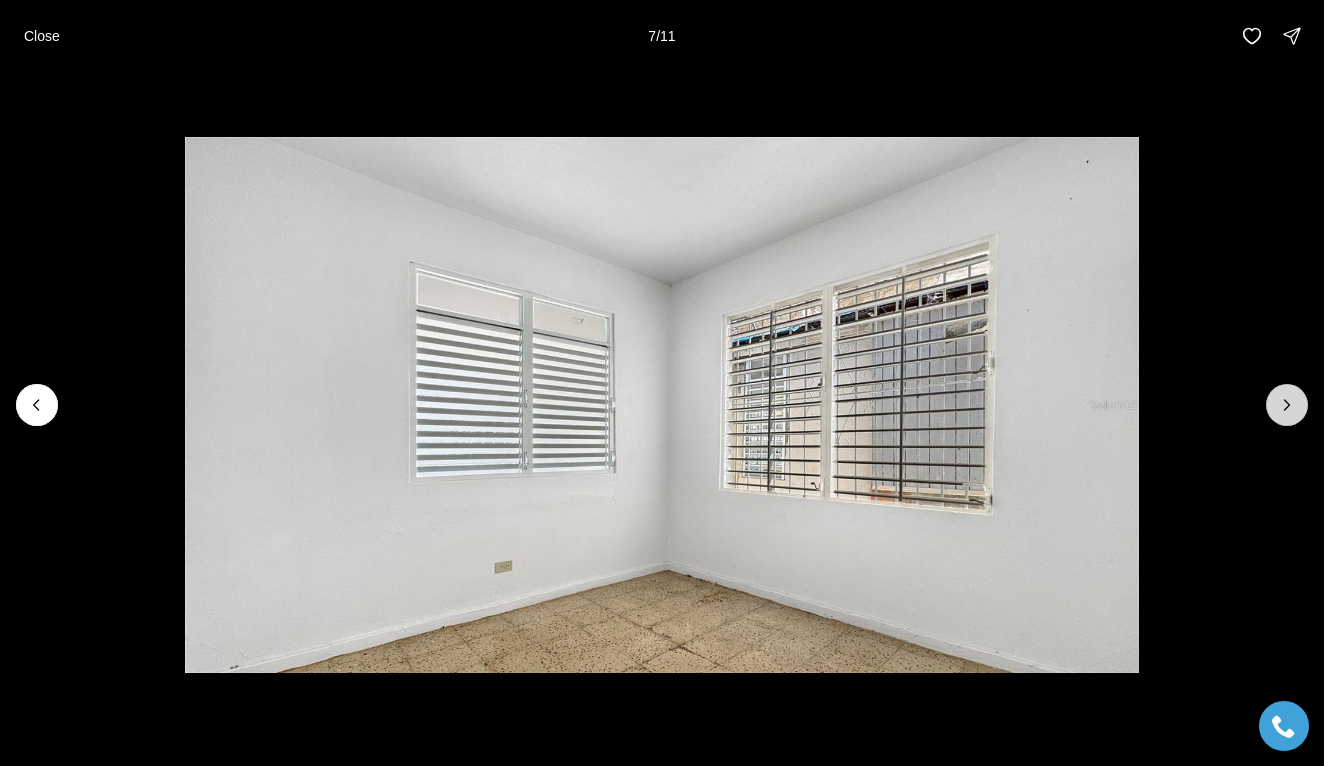 click 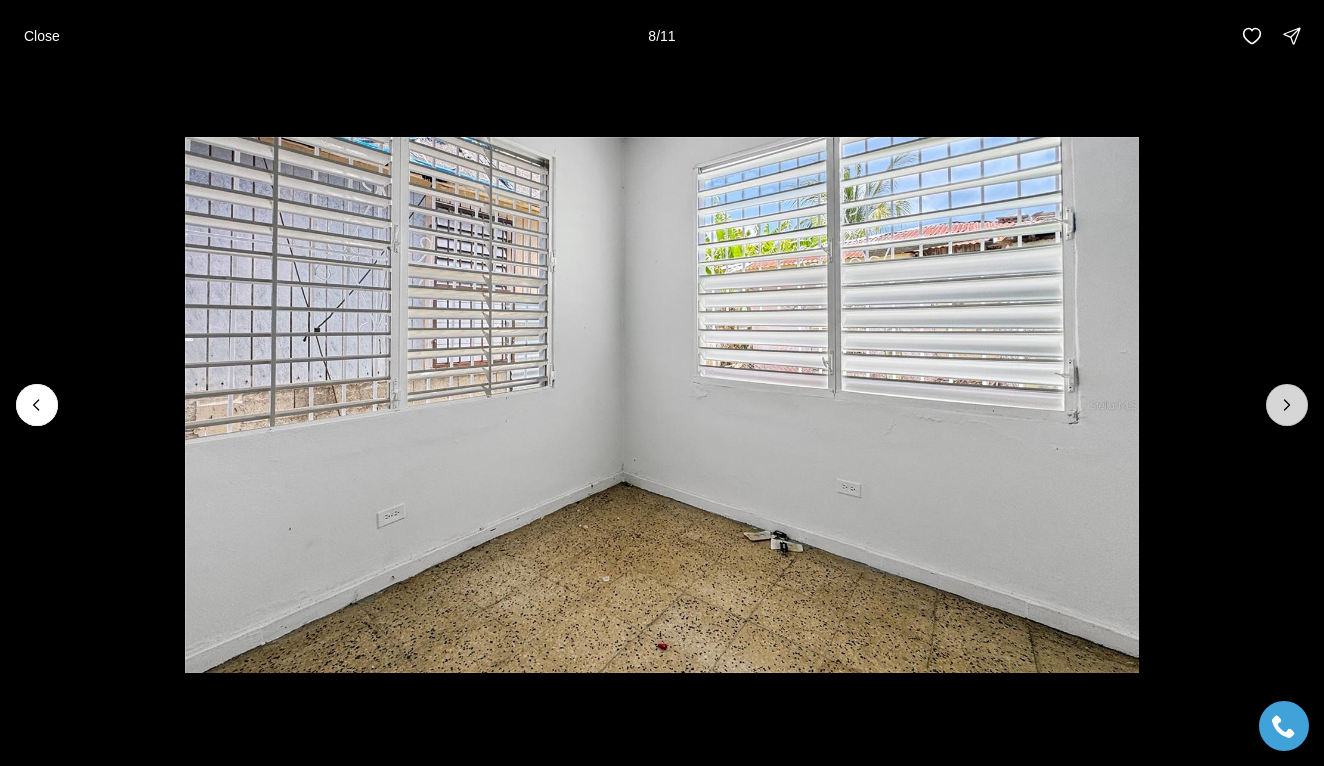 click 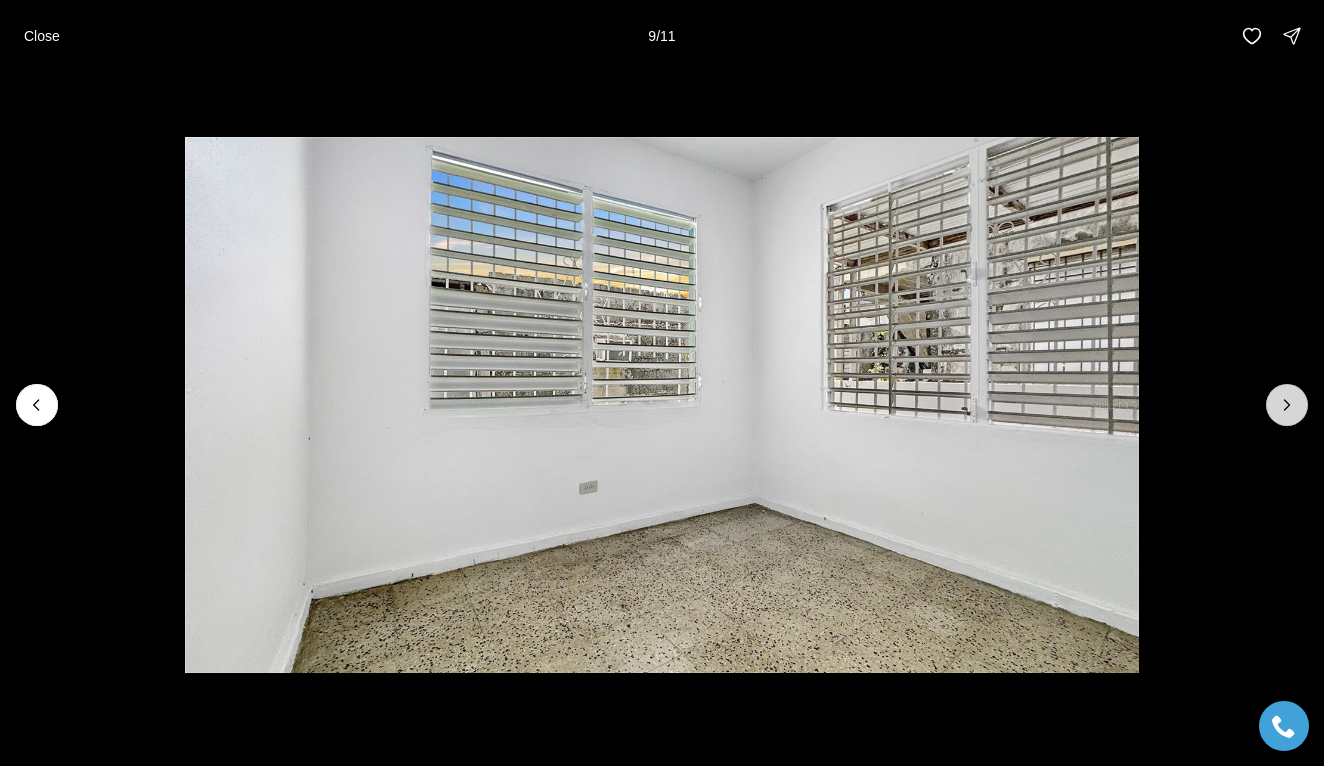 click 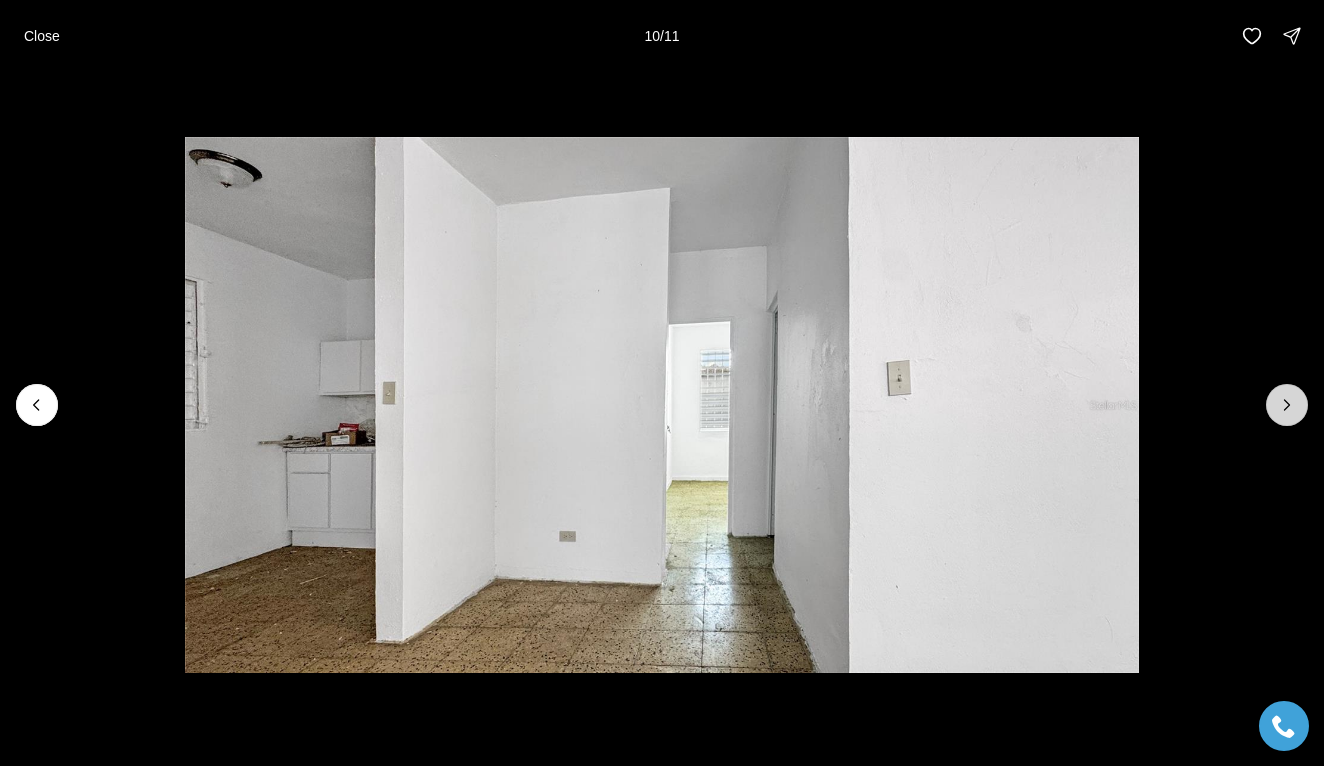 click 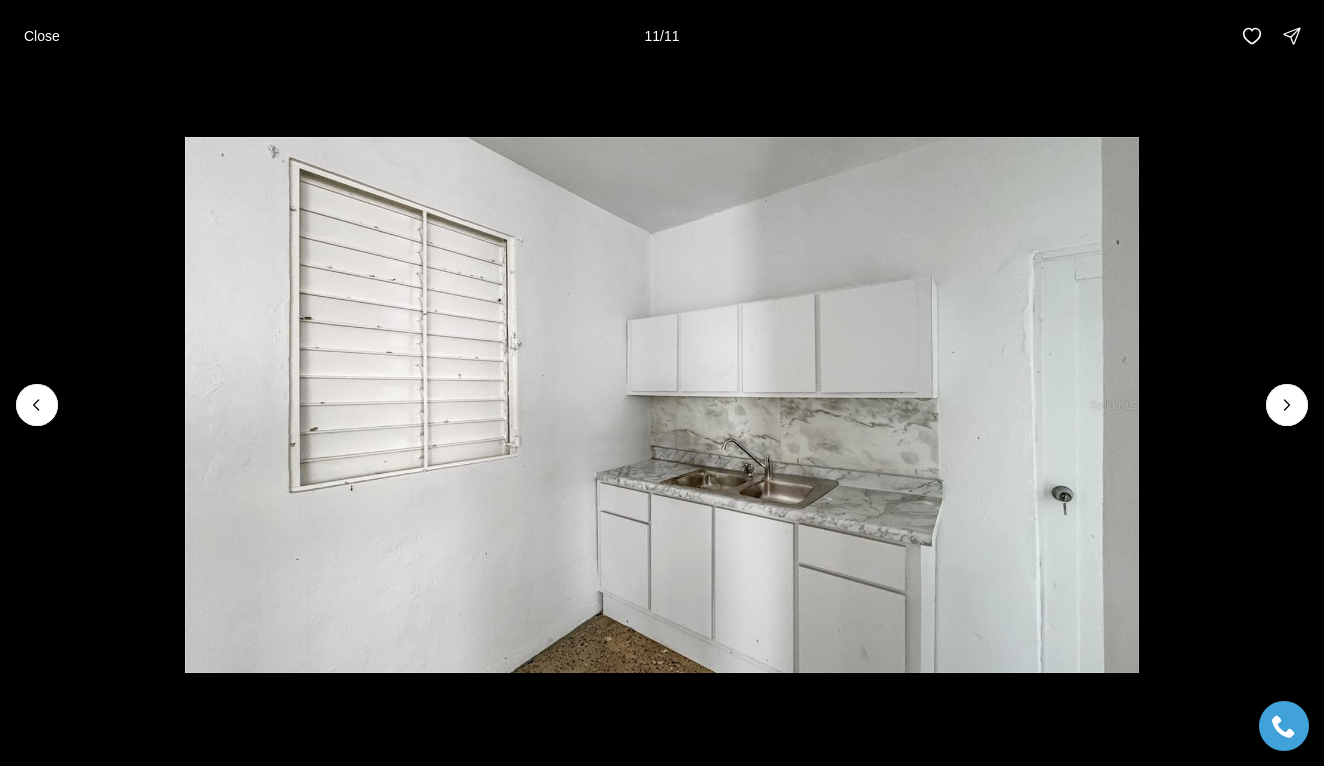 click at bounding box center [1287, 405] 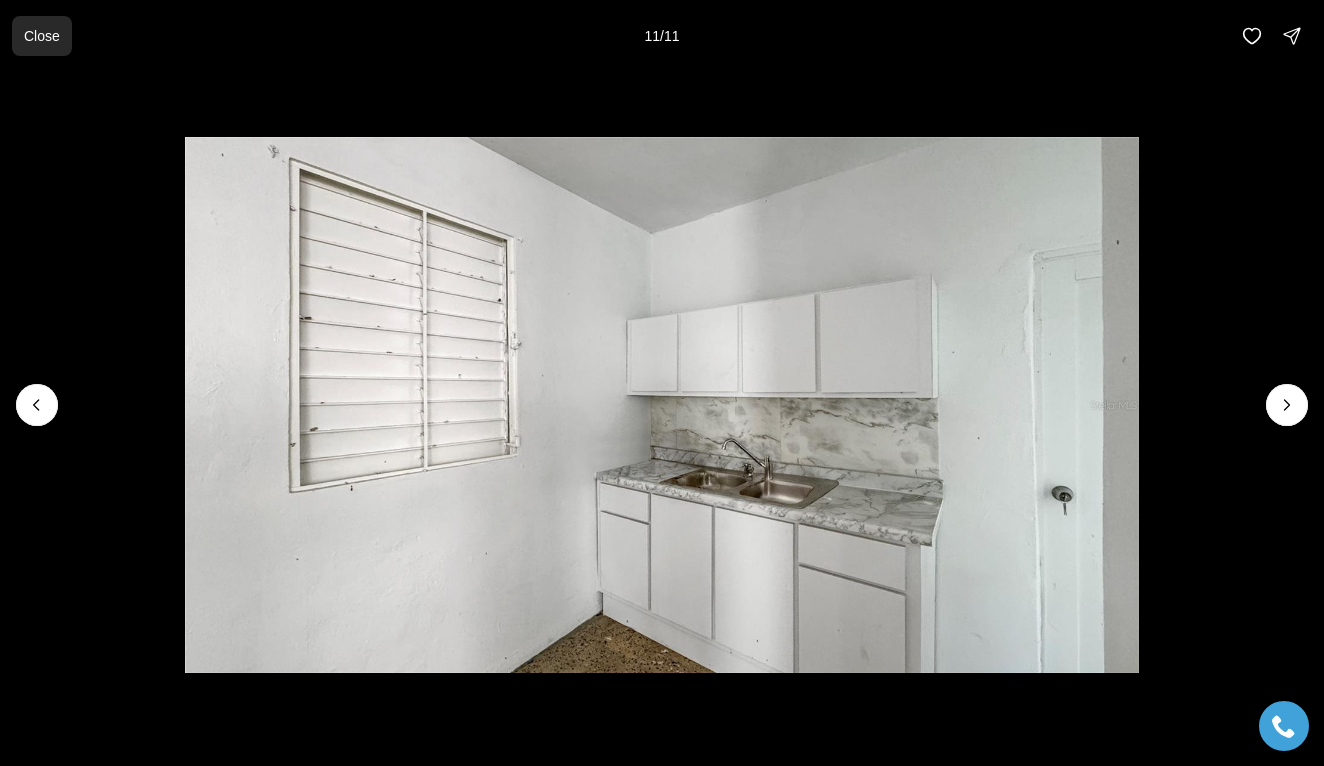 click on "Close" at bounding box center [42, 36] 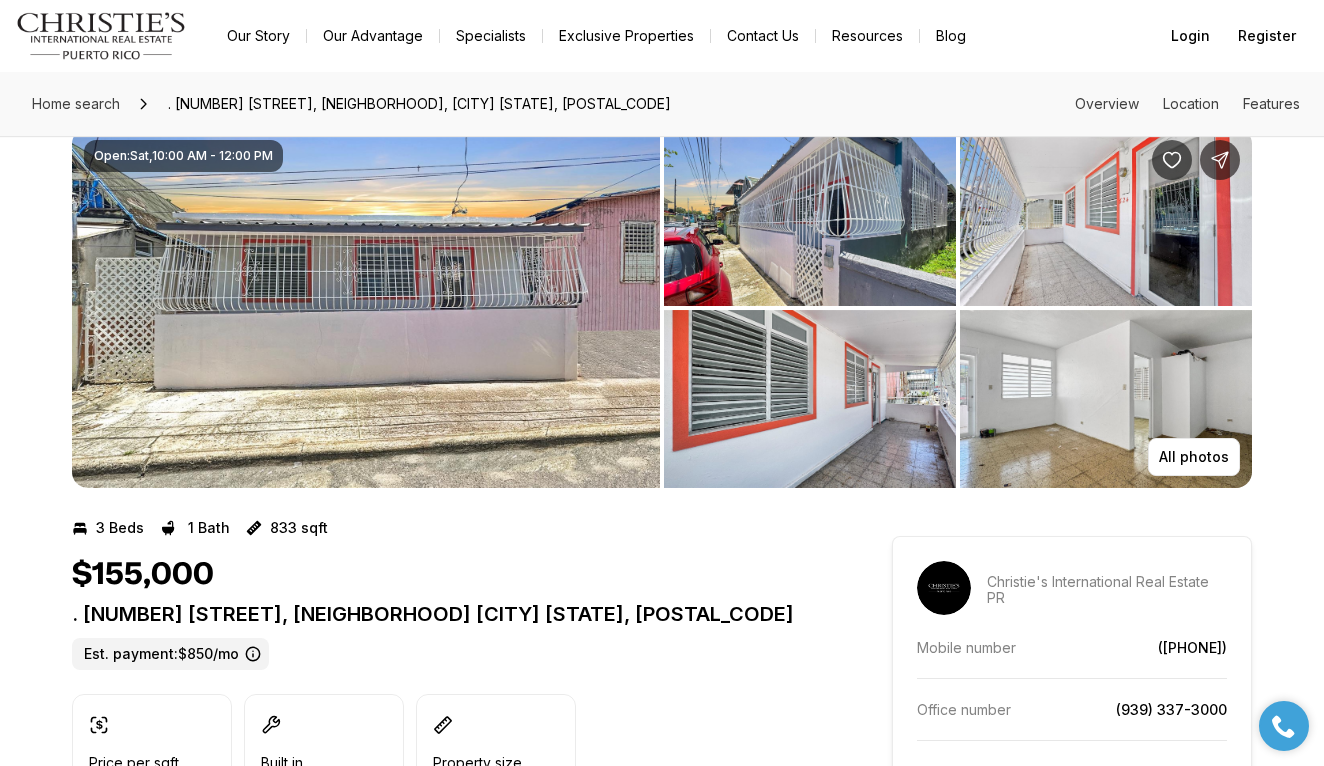 scroll, scrollTop: 0, scrollLeft: 0, axis: both 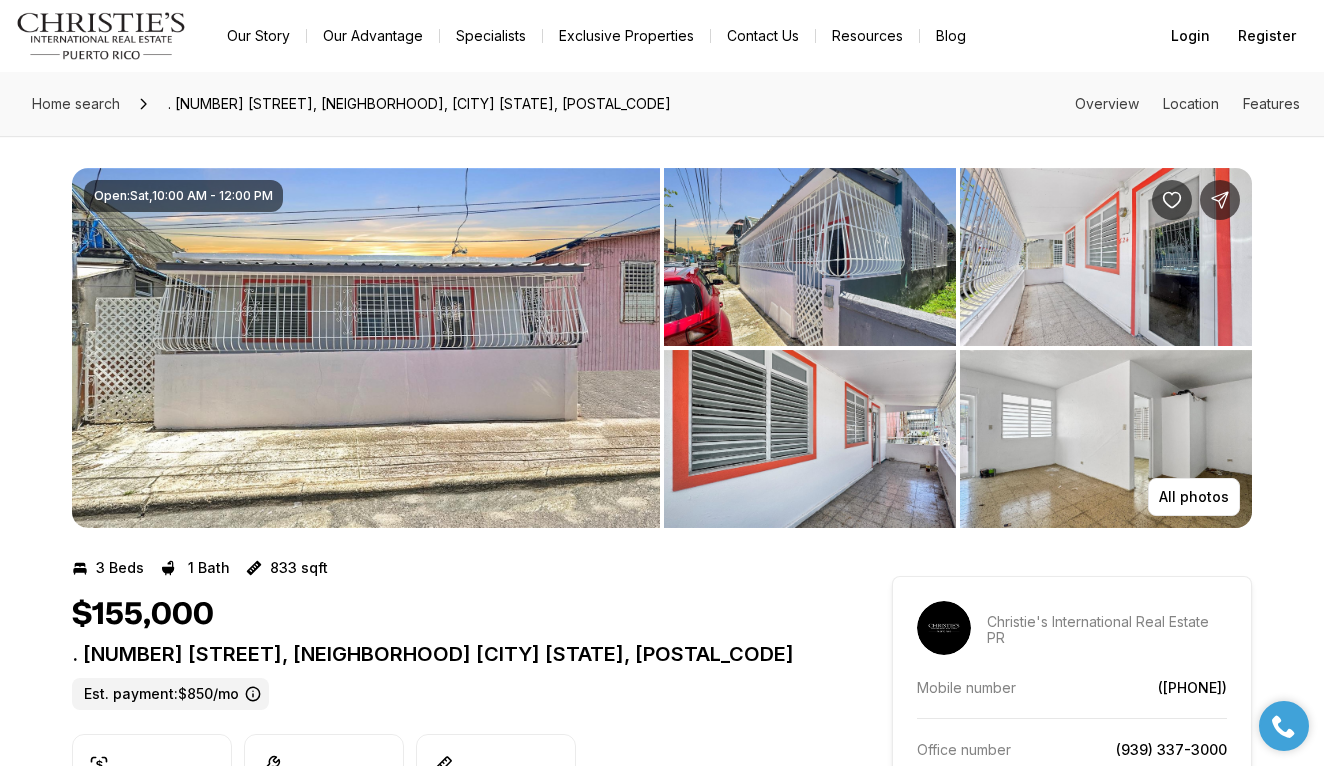 click at bounding box center (366, 348) 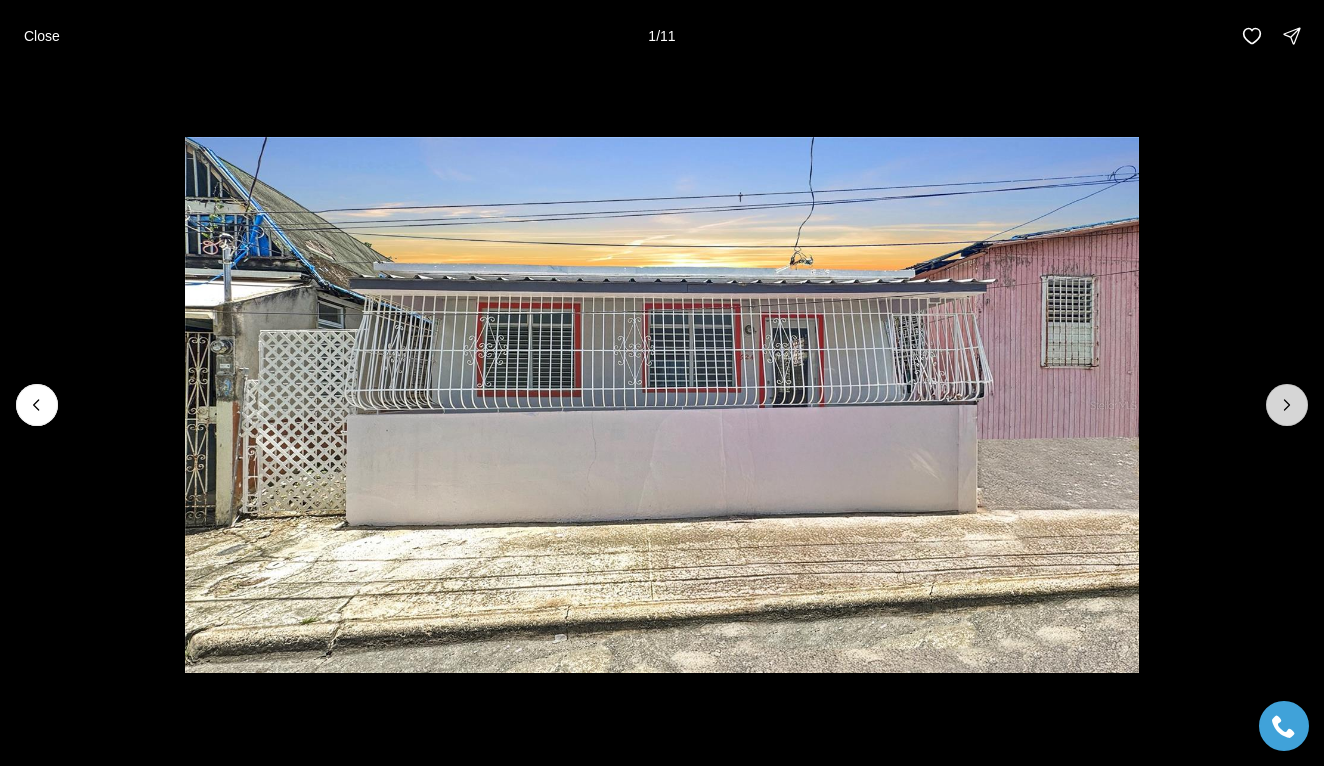 click 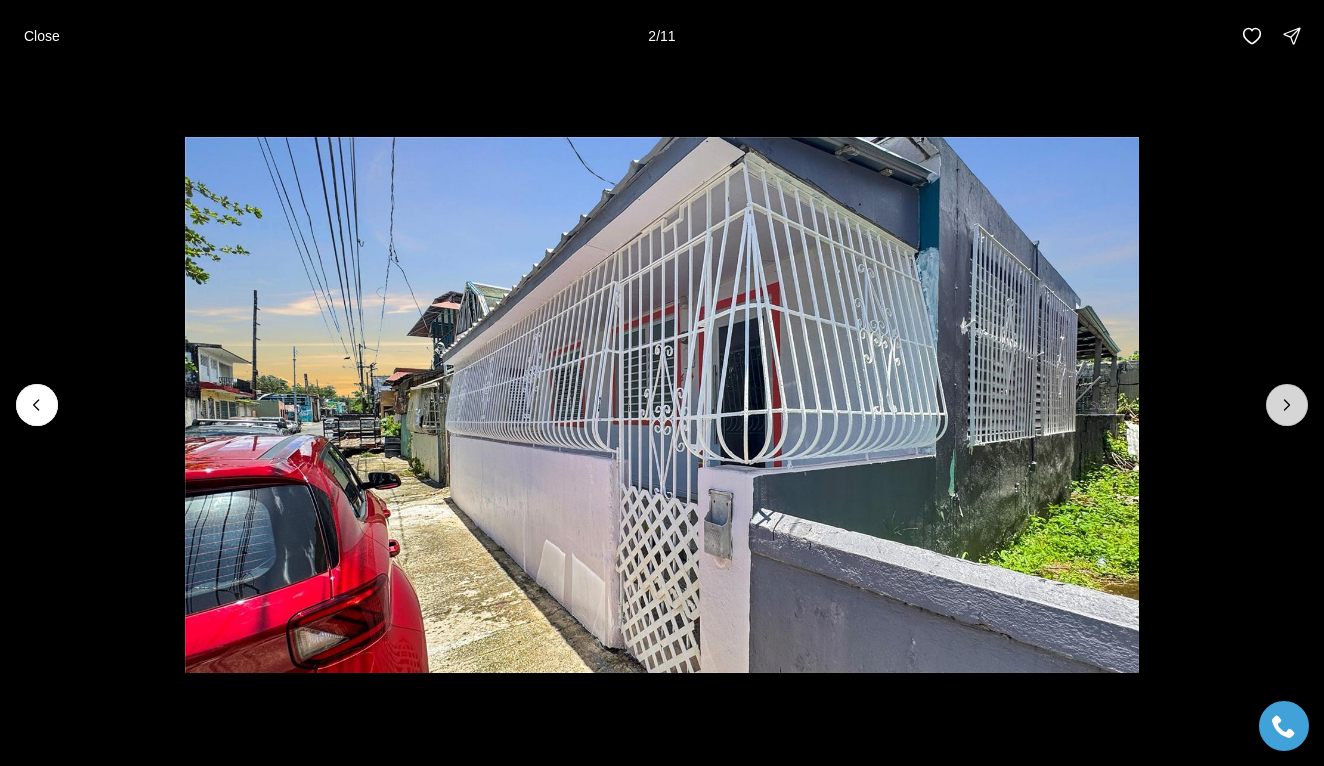 click 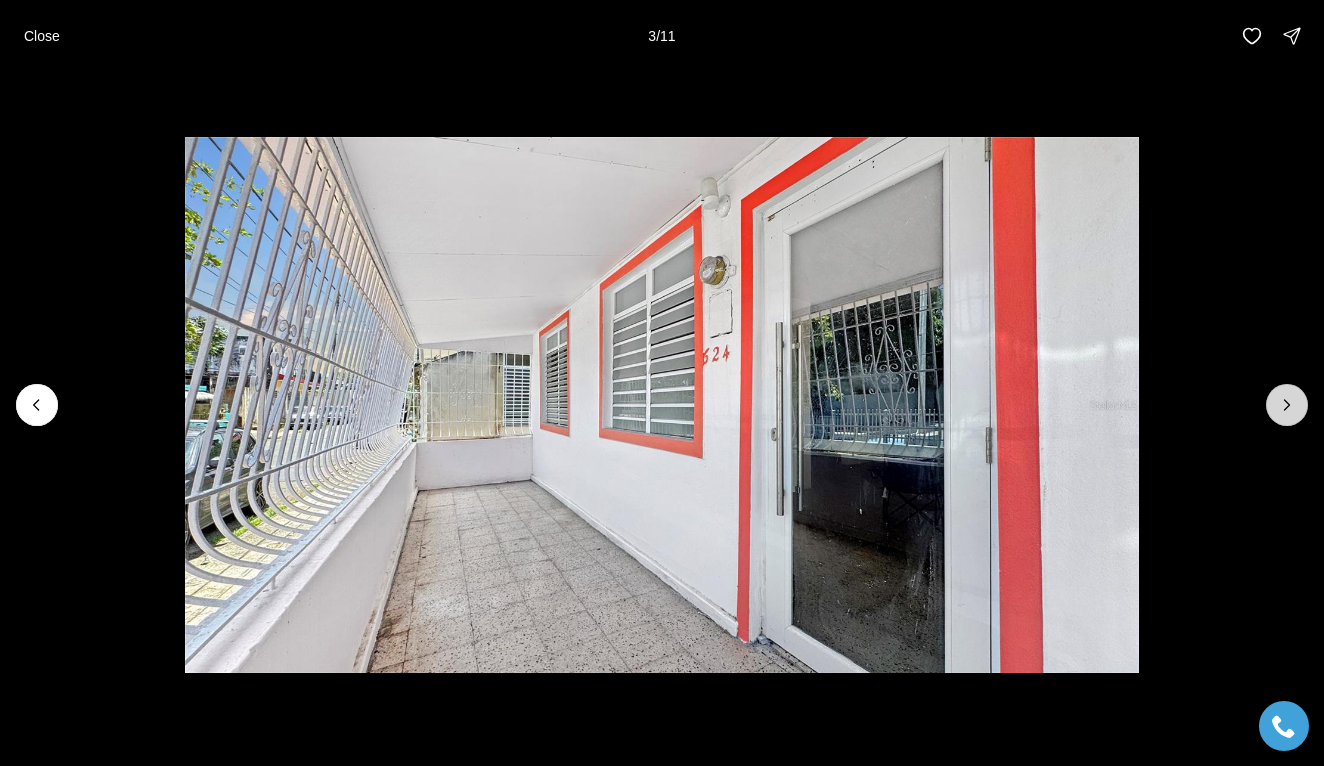 click 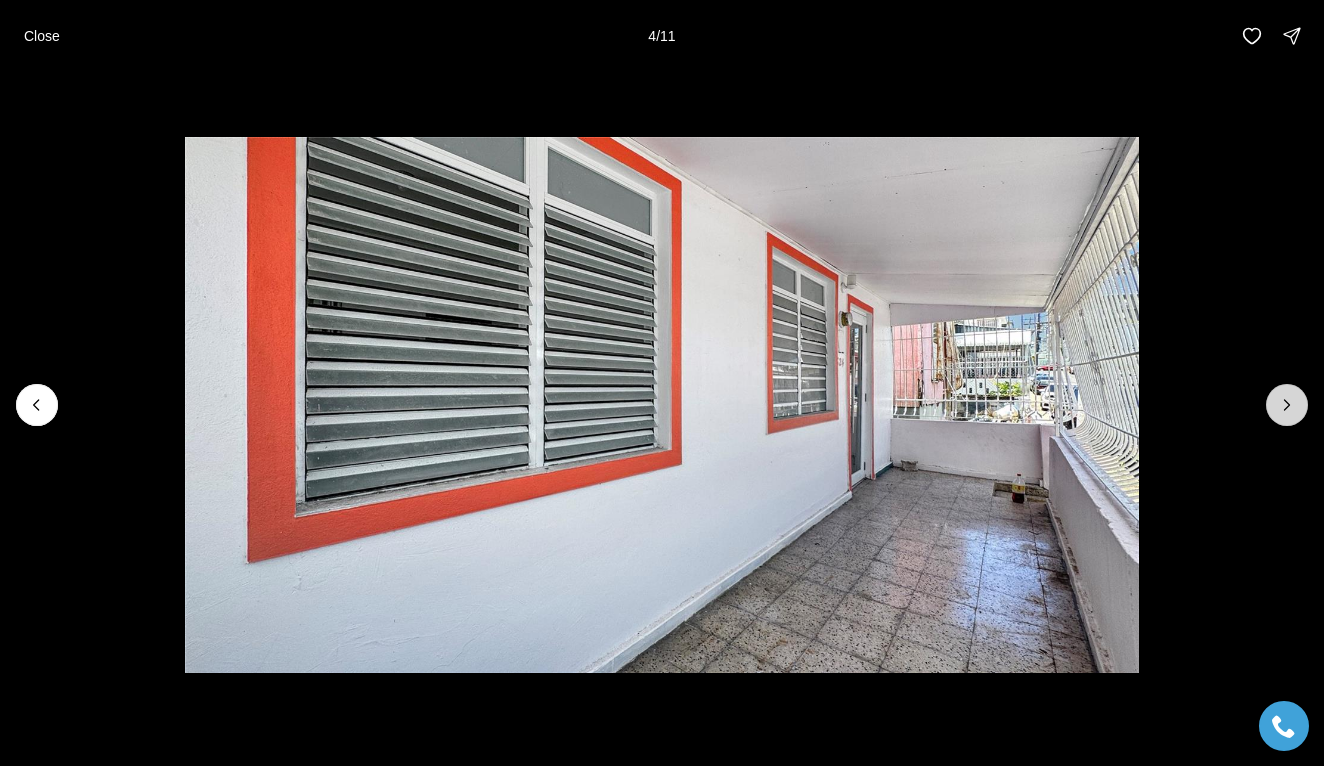 click 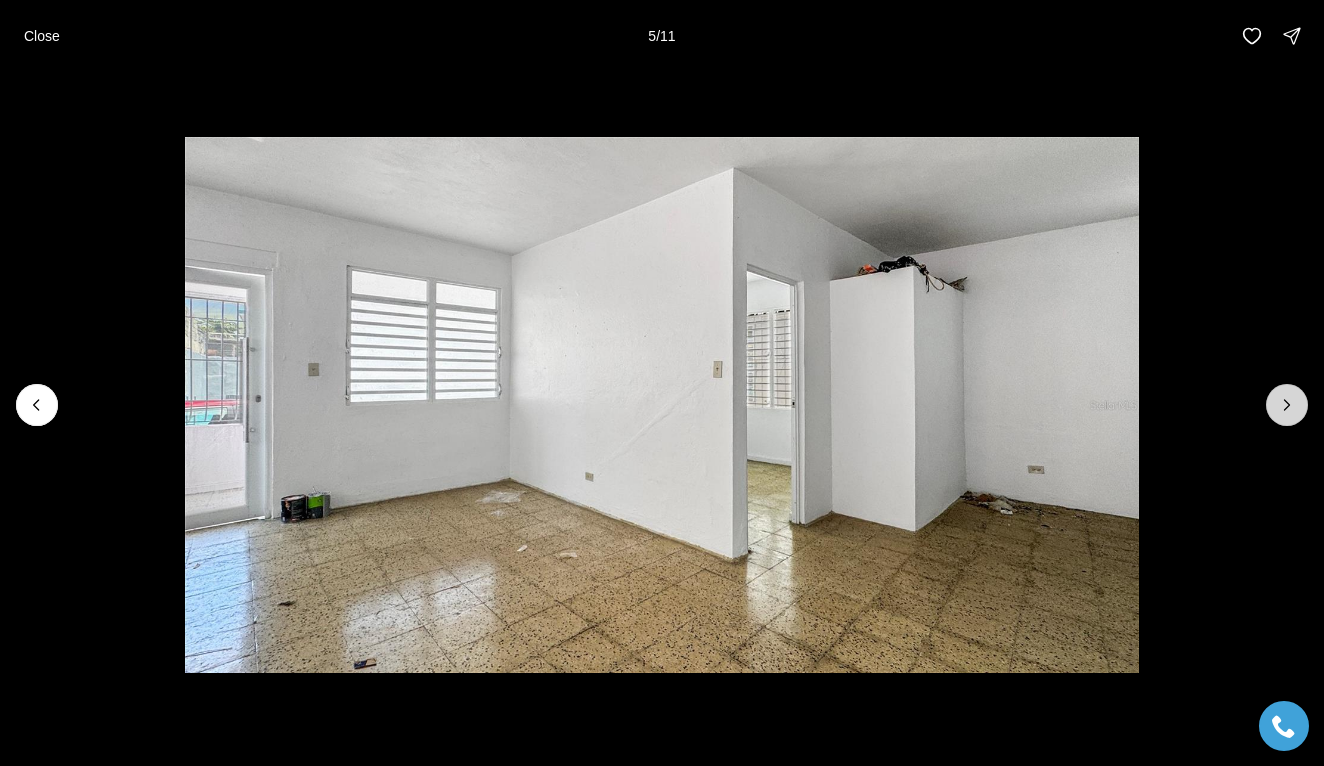 click 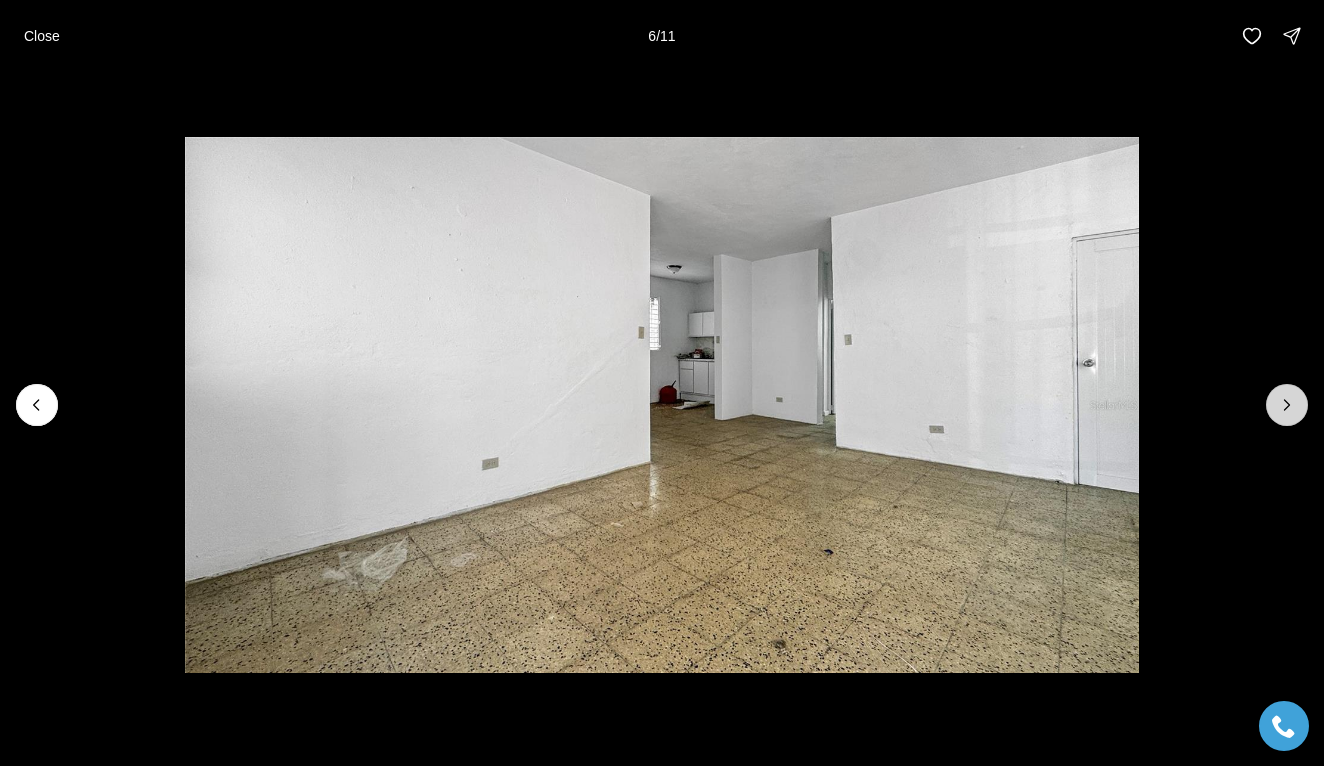 click 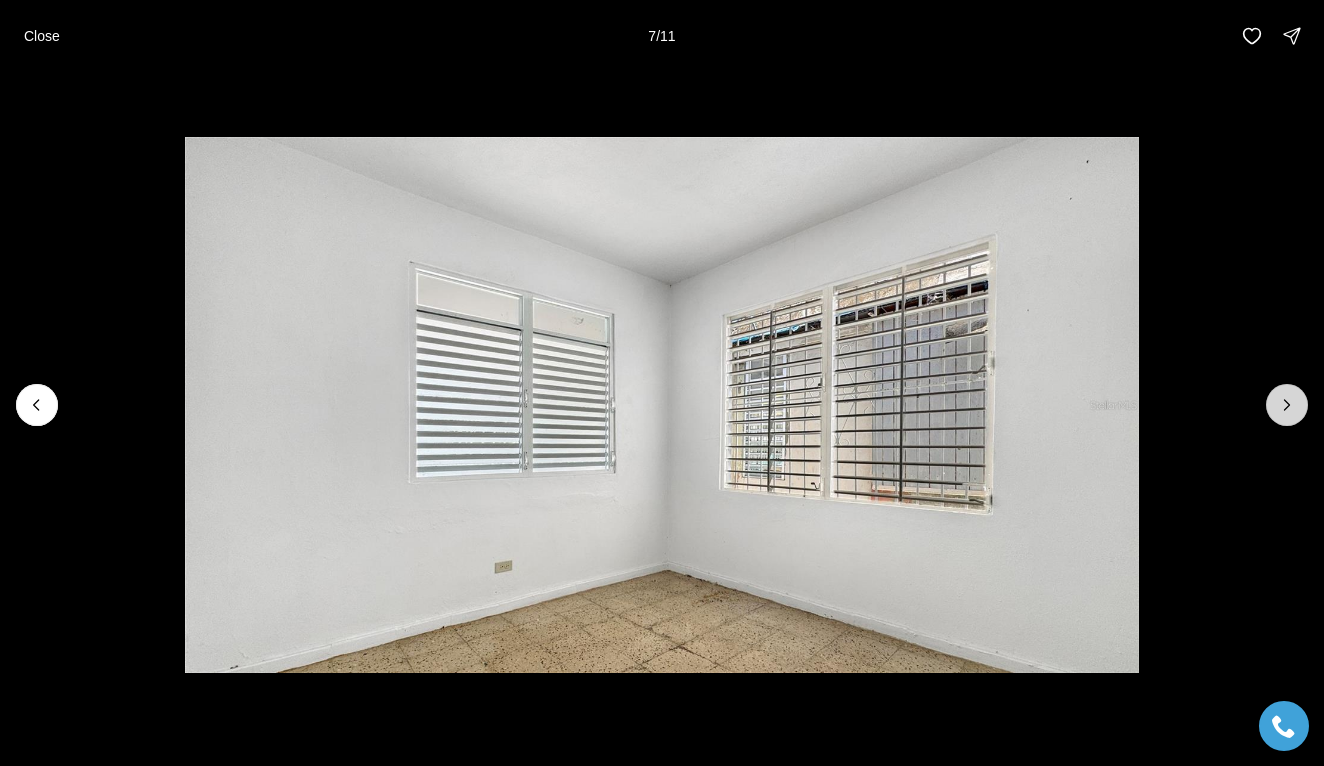 click 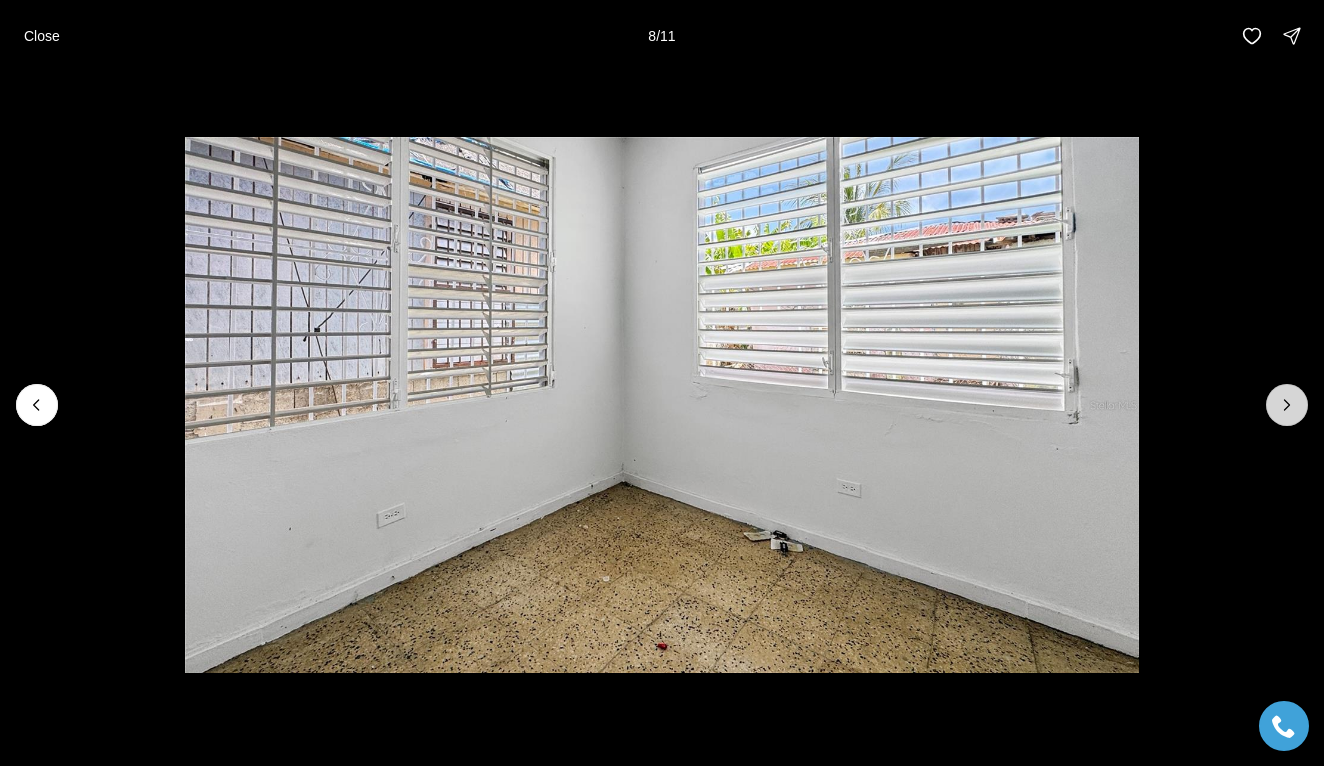 click 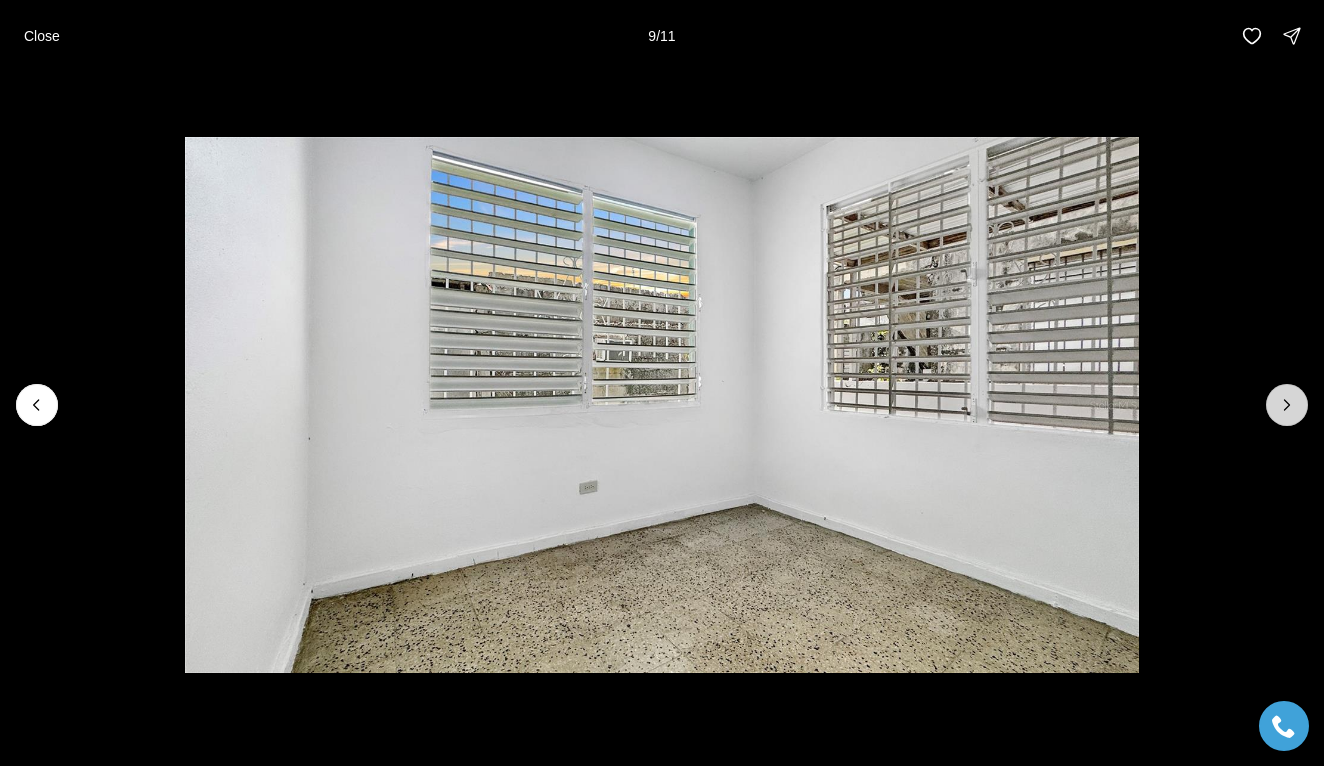 click 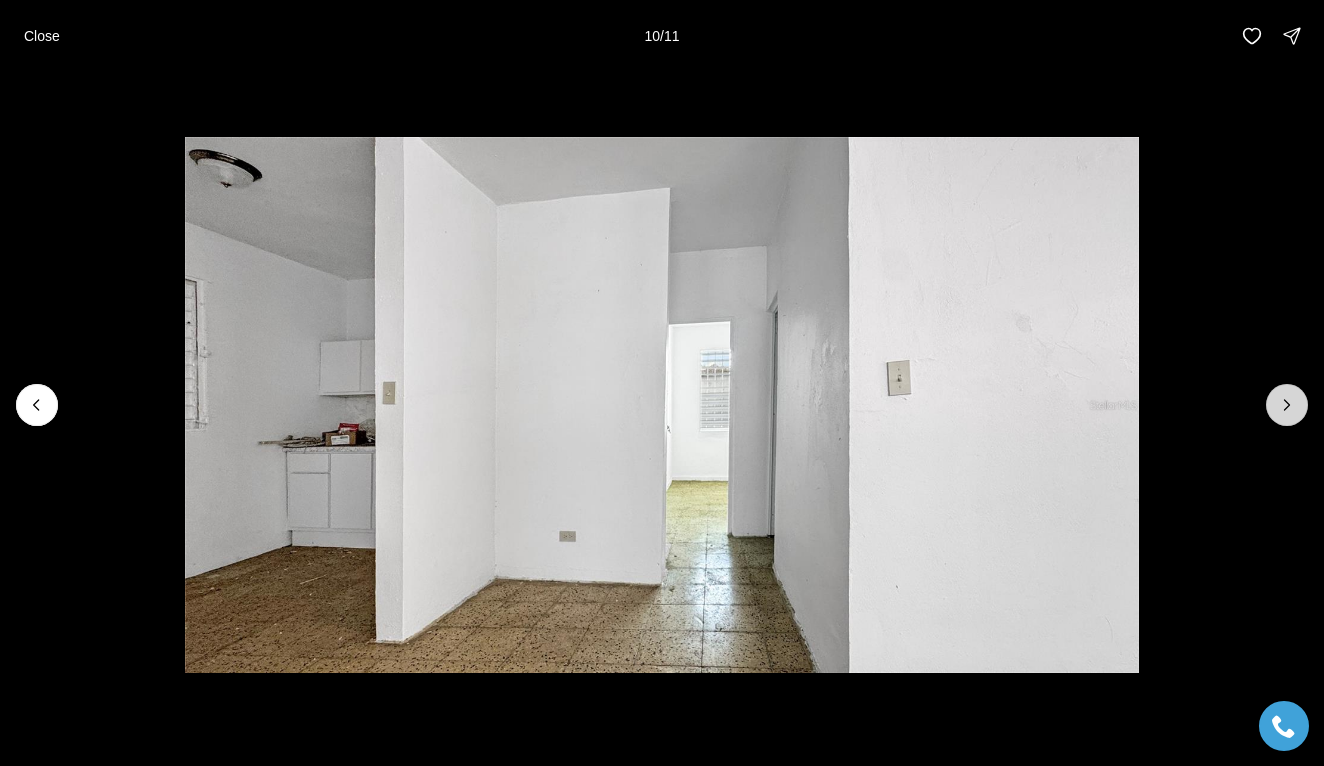 click 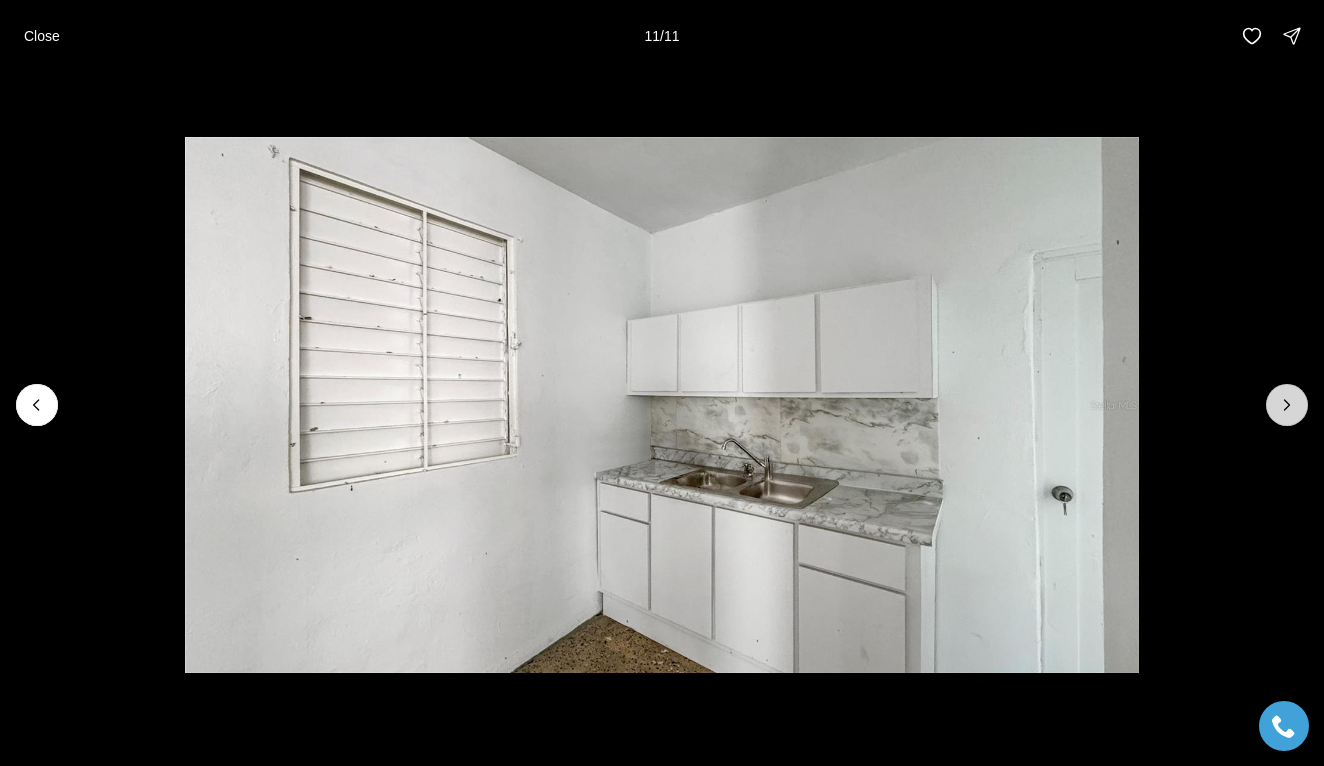 click at bounding box center (1287, 405) 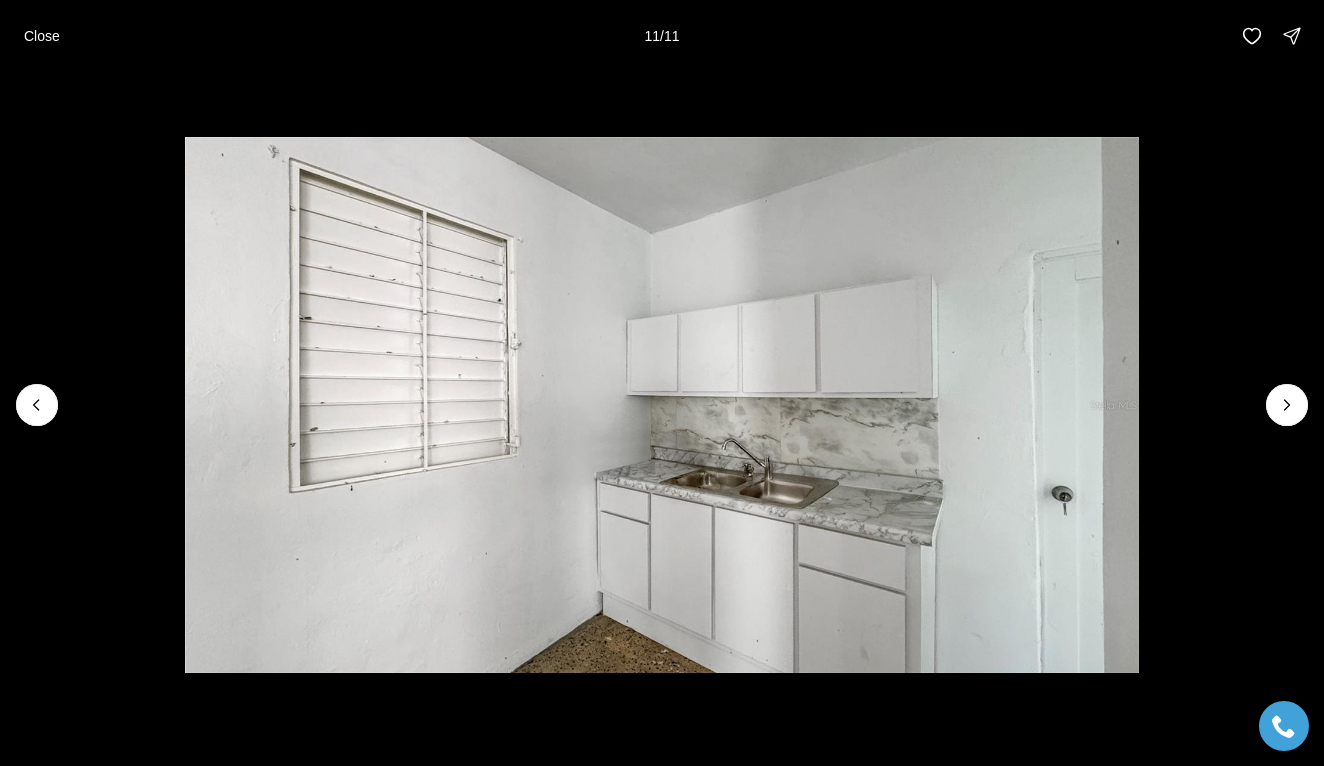 click at bounding box center [1287, 405] 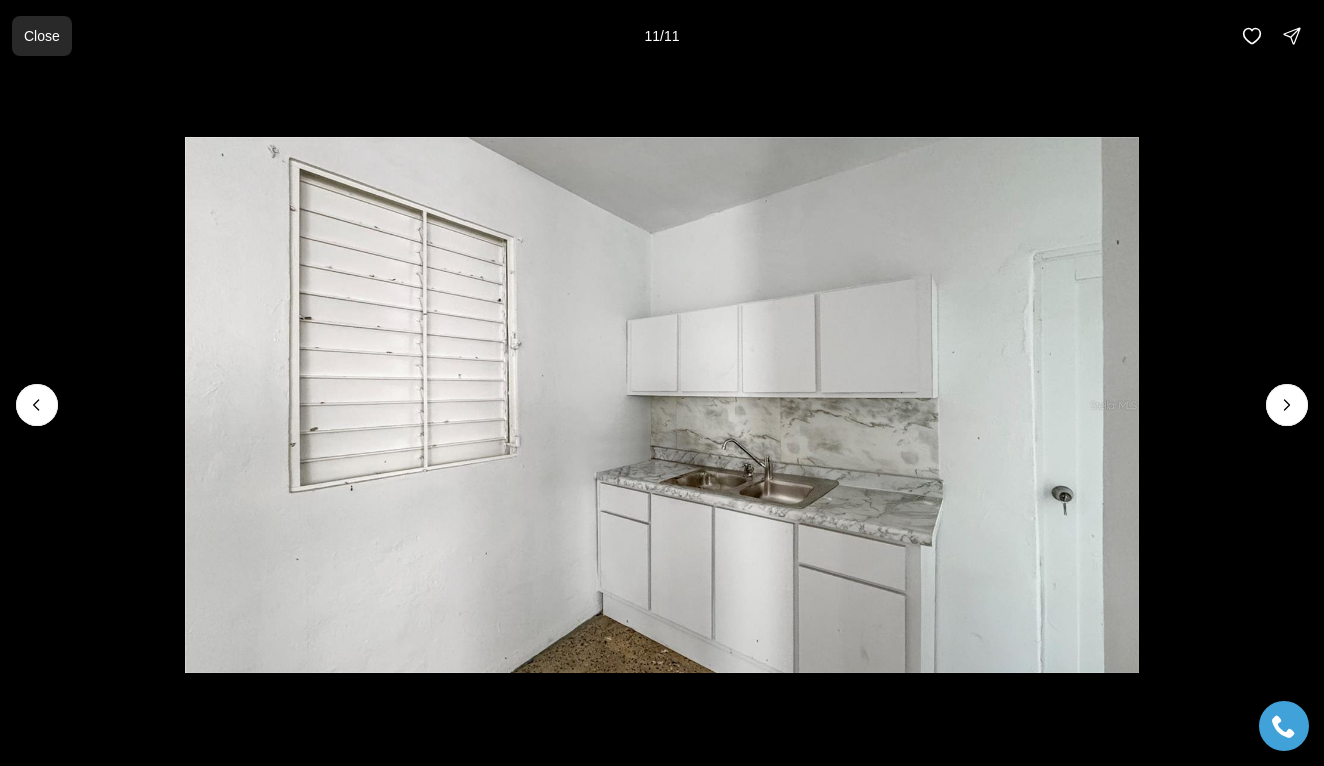 click on "Close" at bounding box center (42, 36) 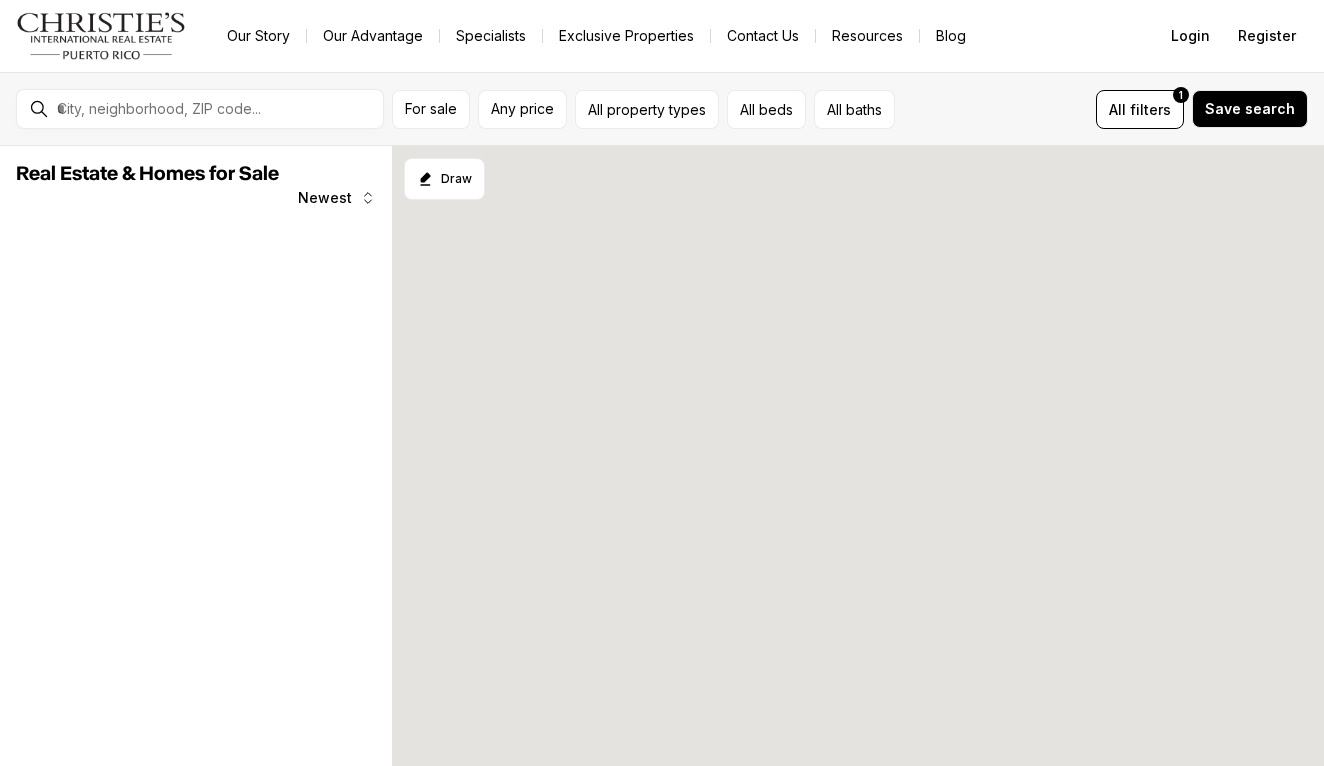 scroll, scrollTop: 0, scrollLeft: 0, axis: both 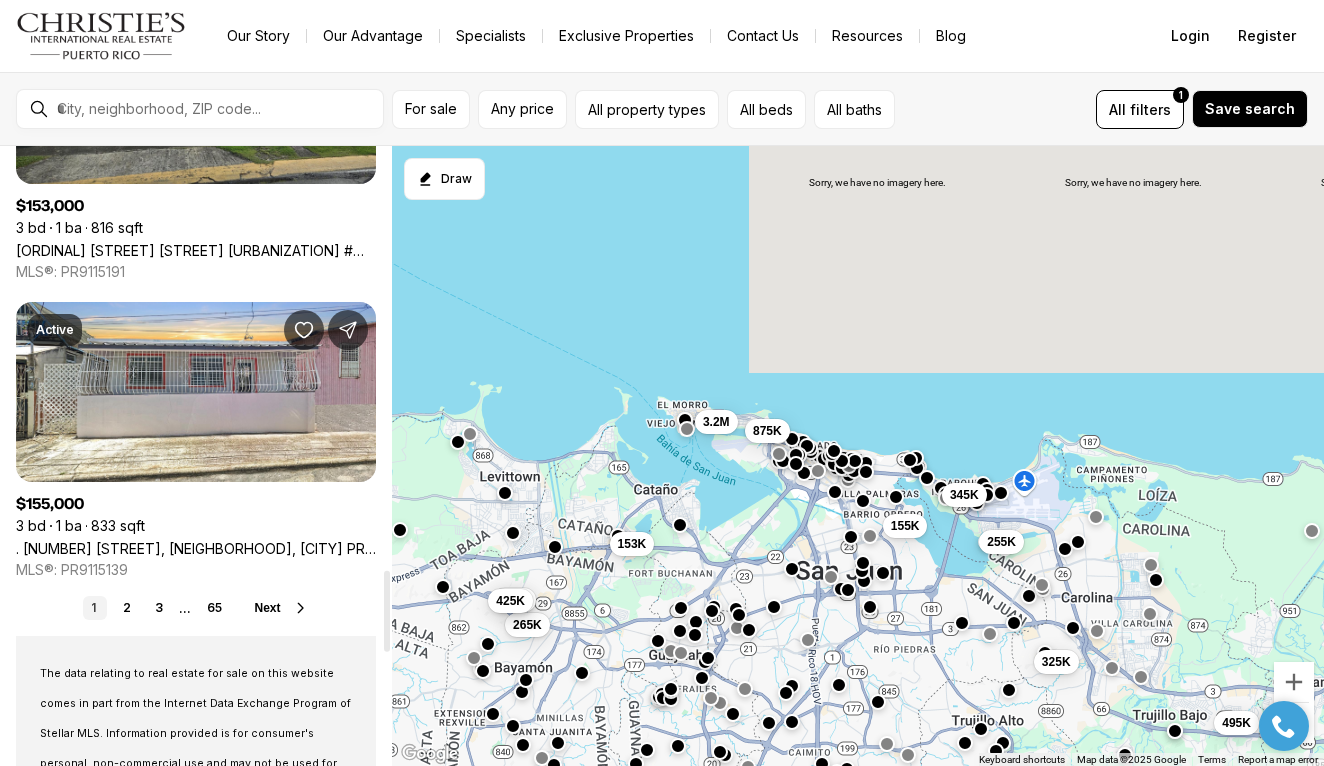 click on "Real Estate & Homes for Sale 773 results Newest Active $[PRICE] [BEDROOMS] bd [BATHROOMS] ba [SQFT] sqft [NUMBER] [STREET] [STREET], [CITY] PR, [POSTAL_CODE] MLS®: [MLS_ID] Active $[PRICE] [BEDROOMS] bd [BATHROOMS] ba [SQFT] sqft [NUMBER] [STREET] [STREET] #[NUMBER], [CITY] PR, [POSTAL_CODE] MLS®: [MLS_ID] Active $[PRICE] [BEDROOMS] bd [BATHROOMS] ba [SQFT] sqft [NUMBER] [STREET], [CITY] PR, [POSTAL_CODE] MLS®: [MLS_ID] Active $[PRICE] [BEDROOMS] bd [BATHROOMS] ba [SQFT] sqft [NUMBER] [STREET] [STREET] #[NUMBER], [CITY] PR, [POSTAL_CODE] MLS®: [MLS_ID] Active $[PRICE] [BEDROOMS] bd [BATHROOMS] ba [SQFT] sqft [BRAND] [NUMBER] [STREET] [STREET] #[NUMBER], [CITY] PR, [POSTAL_CODE] MLS®: [MLS_ID] Active $[PRICE] [BEDROOMS] bd [BATHROOMS] ba [SQFT] sqft [NUMBER] [STREET] [STREET] #[NUMBER], [CITY] PR, [POSTAL_CODE] MLS®: [MLS_ID] Active $[PRICE] [BEDROOMS] bd [BATHROOMS] ba [SQFT] sqft [STREET] [NUMBER] [STREET] [NEIGHBORHOOD], [CITY] PR, [POSTAL_CODE] MLS®: [MLS_ID] Active $[PRICE] [BEDROOMS] bd [BATHROOMS] ba [SQFT] sqft [NUMBER] [NUMBER]" at bounding box center [196, -678] 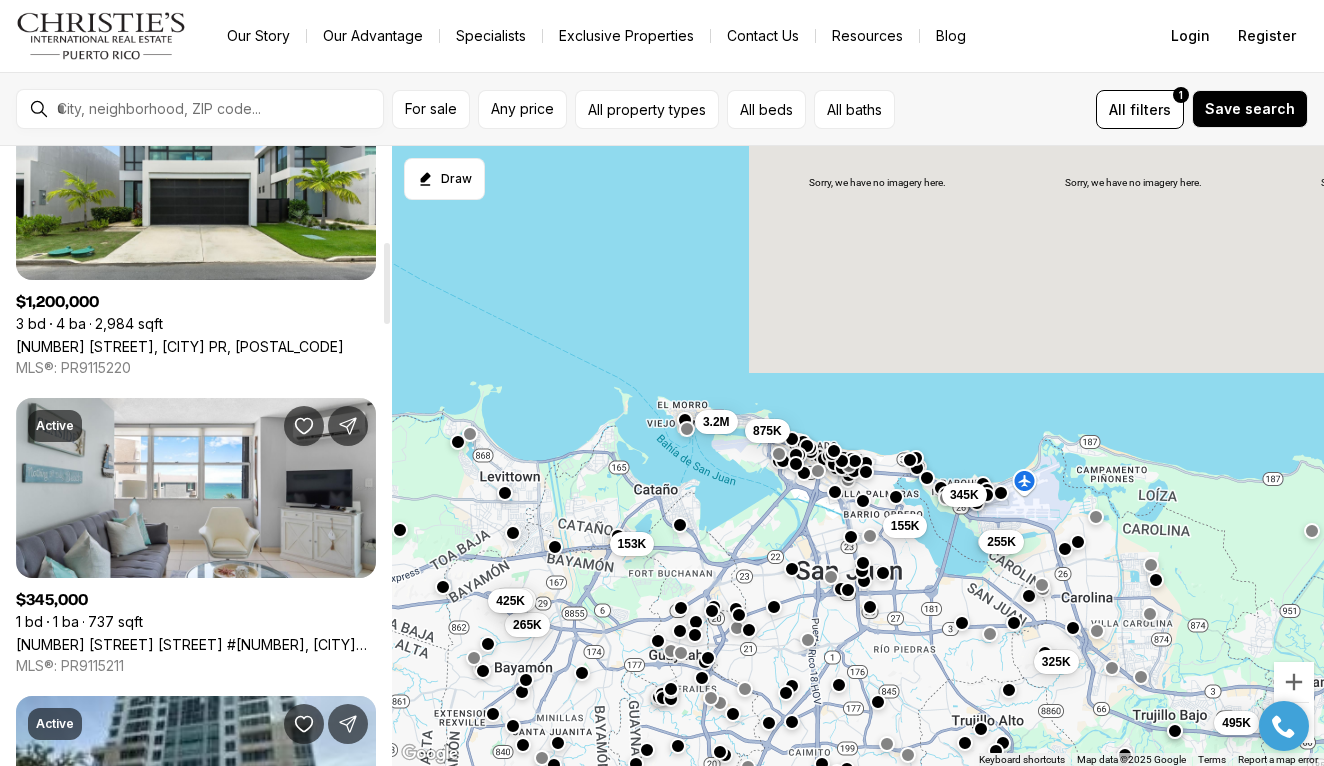 scroll, scrollTop: 680, scrollLeft: 0, axis: vertical 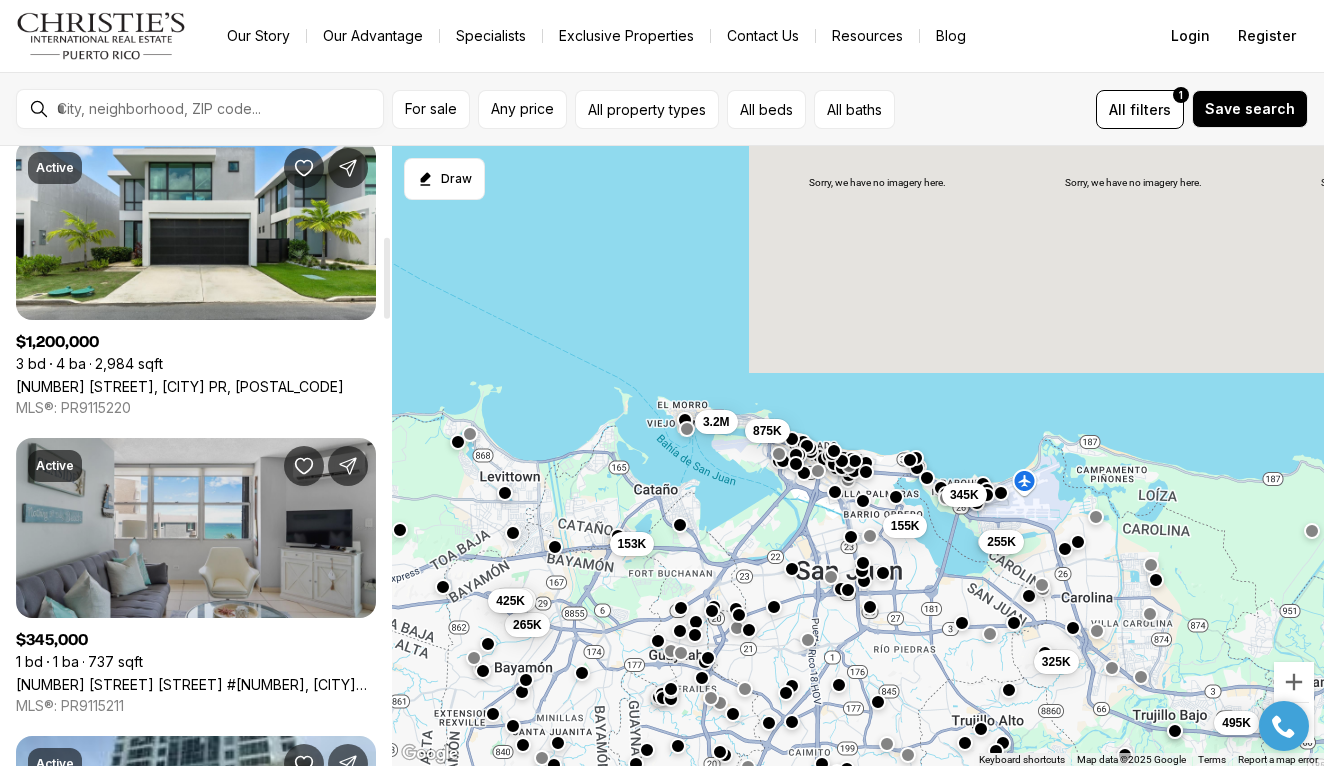 click on "[NUMBER] [STREET] [STREET] #[NUMBER], [CITY] PR, [POSTAL_CODE]" at bounding box center (196, 684) 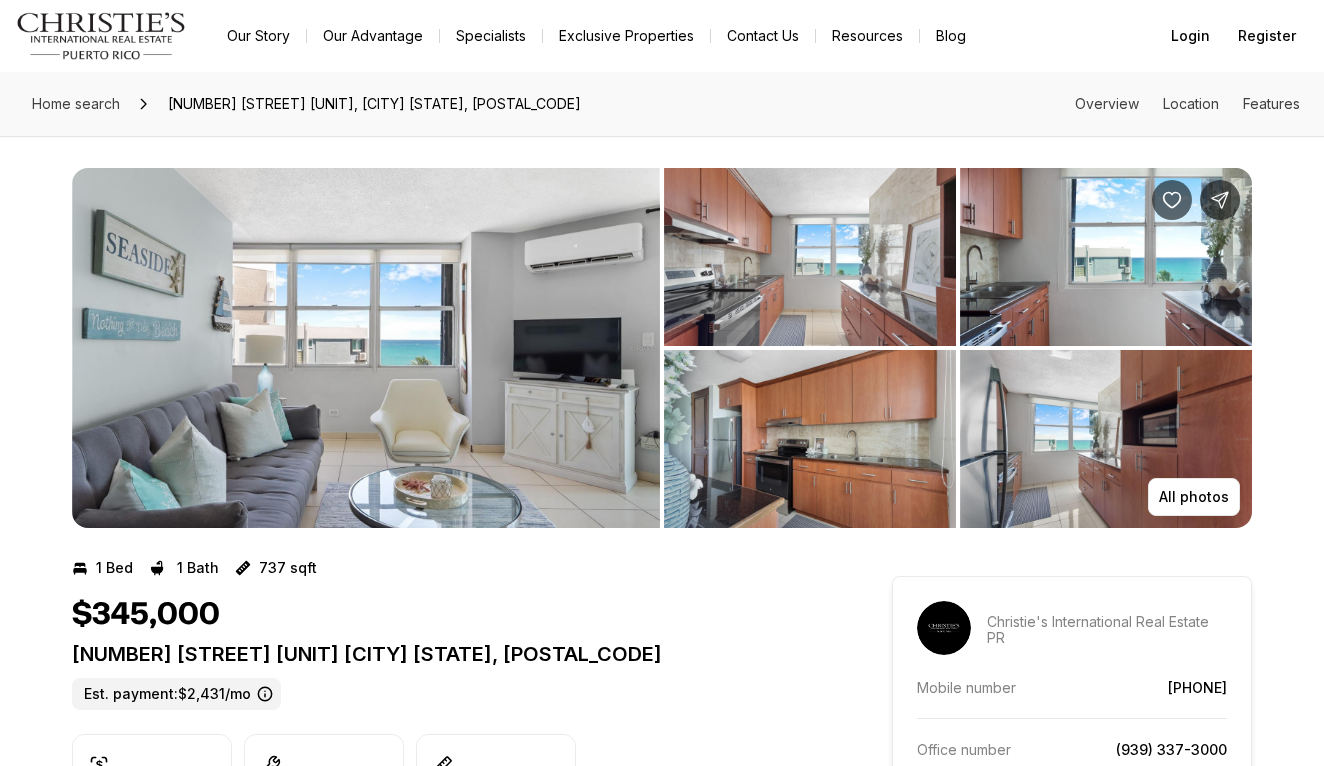 scroll, scrollTop: 0, scrollLeft: 0, axis: both 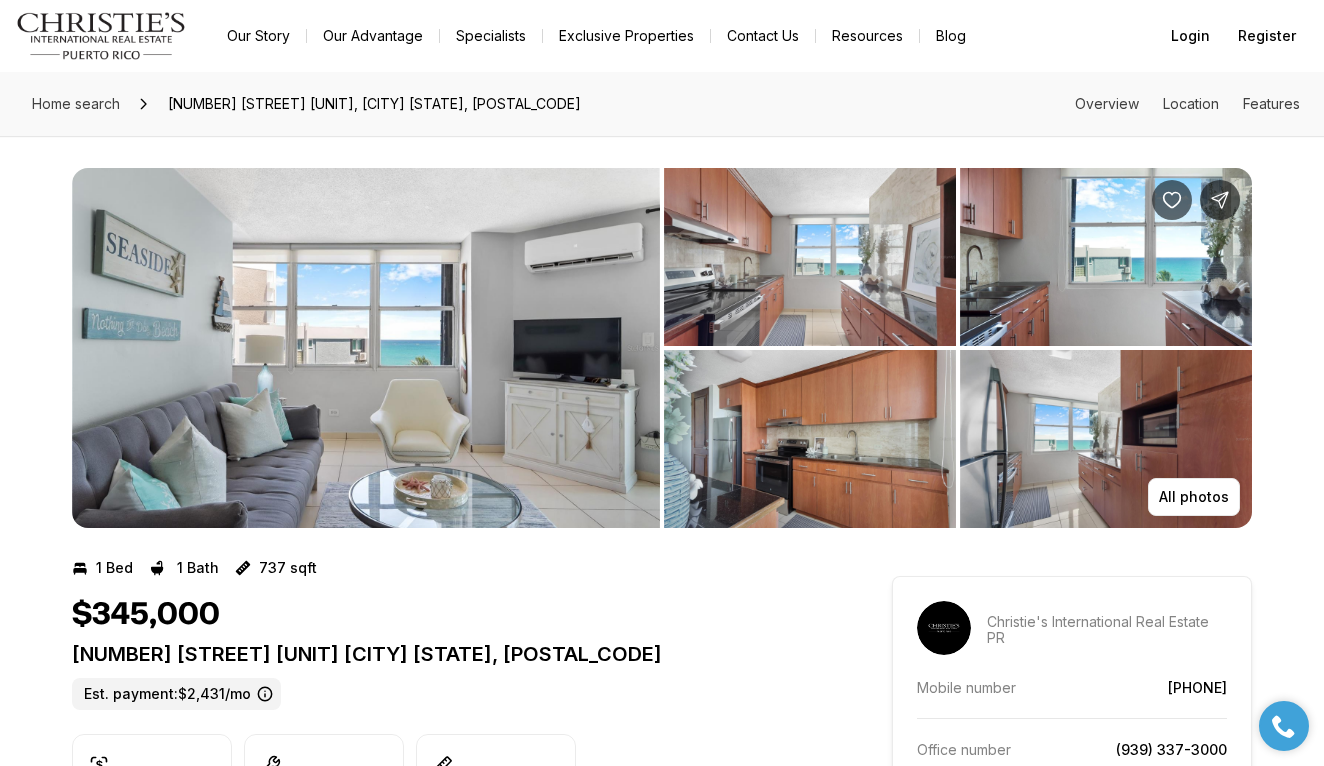 click at bounding box center [366, 348] 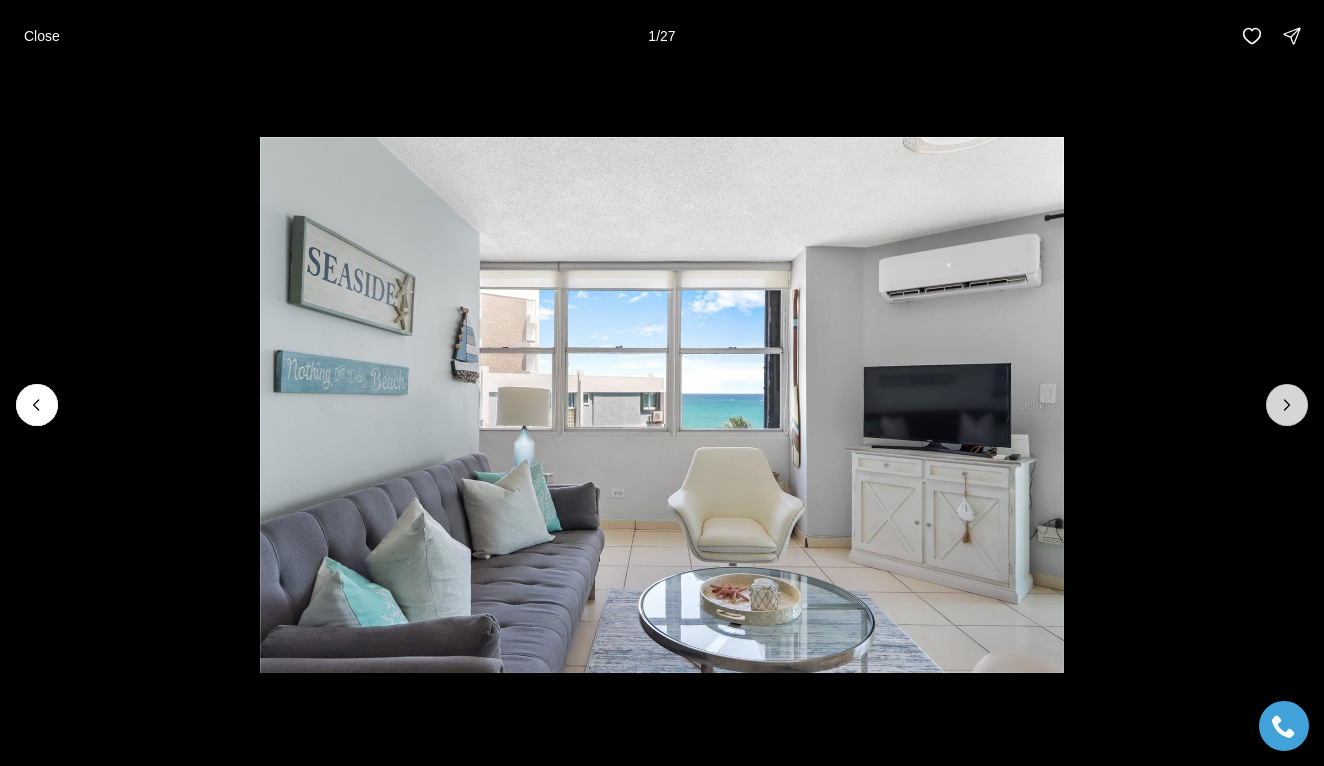click at bounding box center (1287, 405) 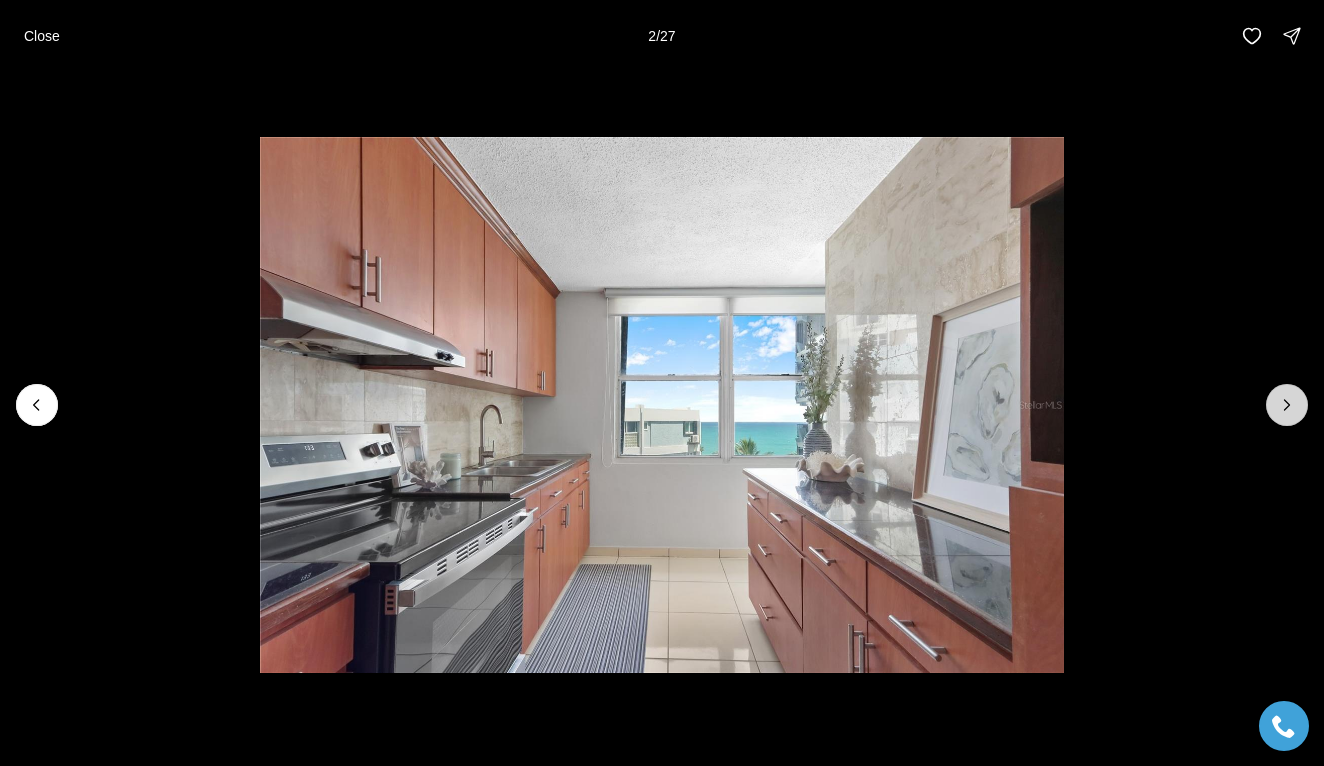 click at bounding box center [1287, 405] 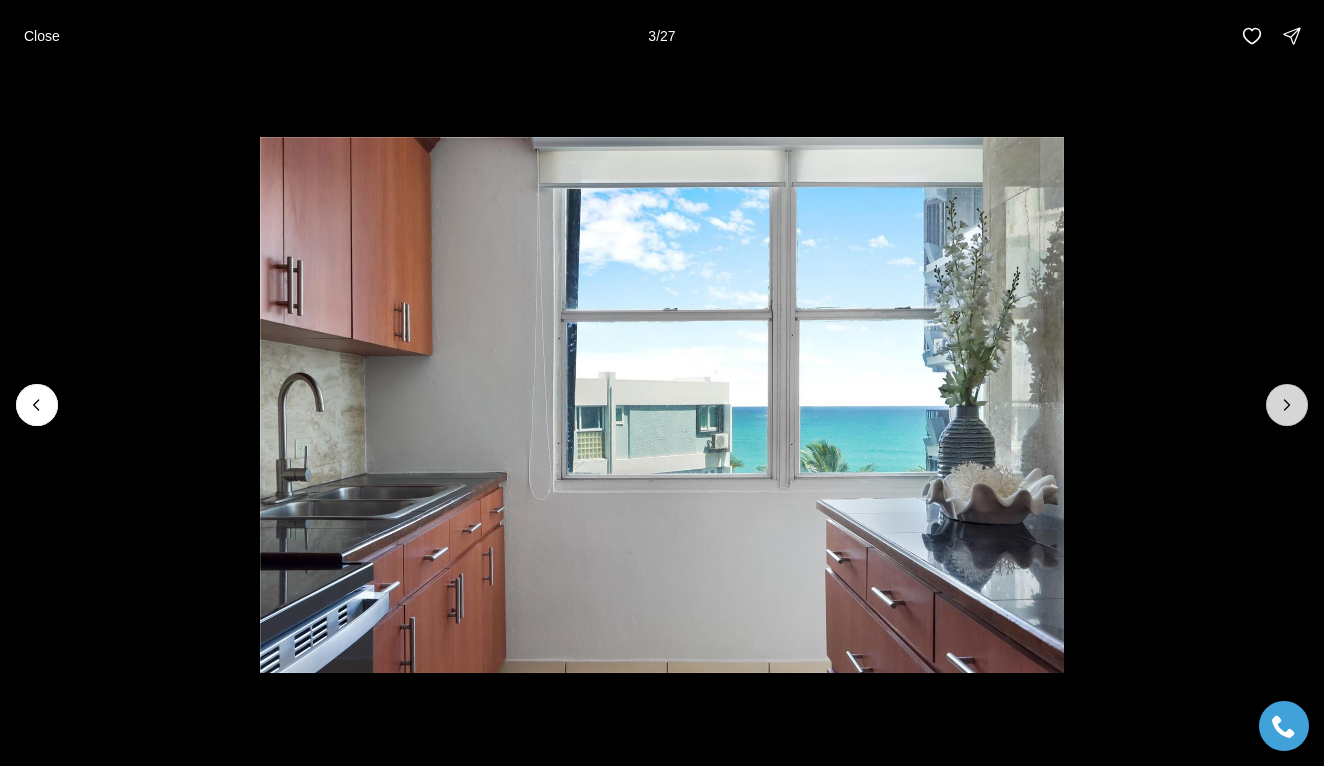 click at bounding box center [1287, 405] 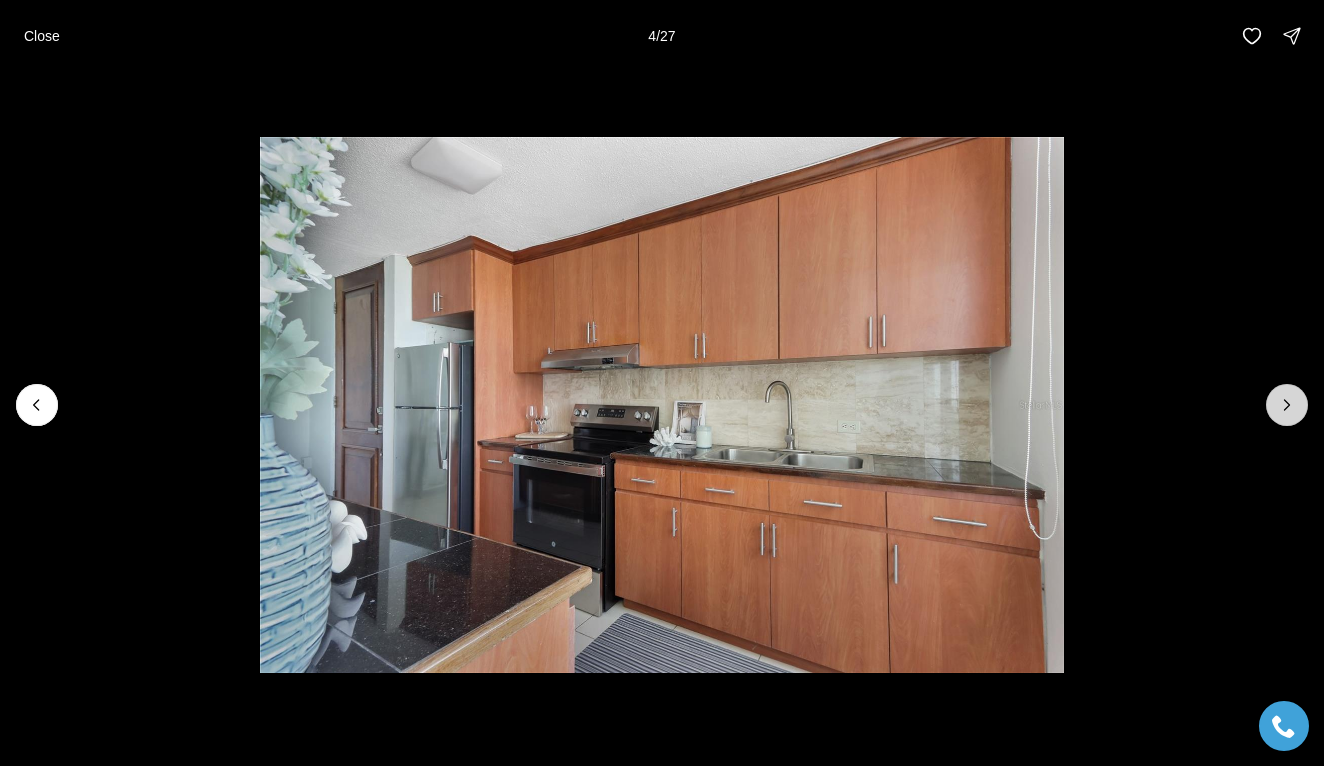 click at bounding box center [1287, 405] 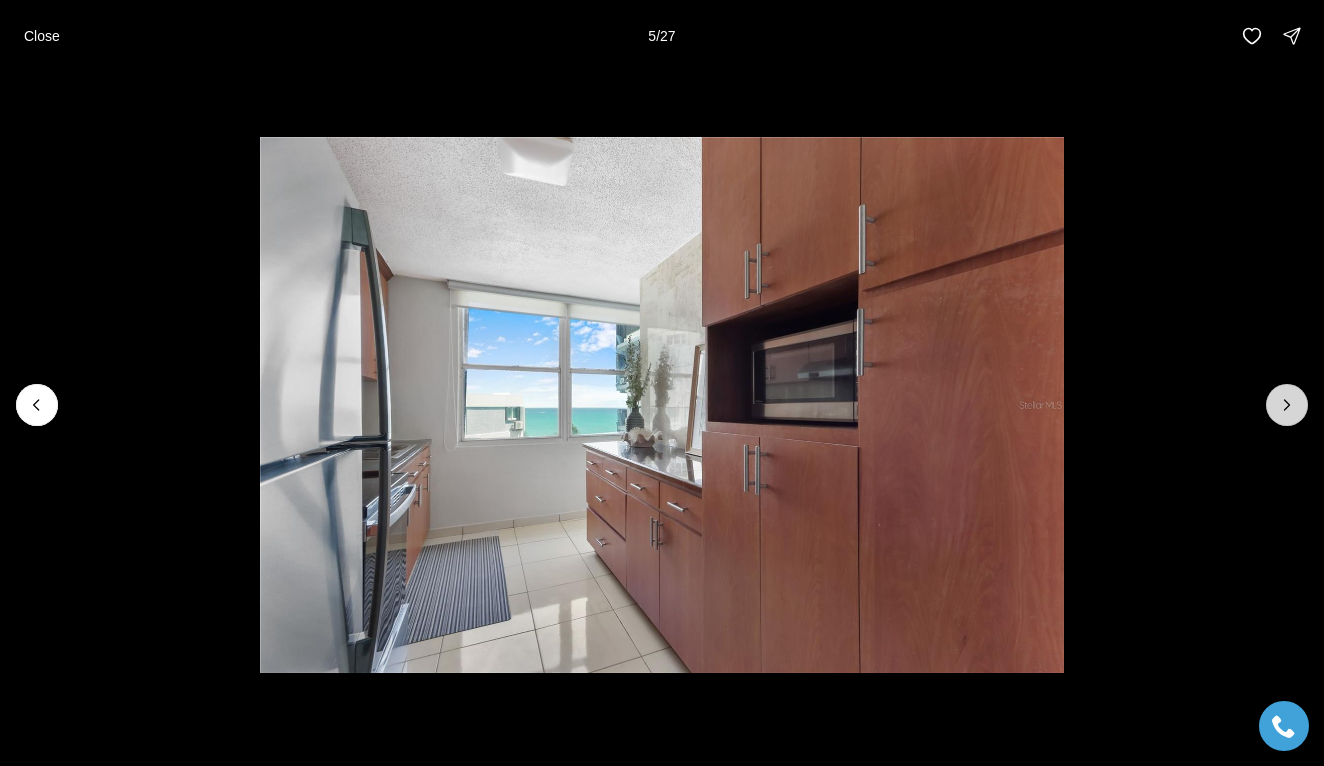 click at bounding box center [1287, 405] 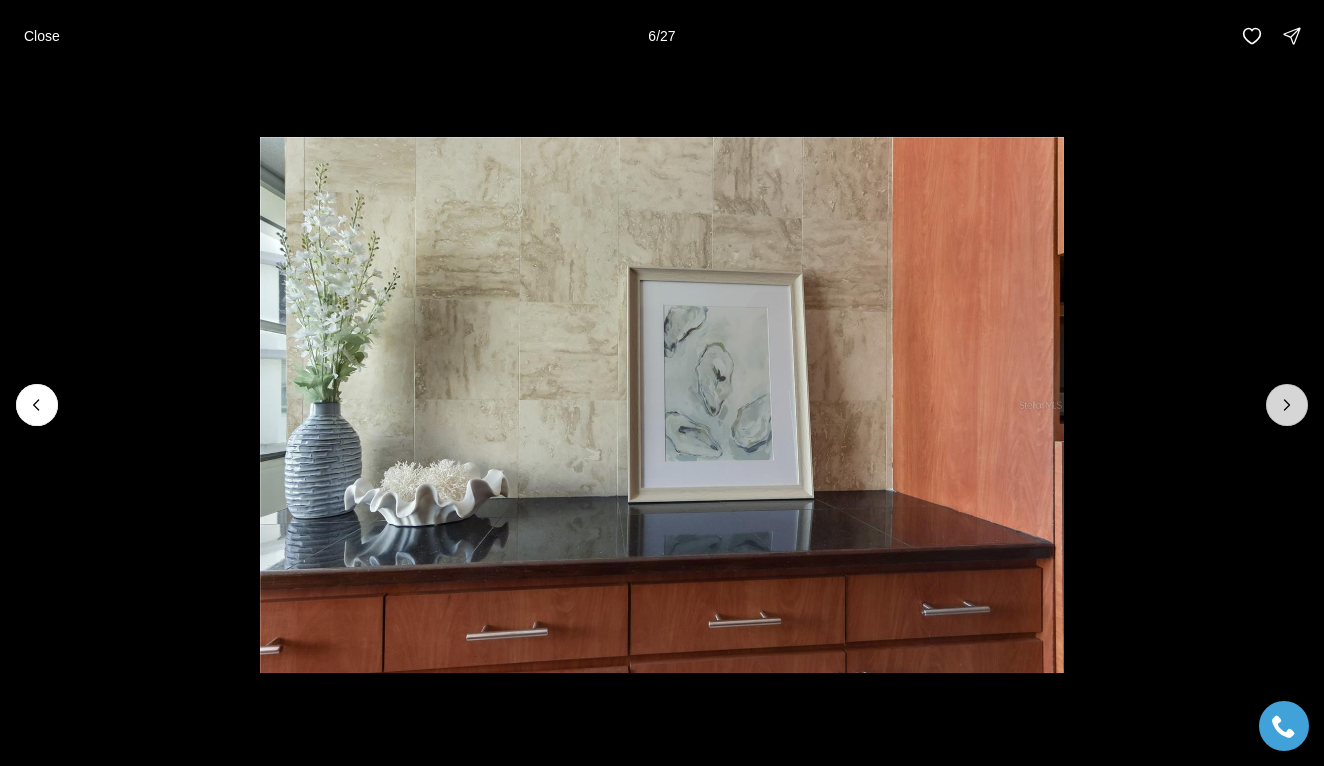 click 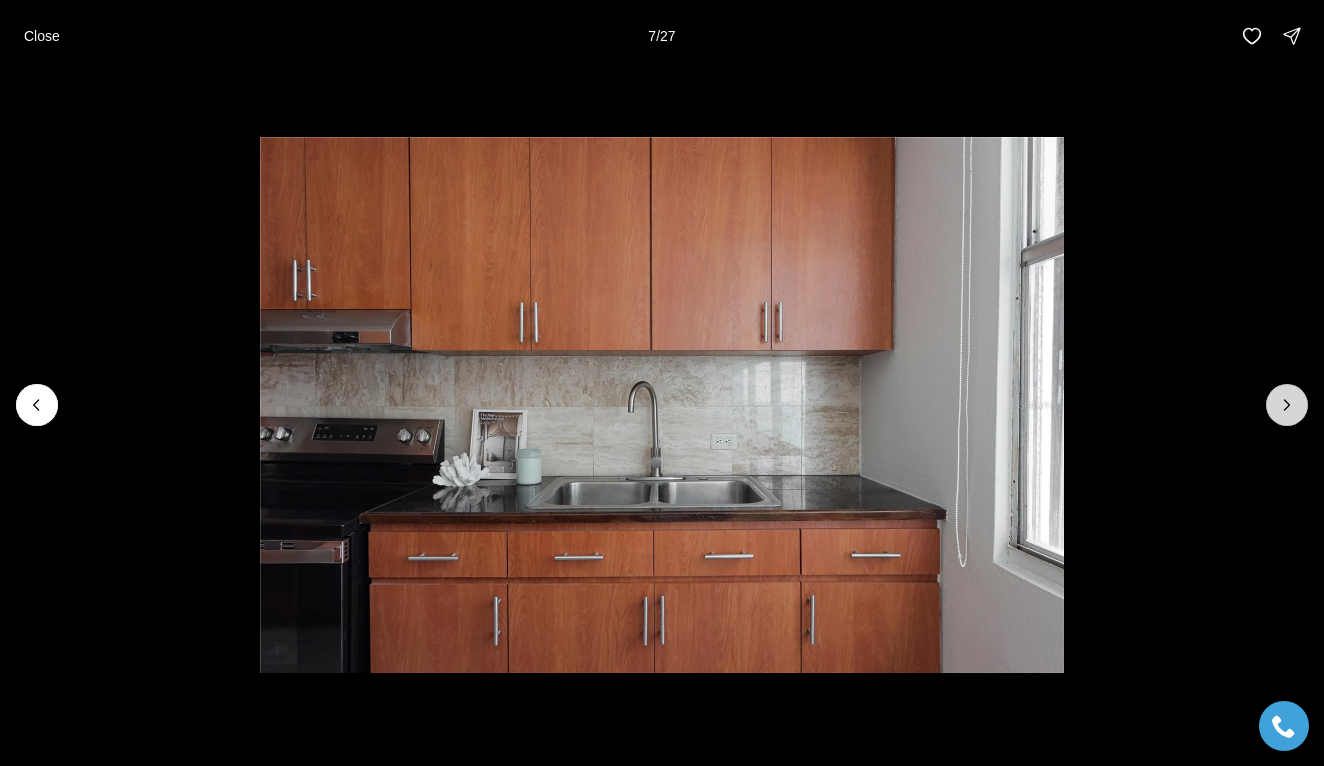 click 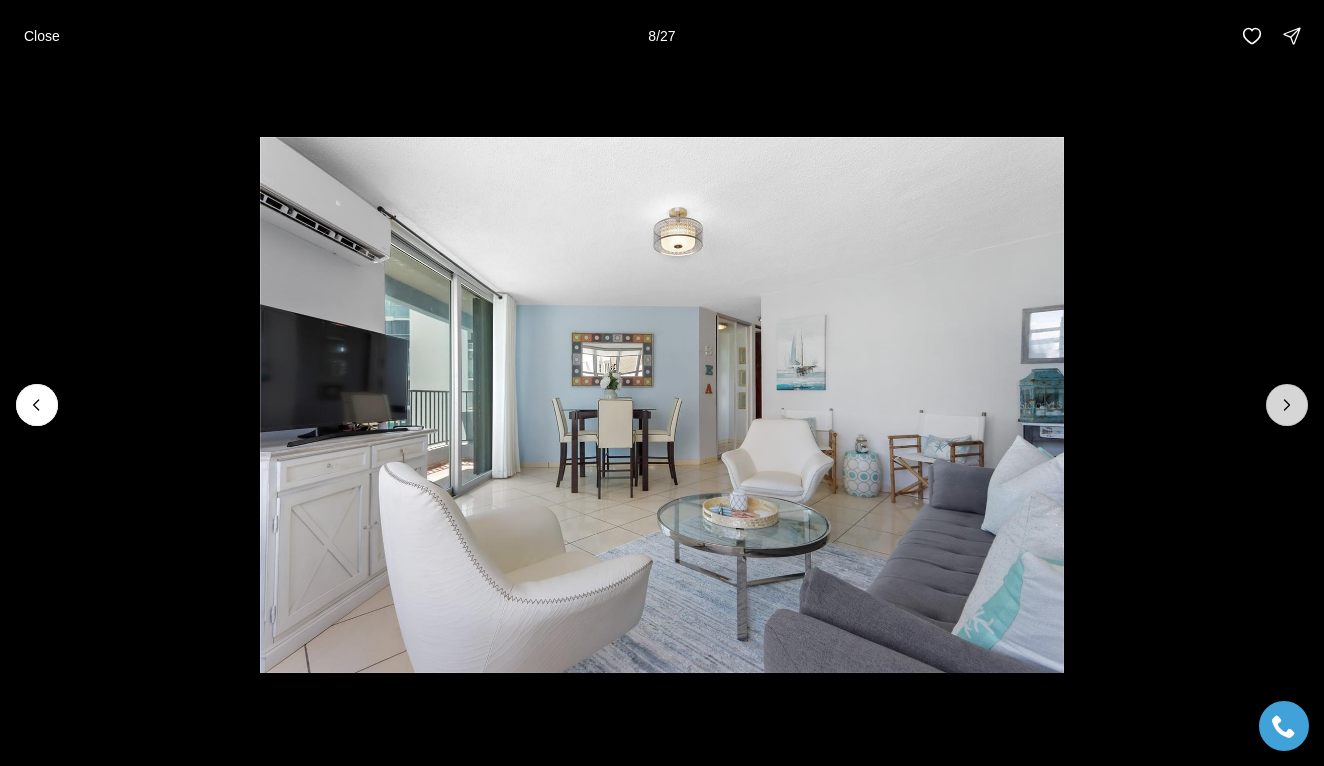 click 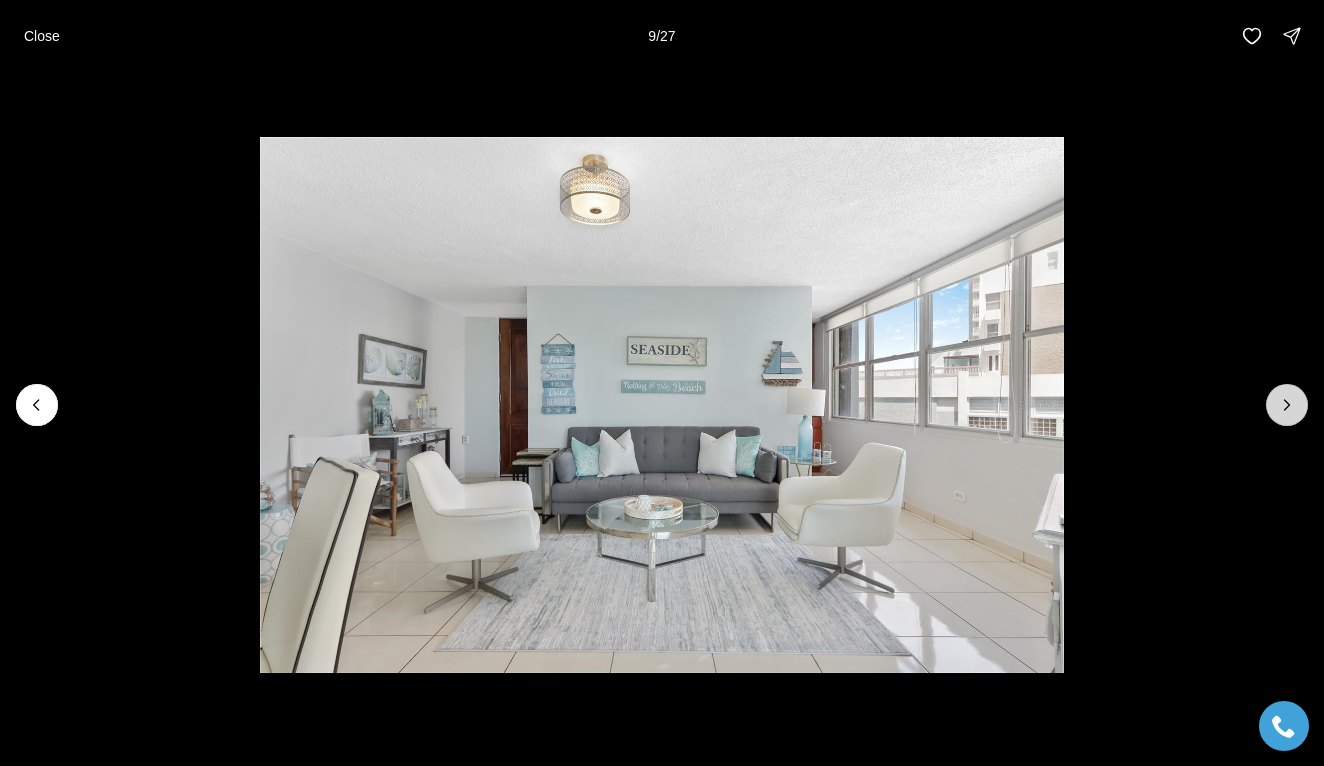 click 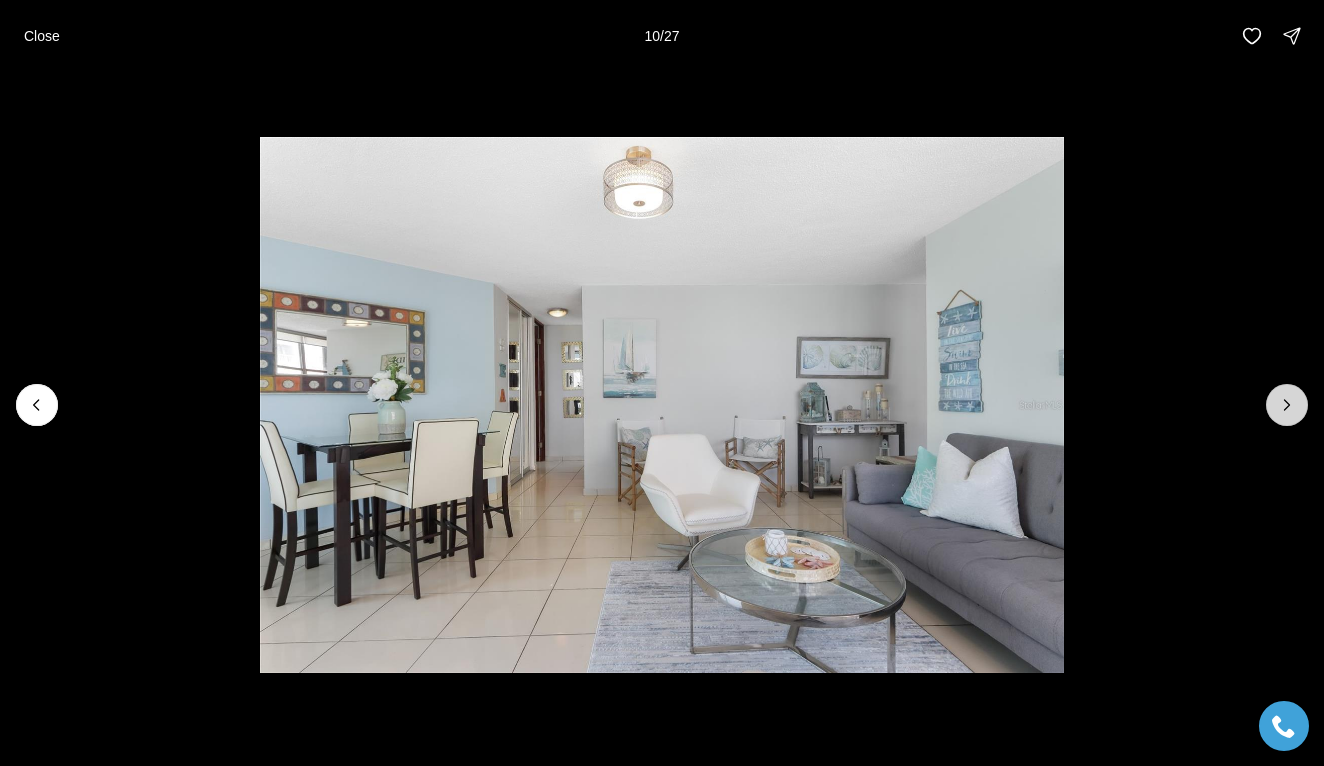 click 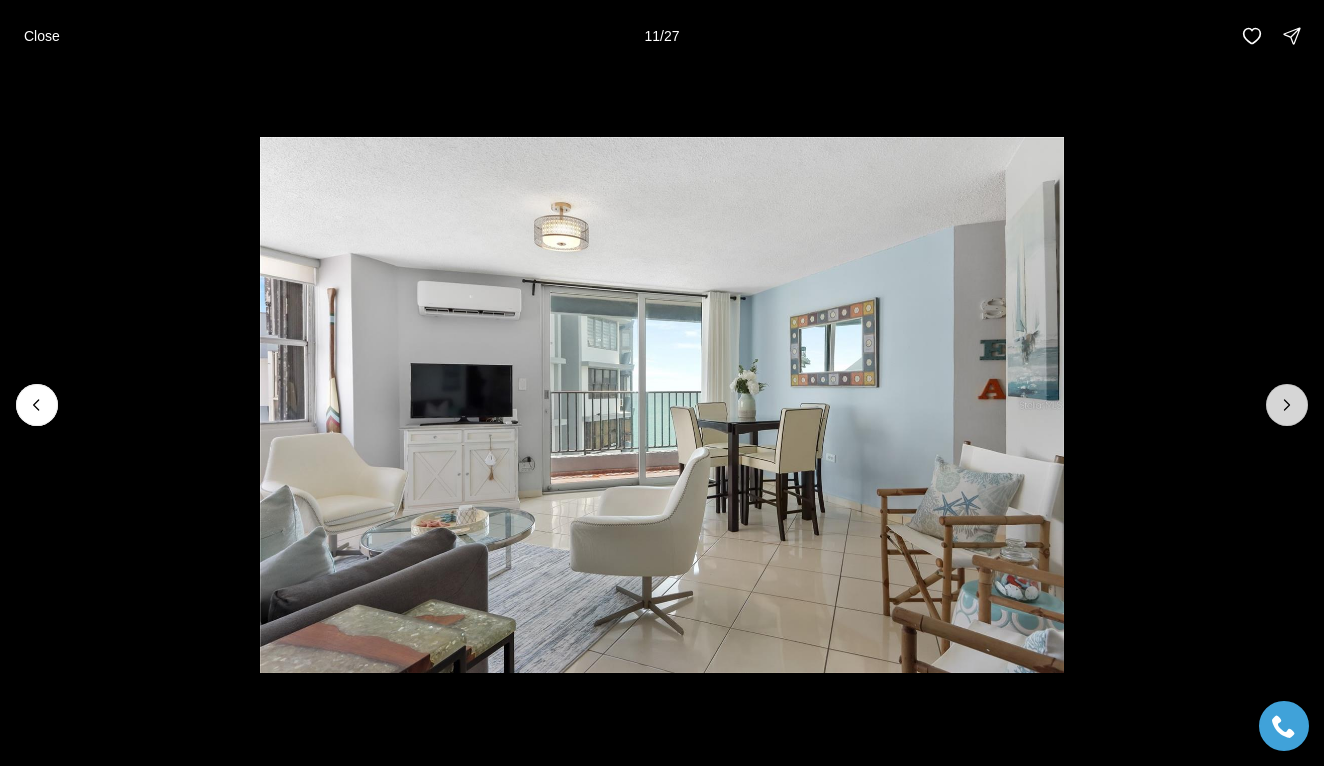click 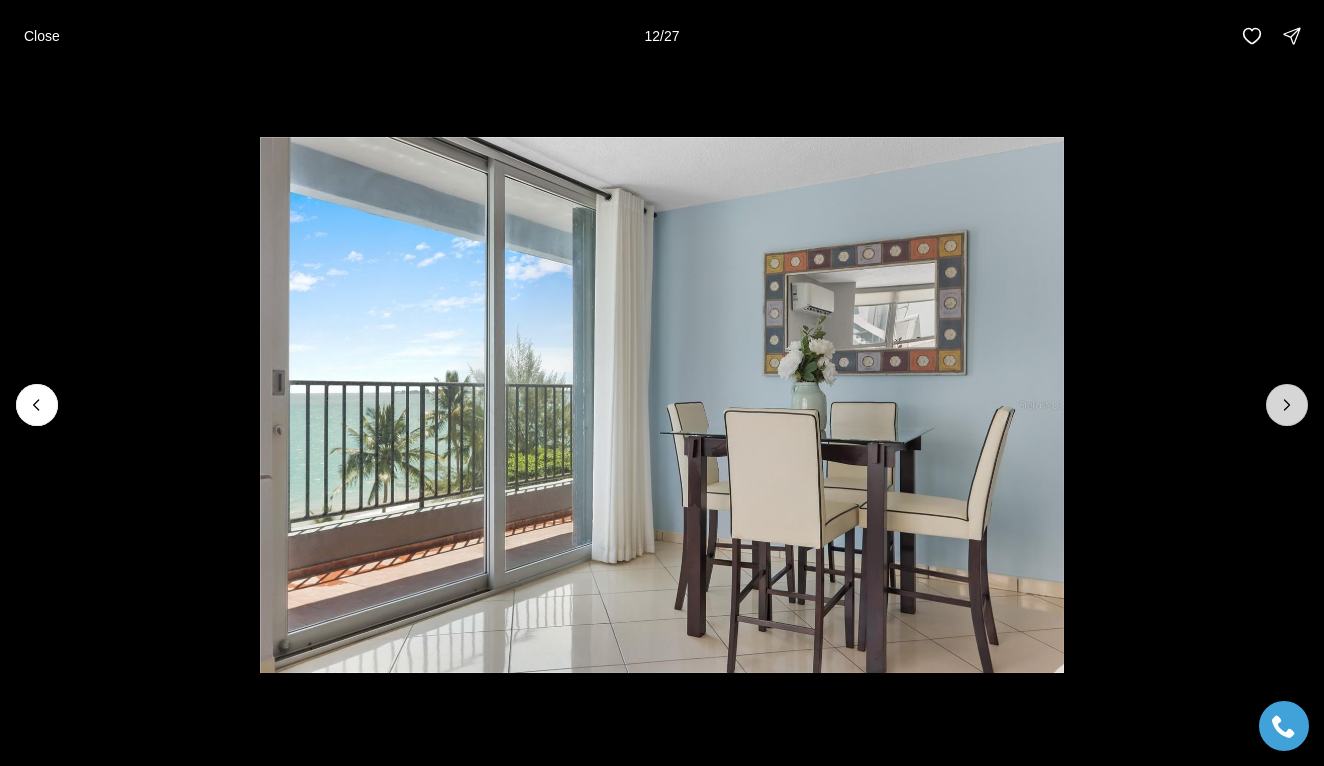 click at bounding box center (1287, 405) 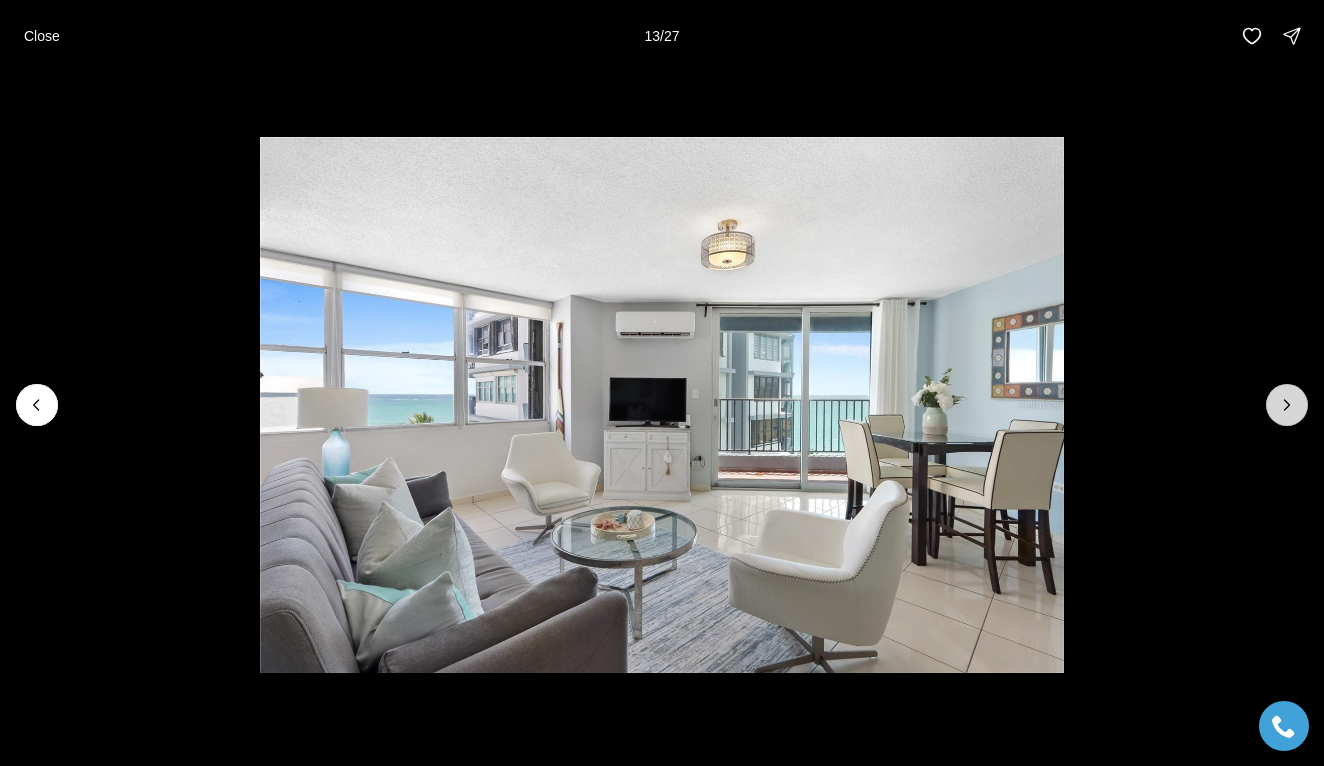 click at bounding box center (1287, 405) 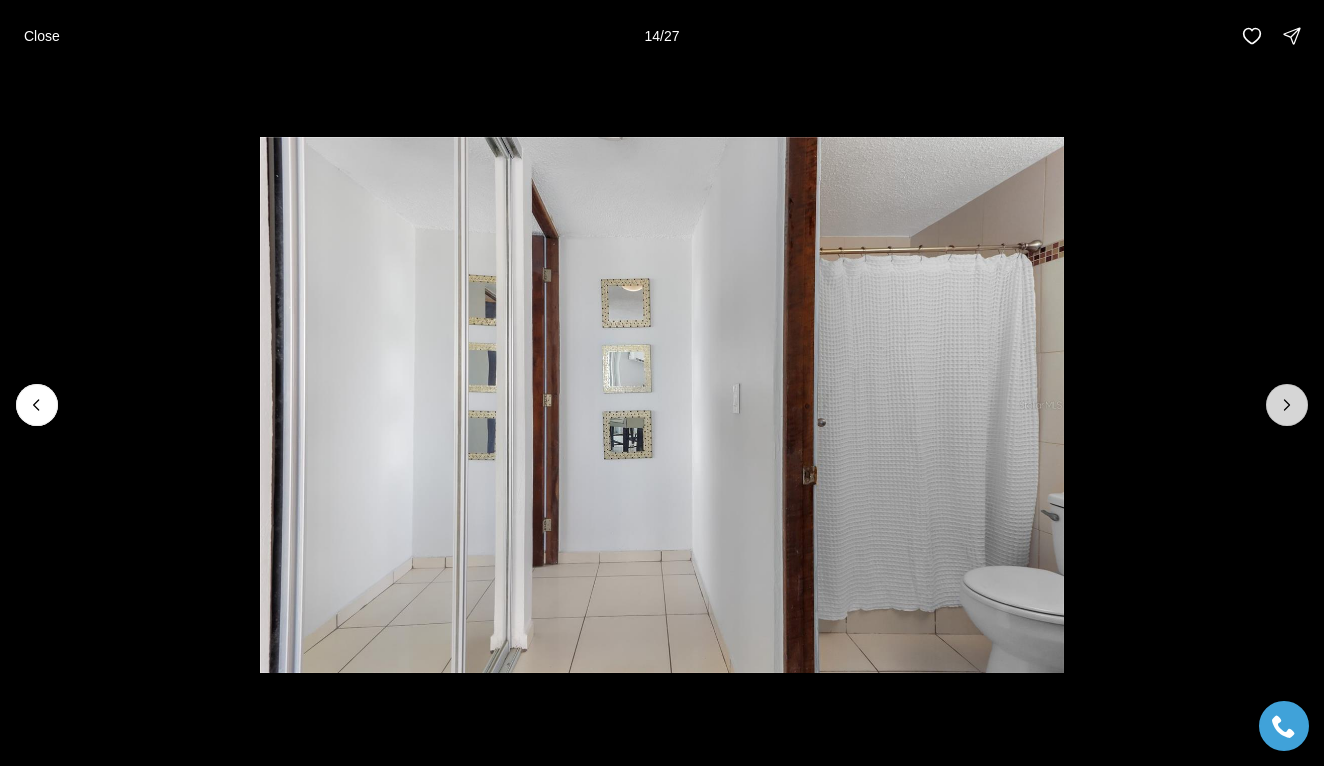 click at bounding box center [1287, 405] 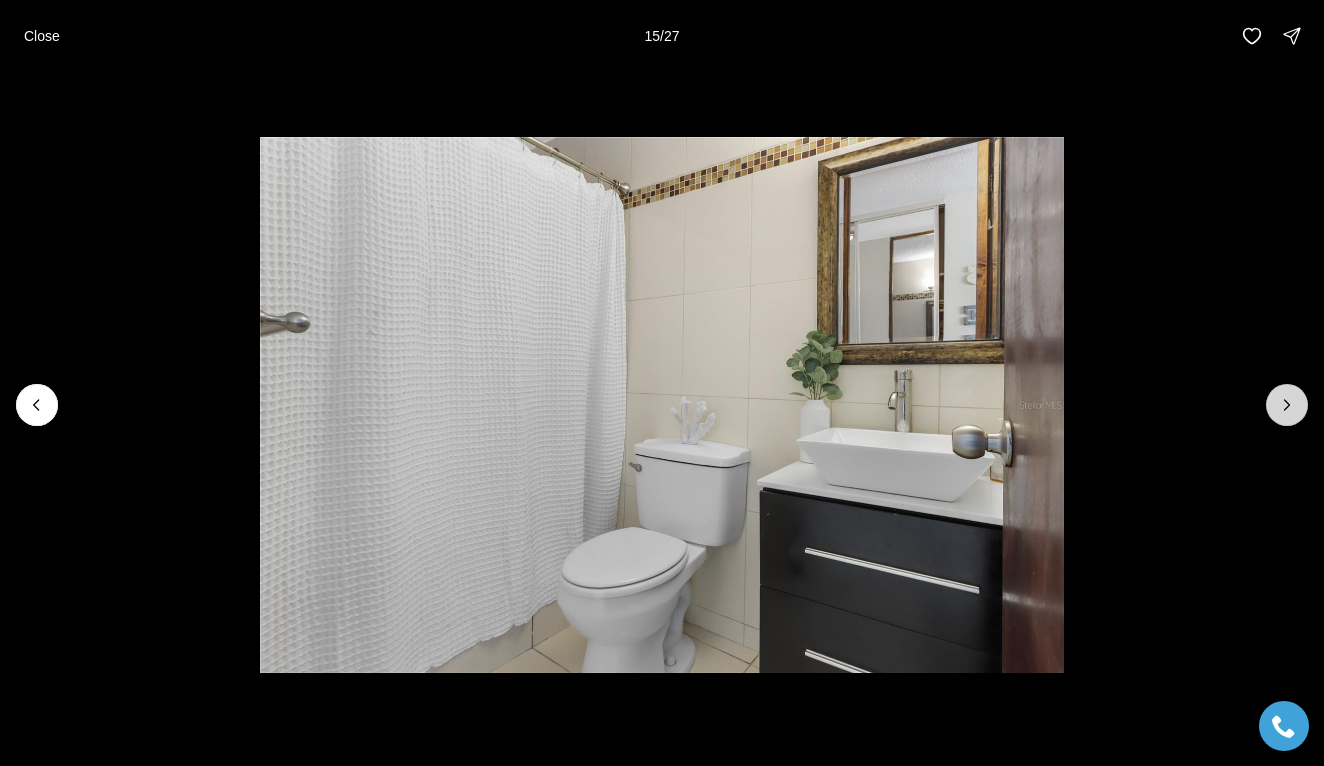 click at bounding box center [1287, 405] 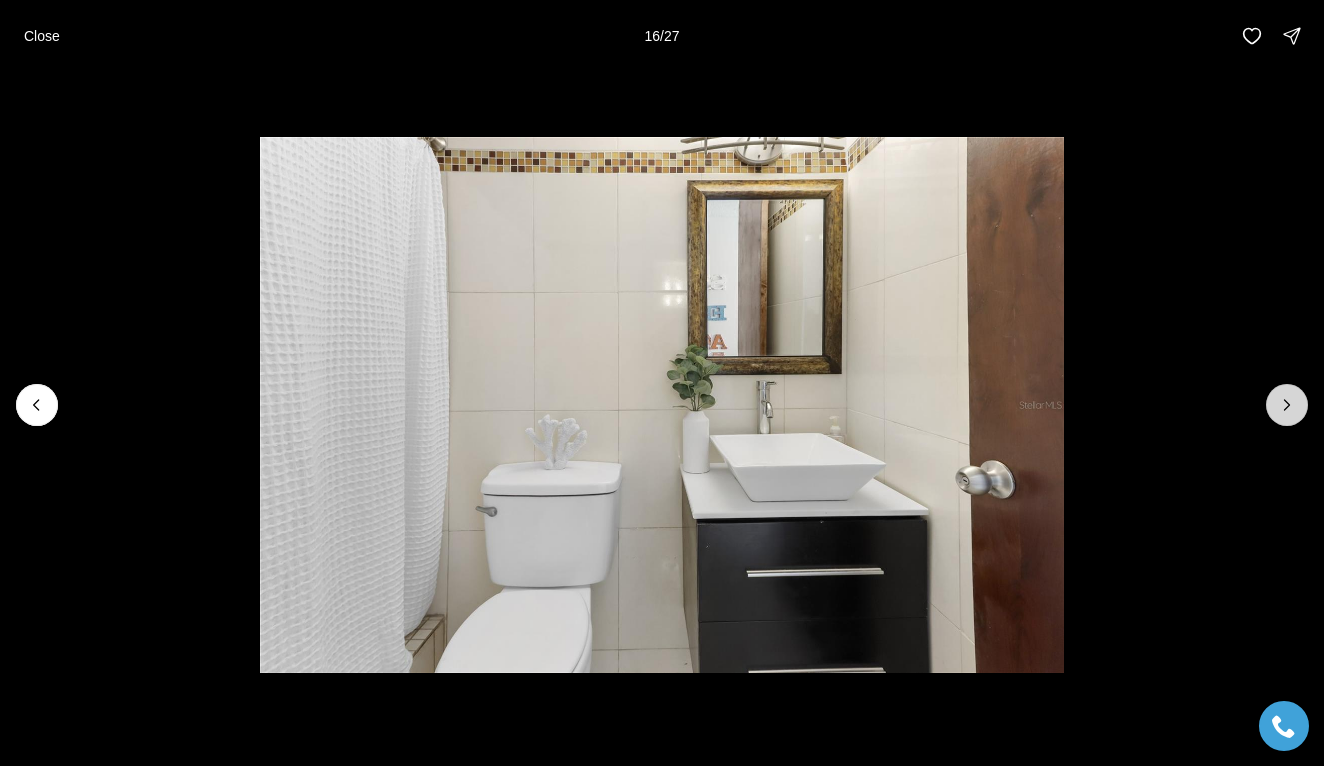 click at bounding box center (1287, 405) 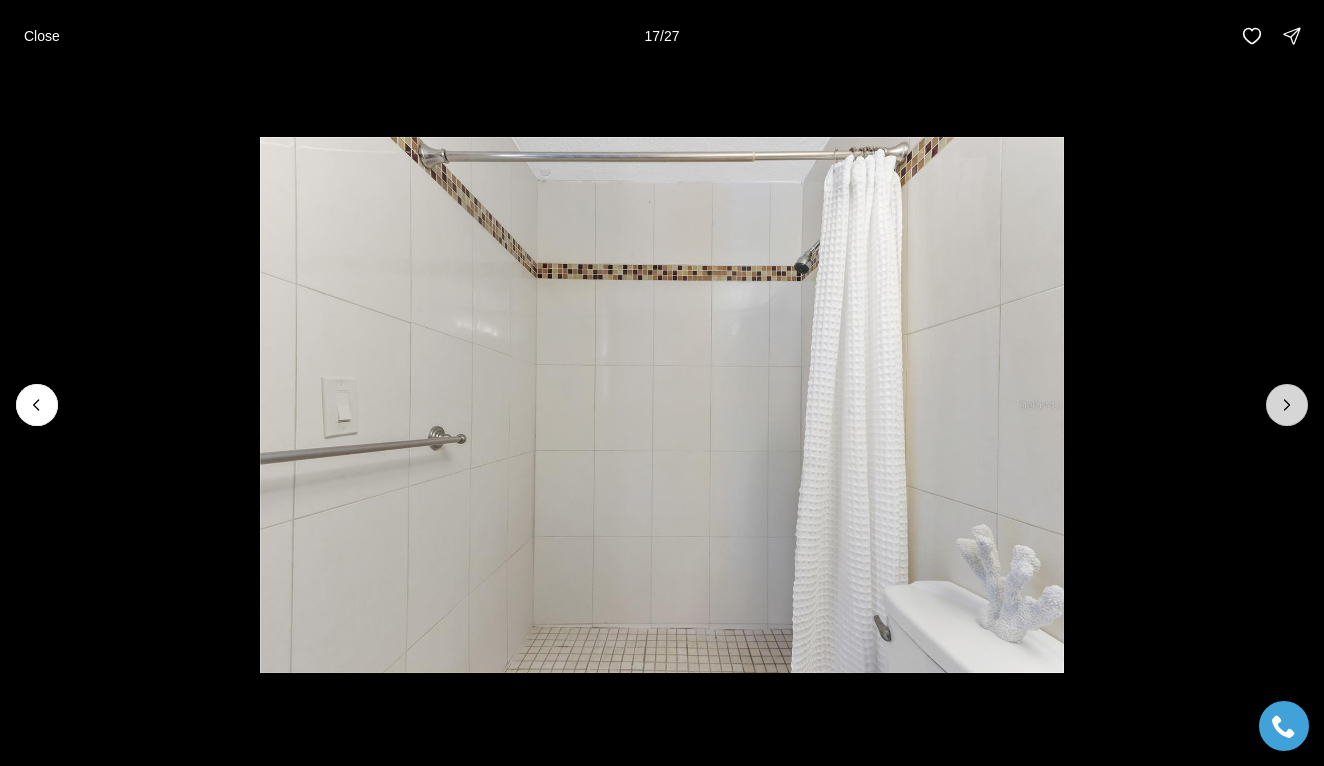 click at bounding box center [1287, 405] 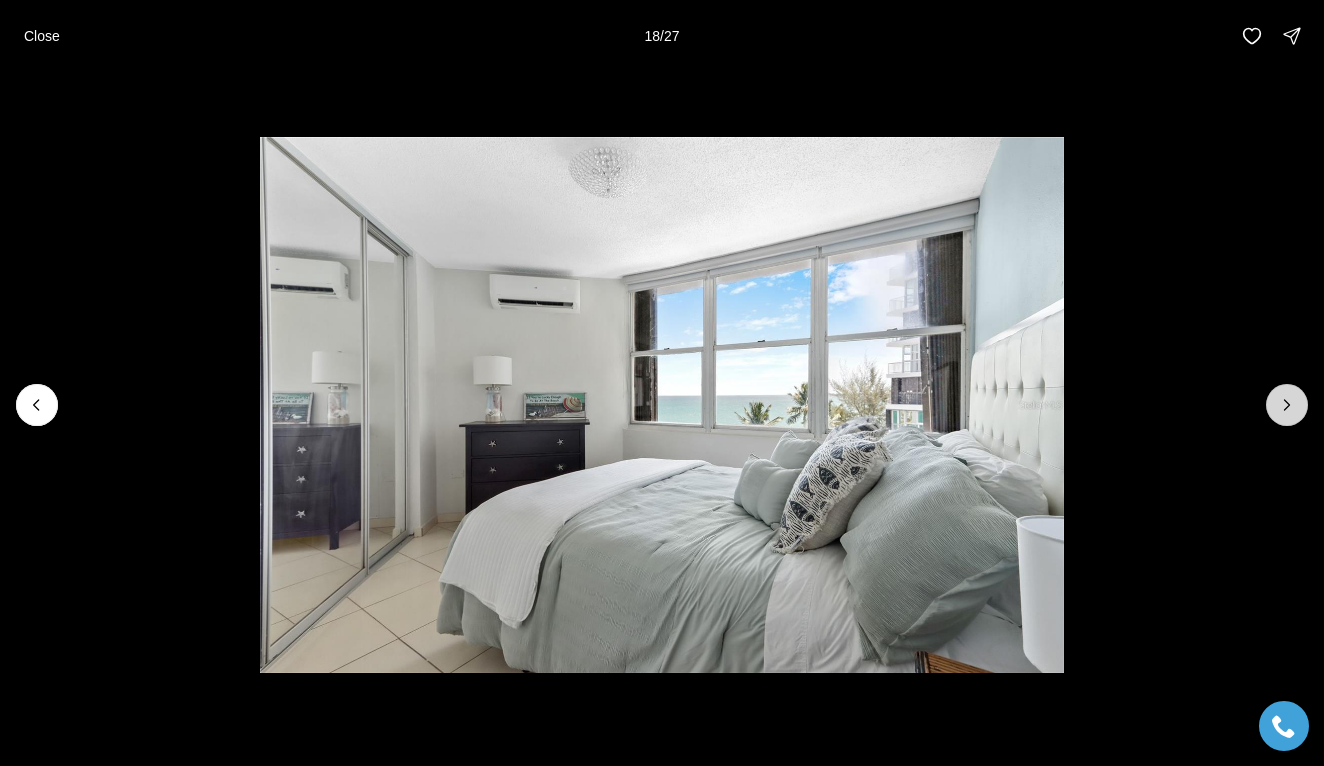 click at bounding box center (1287, 405) 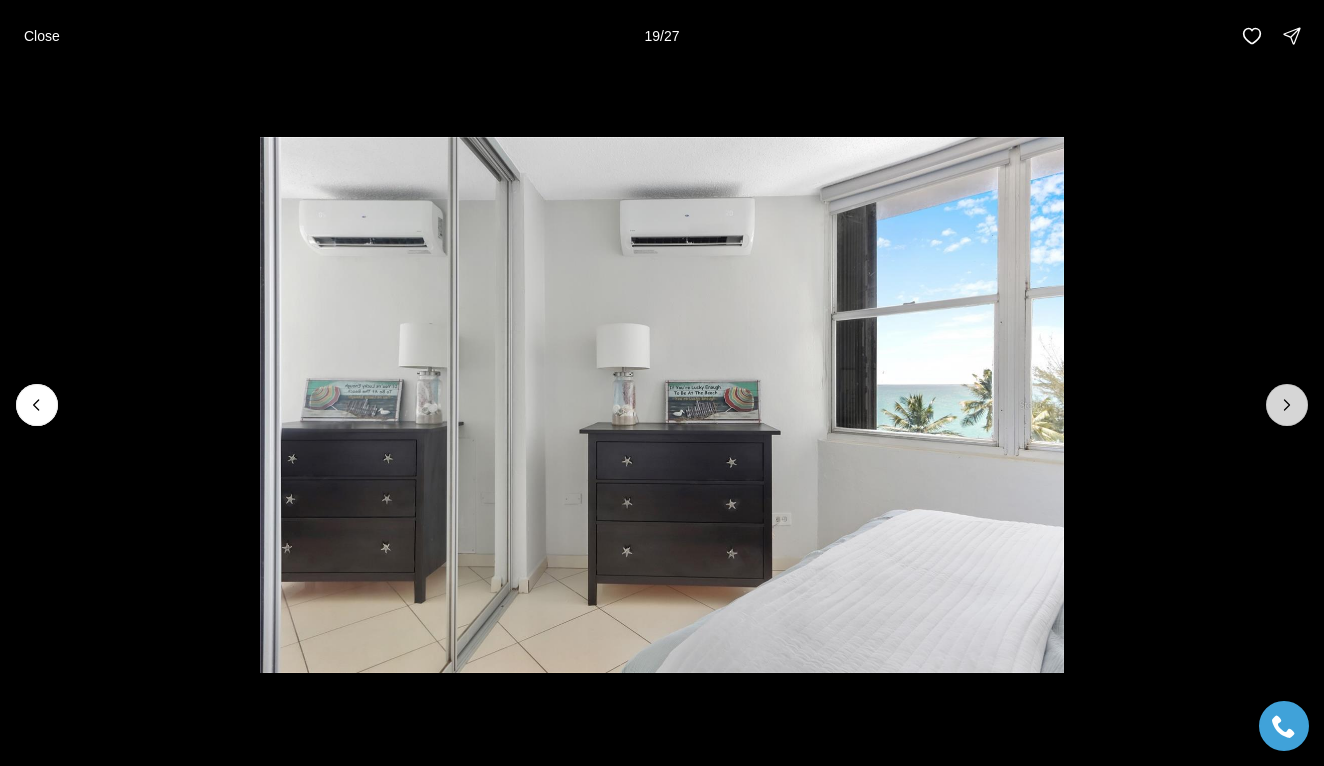 click at bounding box center [1287, 405] 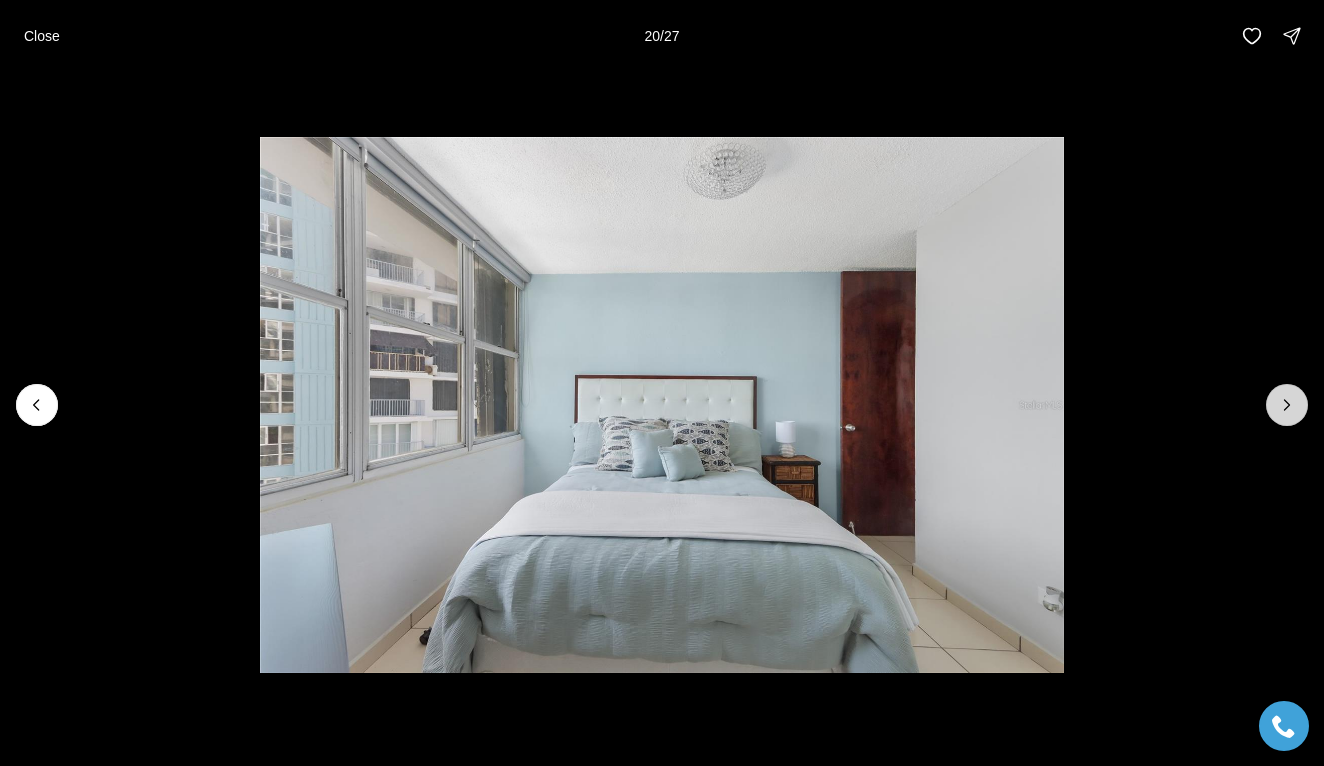 click 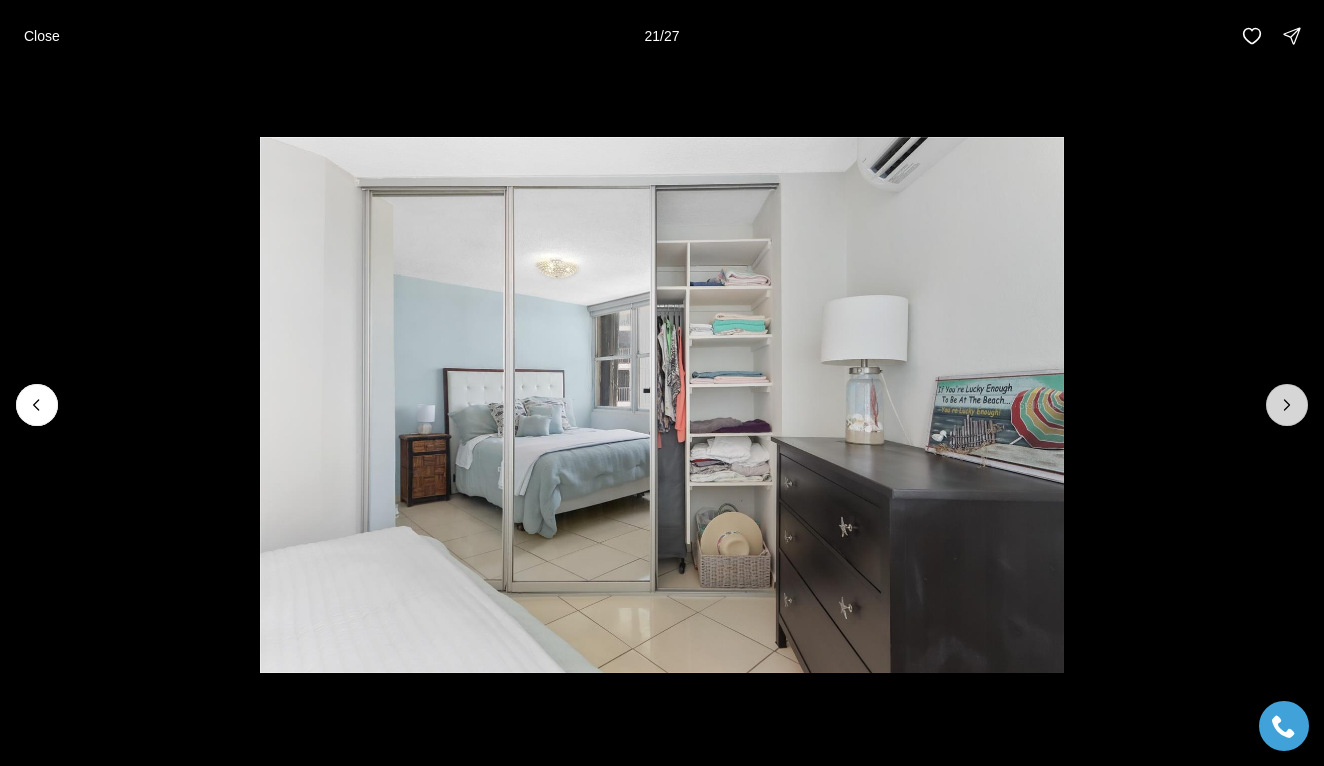 click 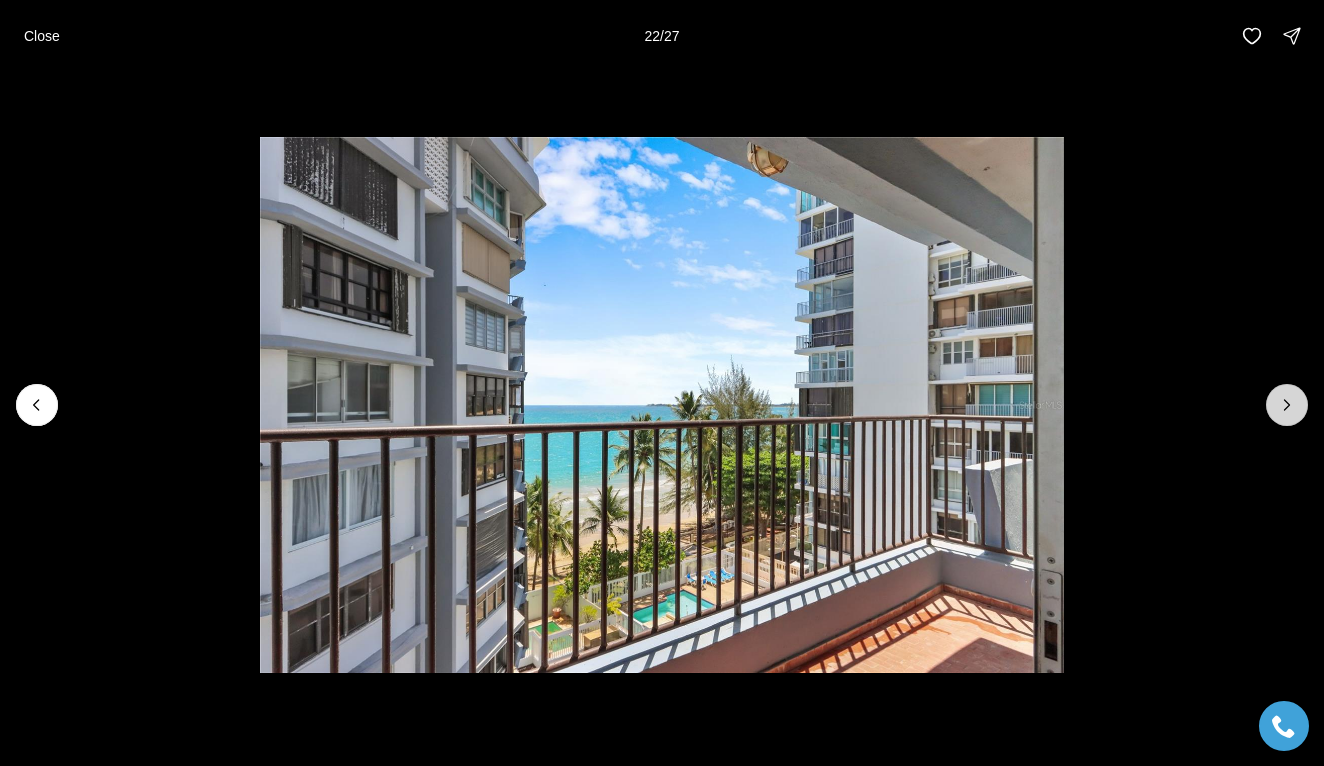 click 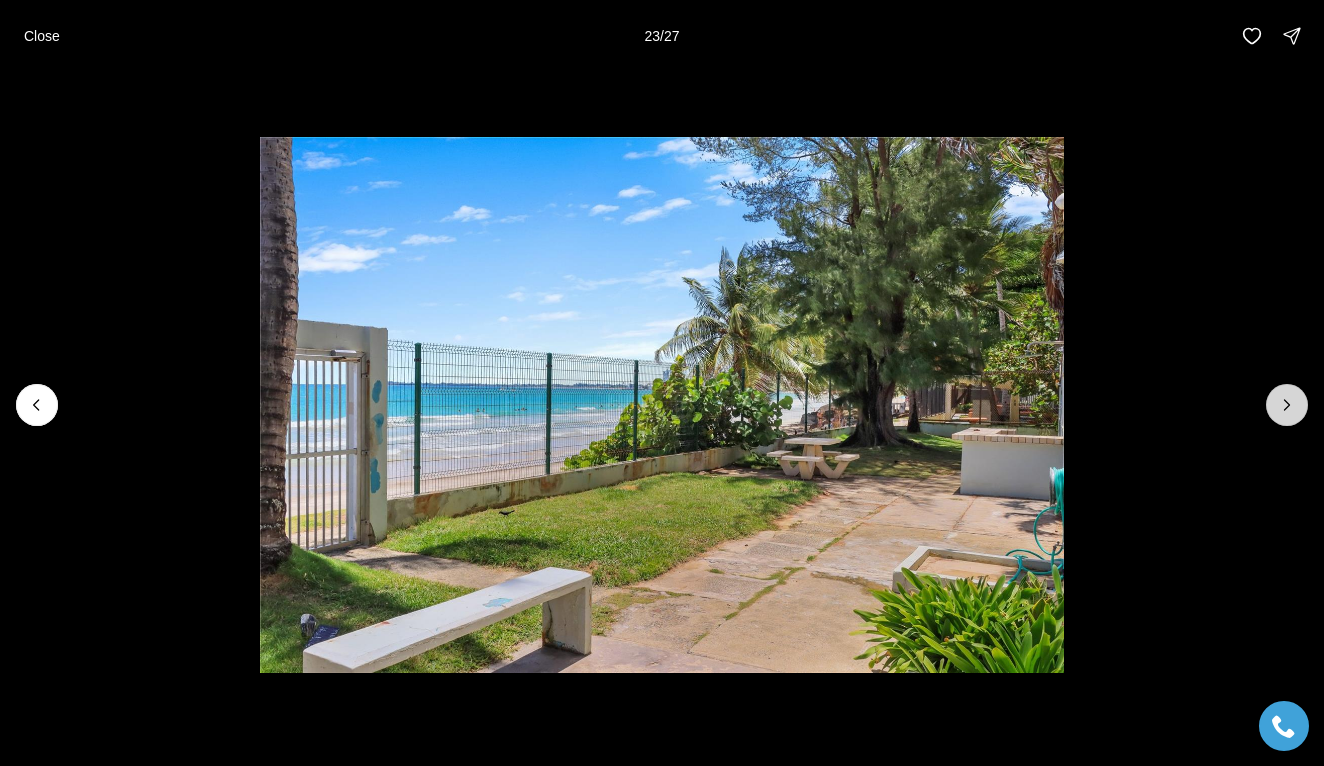 click 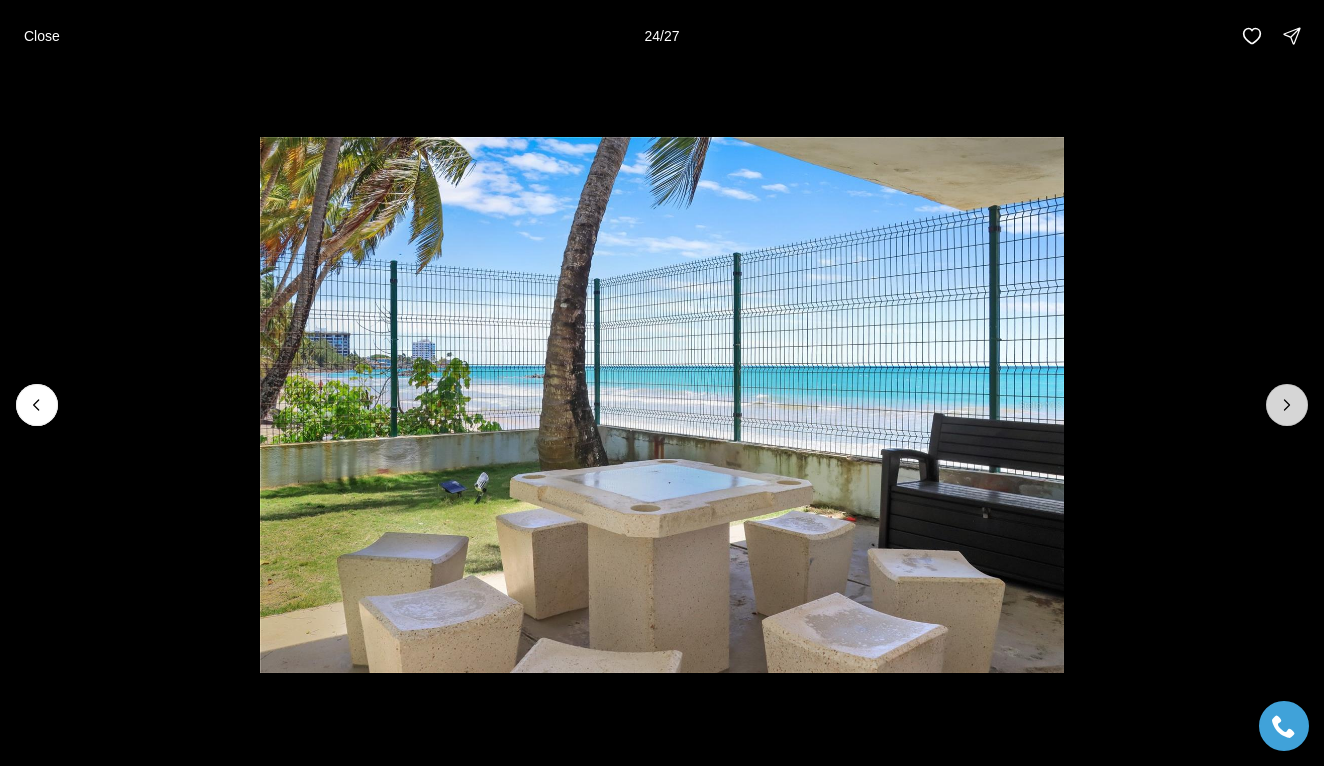 click 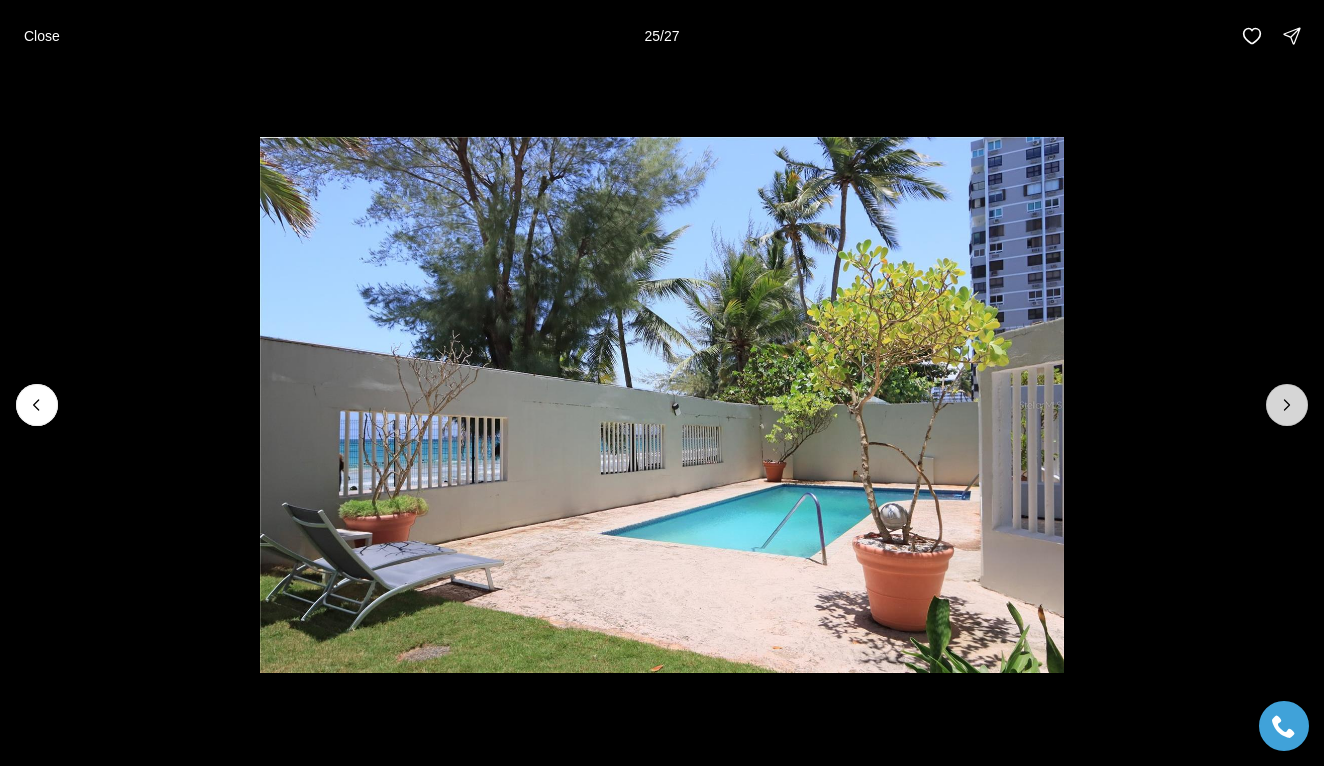 click 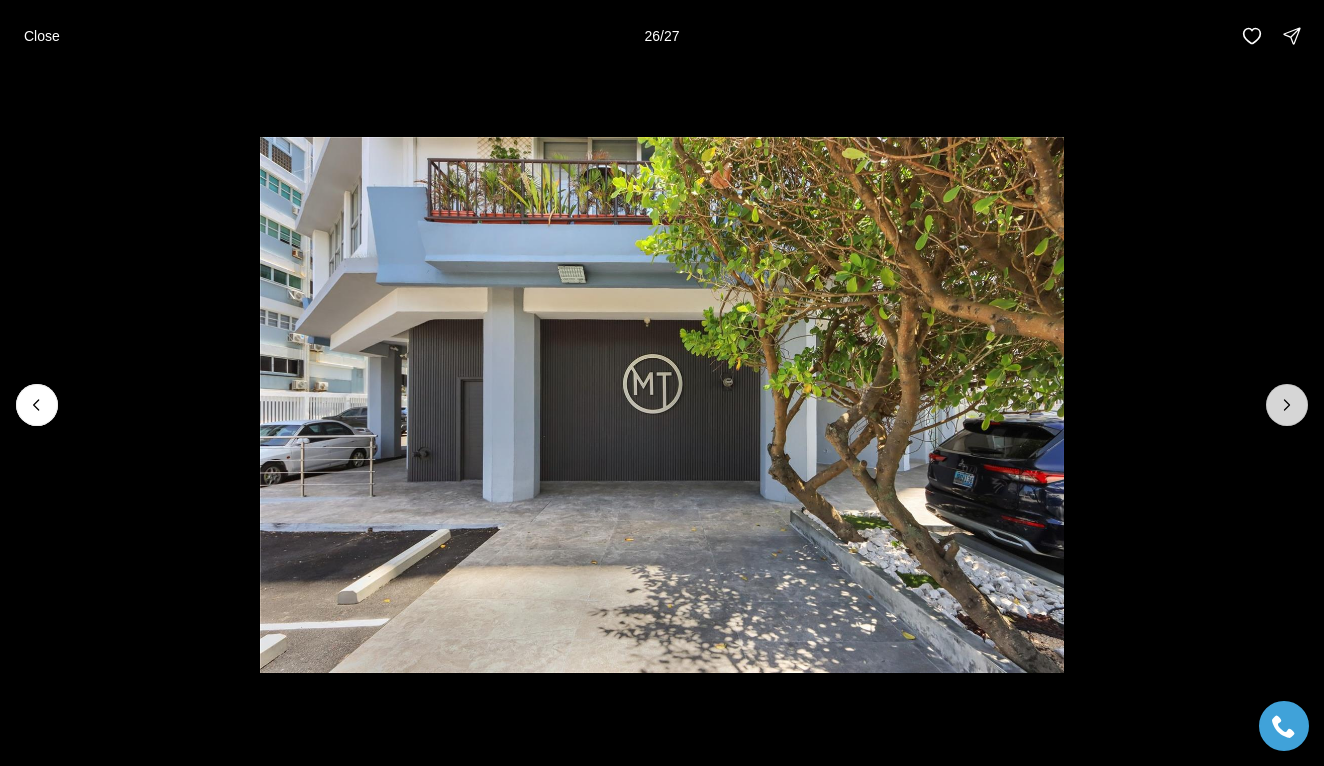 click 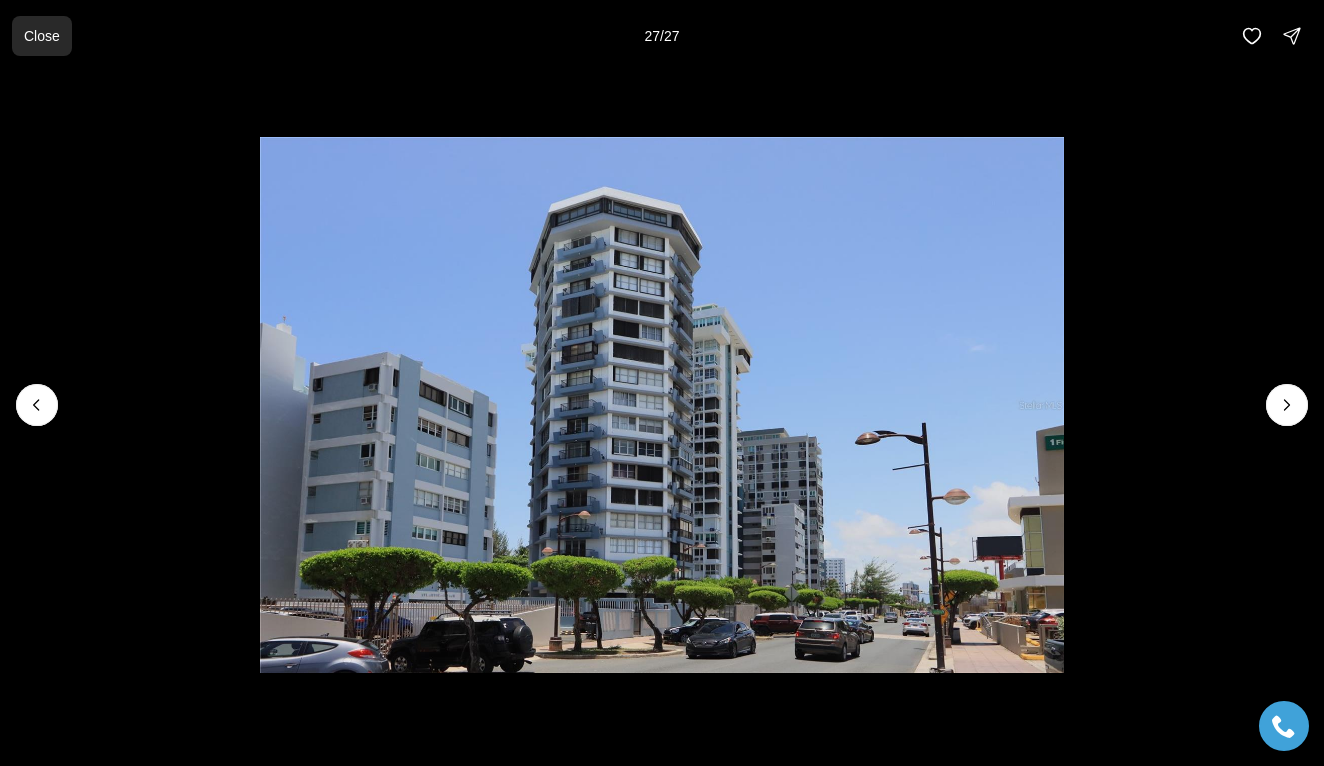 click on "Close" at bounding box center (42, 36) 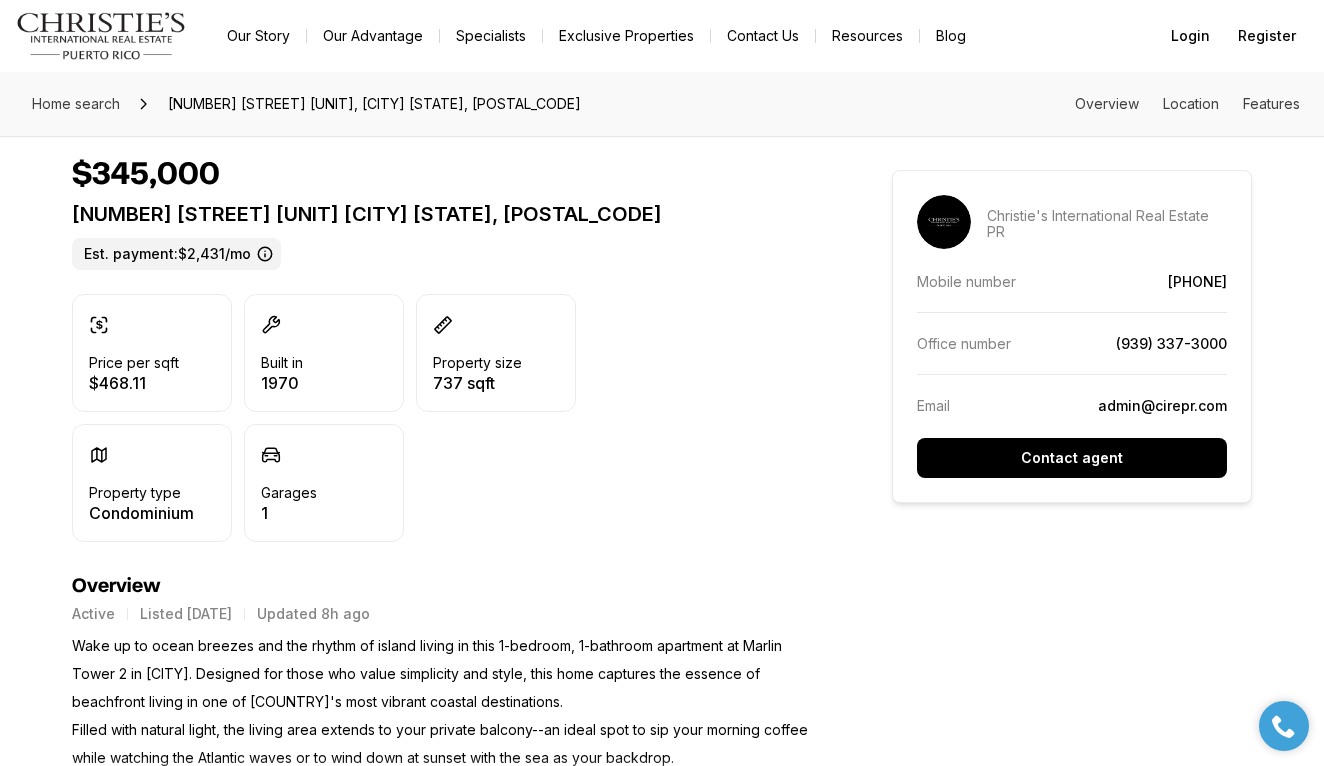 scroll, scrollTop: 480, scrollLeft: 0, axis: vertical 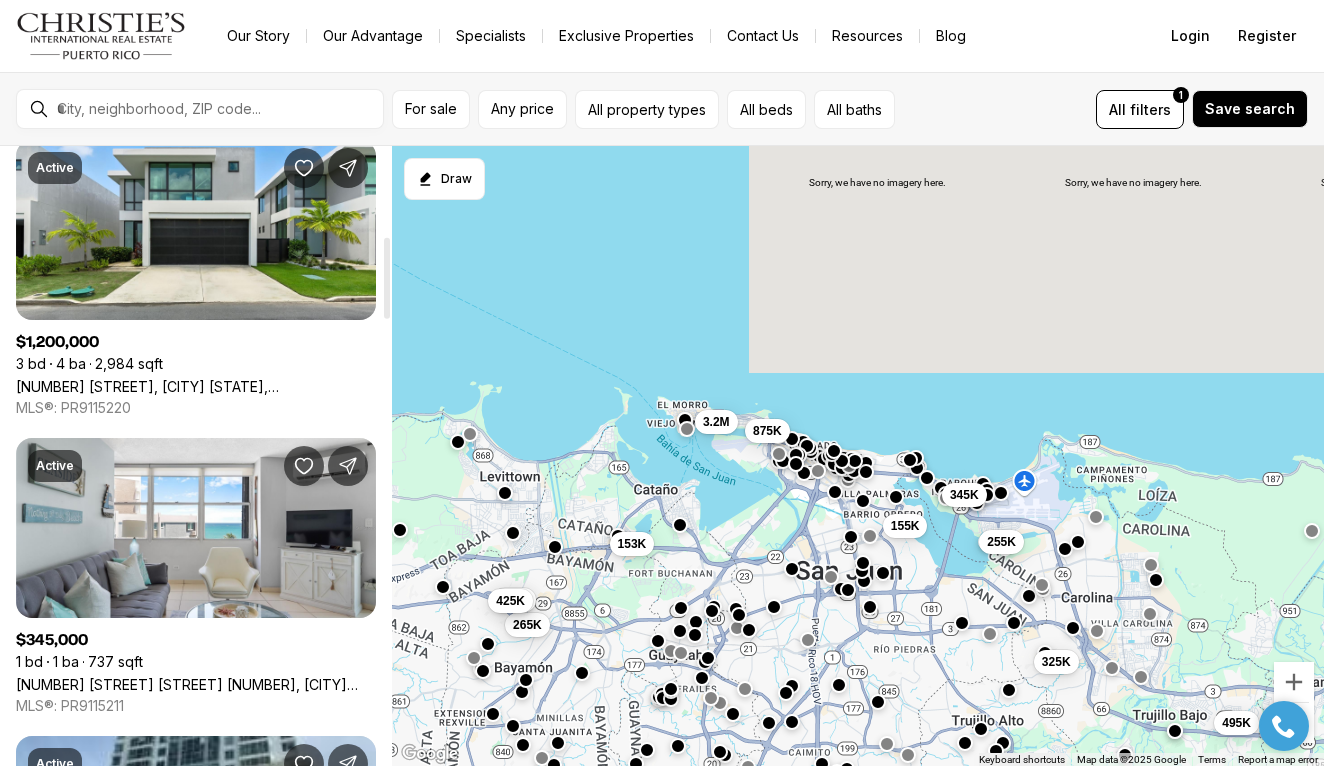 click on "Real Estate & Homes for Sale 773 results Newest Active $3,195,000 2 bd 3 ba 2,500 sqft [NUMBER] [STREET] [STREET] [STREET], [CITY] [STATE], [POSTAL_CODE] MLS®: PR9114881 Active $255,000 4 bd 3 ba 1,407 sqft [NUMBER] [STREET] [NUMBER], [CITY] [STATE], [POSTAL_CODE] MLS®: PR9115210 Active $1,200,000 3 bd 4 ba 2,984 sqft [NUMBER] [STREET], [CITY] [STATE], [POSTAL_CODE] MLS®: PR9115220 Active $345,000 1 bd 1 ba 737 sqft [NUMBER] [STREET] [STREET] [NUMBER], [CITY] [STATE], [POSTAL_CODE] MLS®: PR9115211 Active $875,000 1 bd 2 ba 1,105 sqft [BRAND] [NUMBER] [STREET] [NUMBER], [CITY] [STATE], [POSTAL_CODE] MLS®: PR9115189 Active $425,000 4 bd 4 ba 2,258 sqft [STREET] [NUMBER] [STREET] [NUMBER], [CITY] [STATE], [POSTAL_CODE] MLS®: PR9114650 Active $325,000 3 bd 3 ba 1,725 sqft [STREET] [NUMBER] [NUMBER], [CITY] [STATE], [POSTAL_CODE] MLS®: PR9115199 Active $265,000 4 bd 2 ba 4,329 sqft [STREET] [NUMBER] [STREET] [NUMBER] [STREET] [STREET], [CITY] [STATE], [POSTAL_CODE] MLS®: PR9115176 Active $495,000 4 bd 4 ba 8,611 sqft [NUMBER]" at bounding box center [196, 1842] 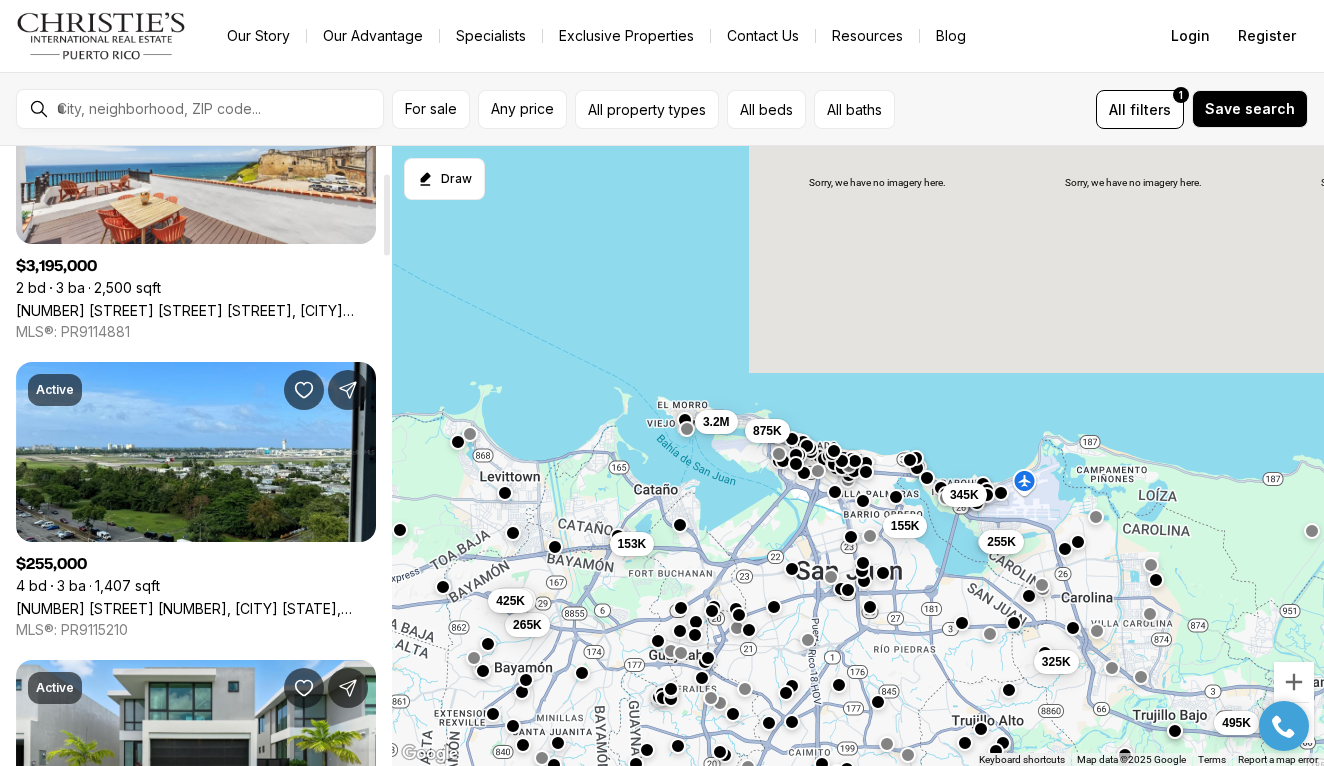 scroll, scrollTop: 120, scrollLeft: 0, axis: vertical 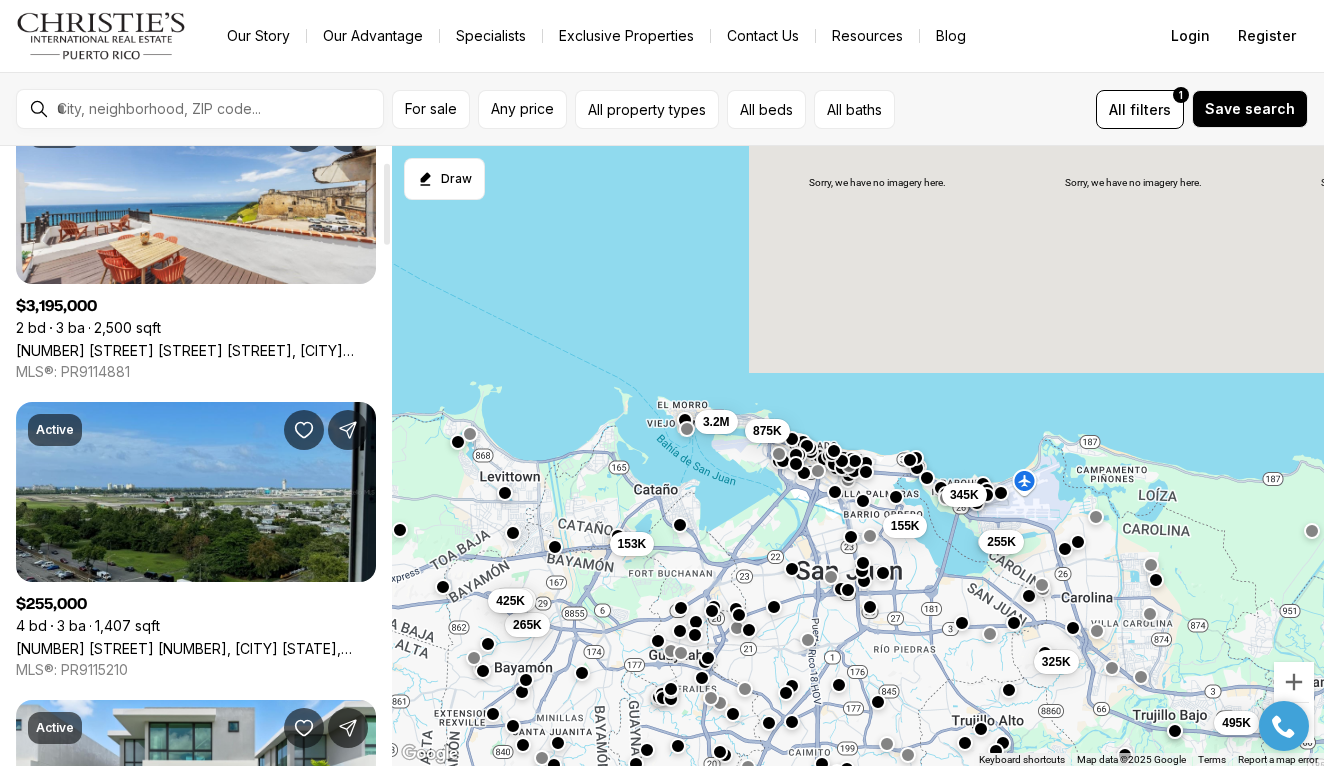 click on "1 [STREET] [UNIT], [CITY] [STATE], [POSTAL_CODE]" at bounding box center (196, 648) 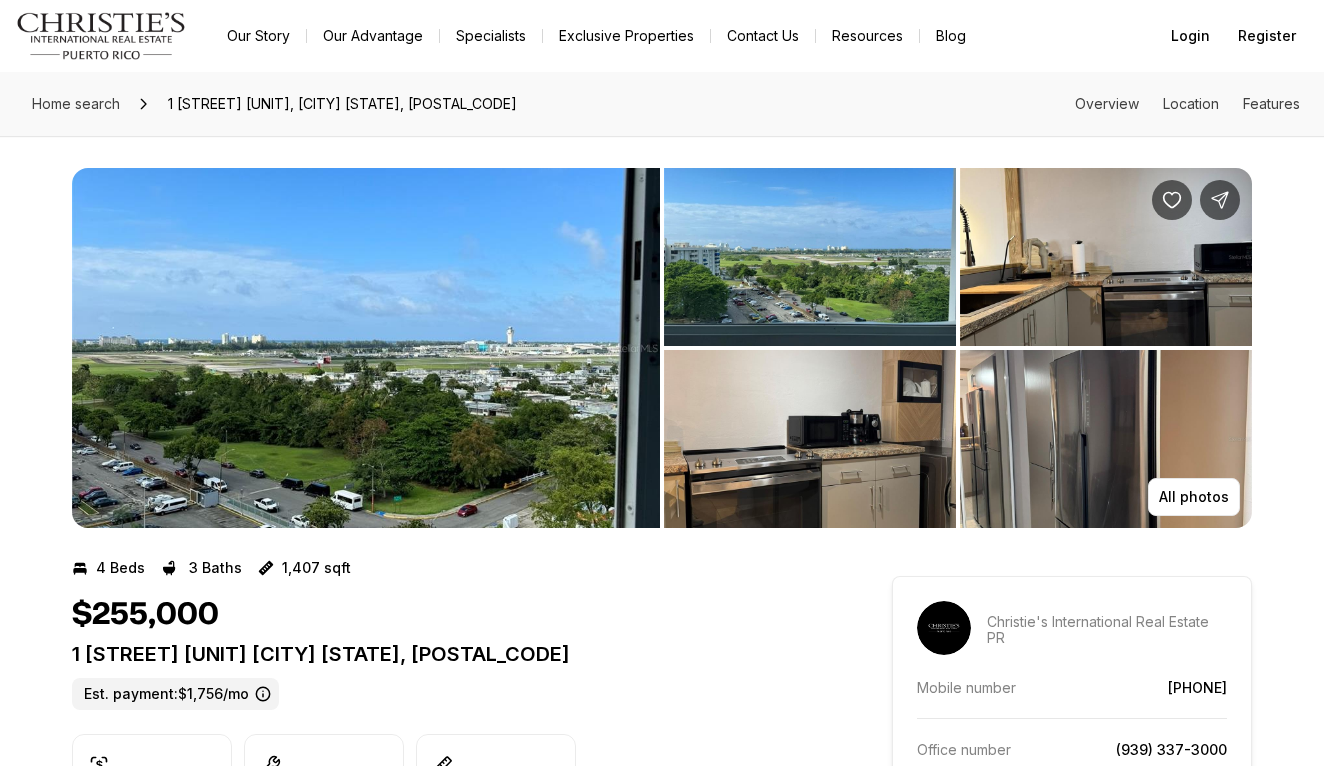 scroll, scrollTop: 0, scrollLeft: 0, axis: both 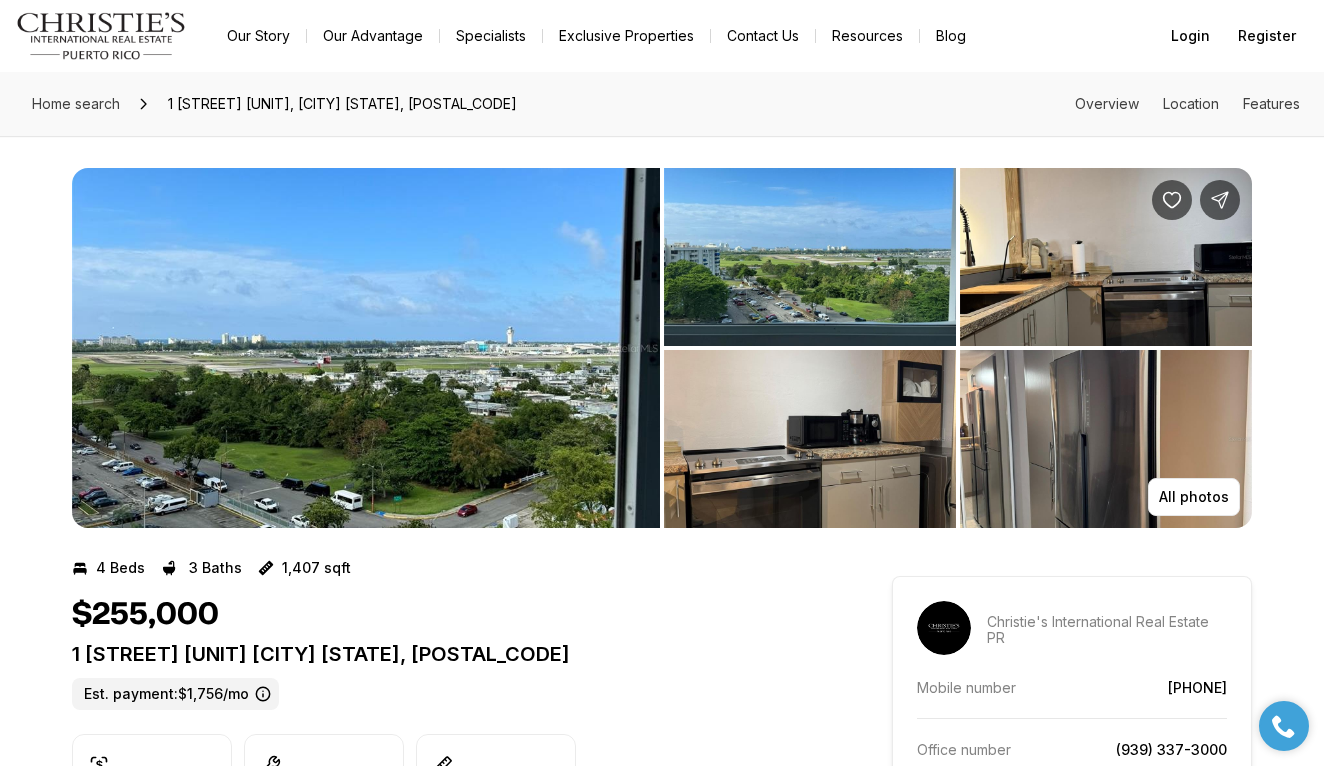 click at bounding box center (366, 348) 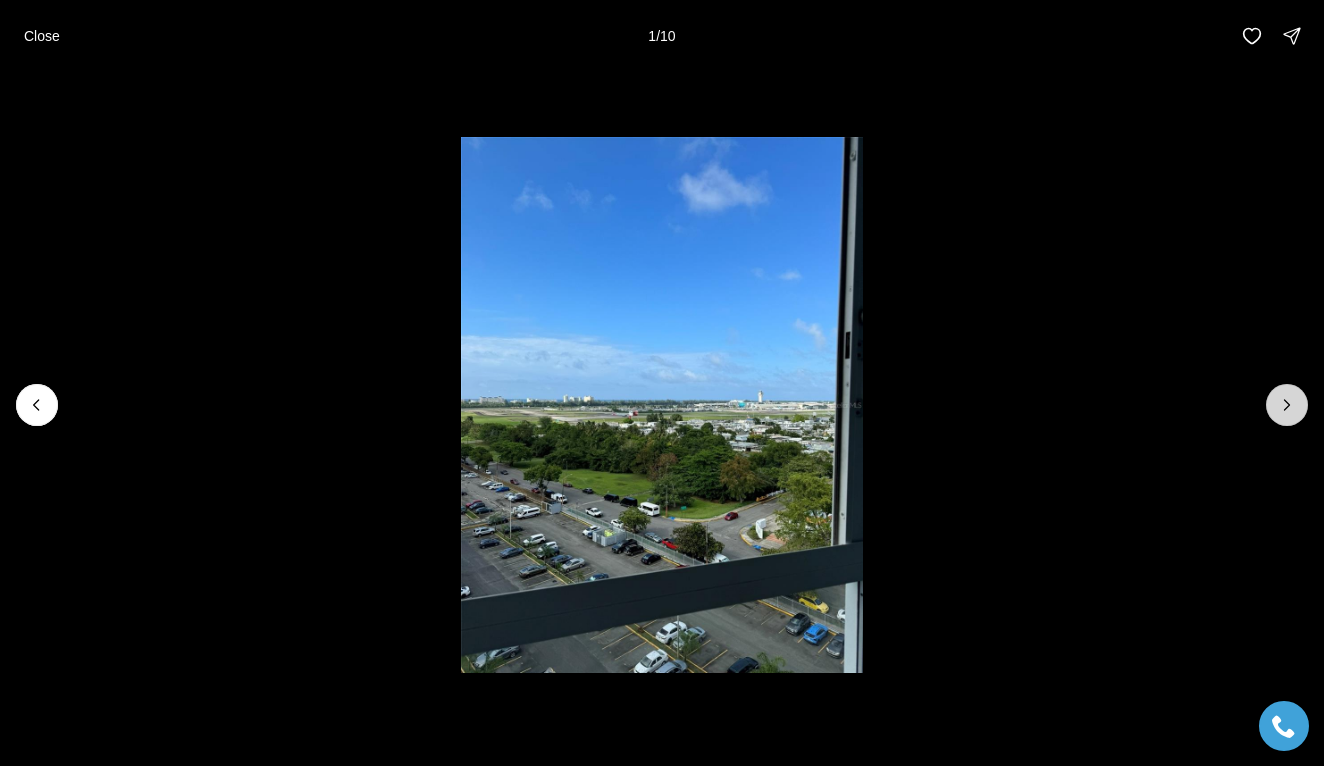 click 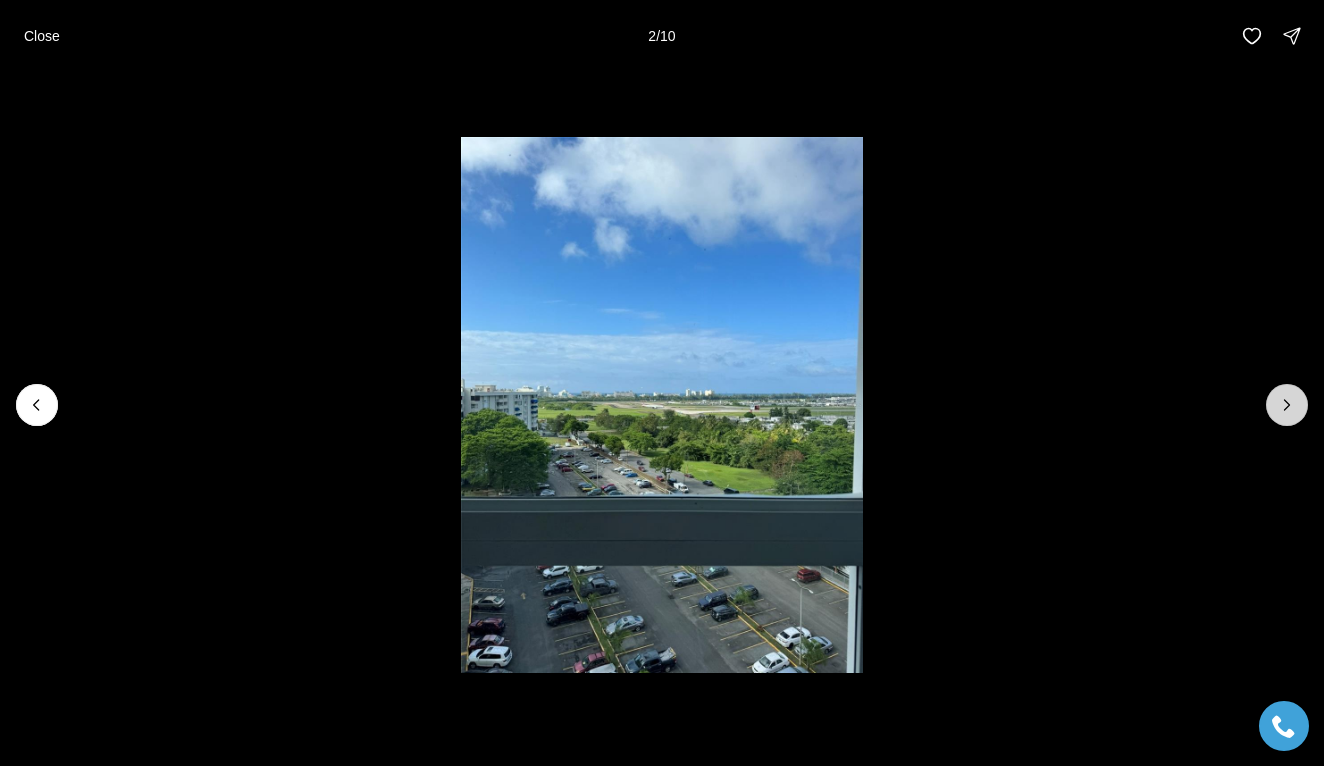 click 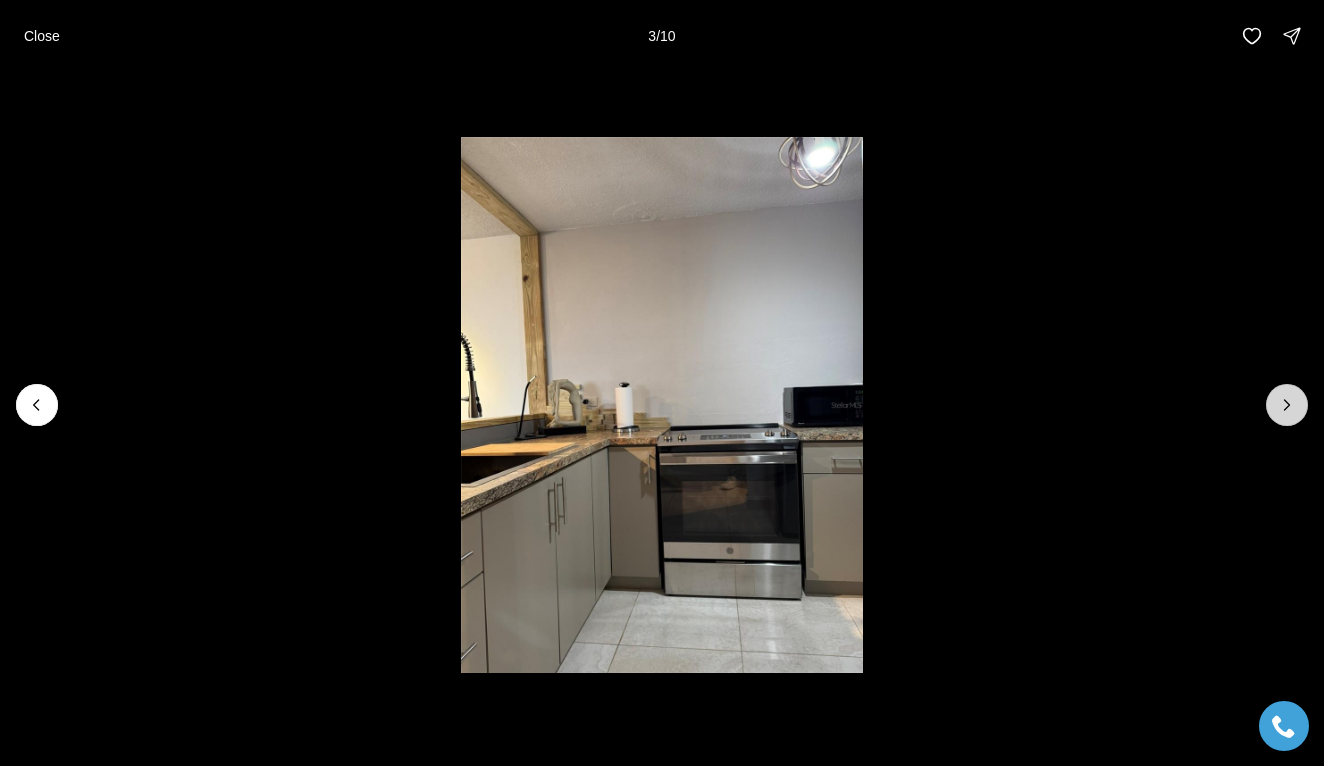 click 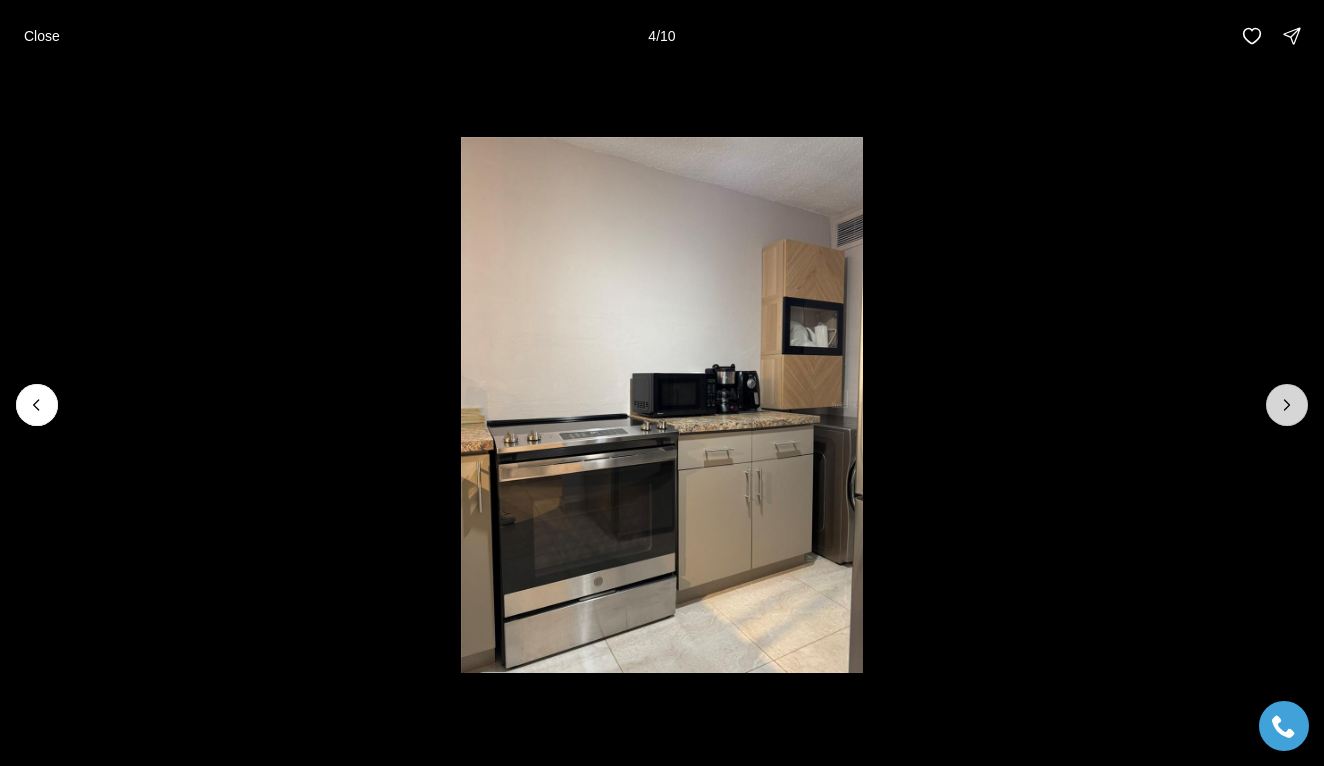 click 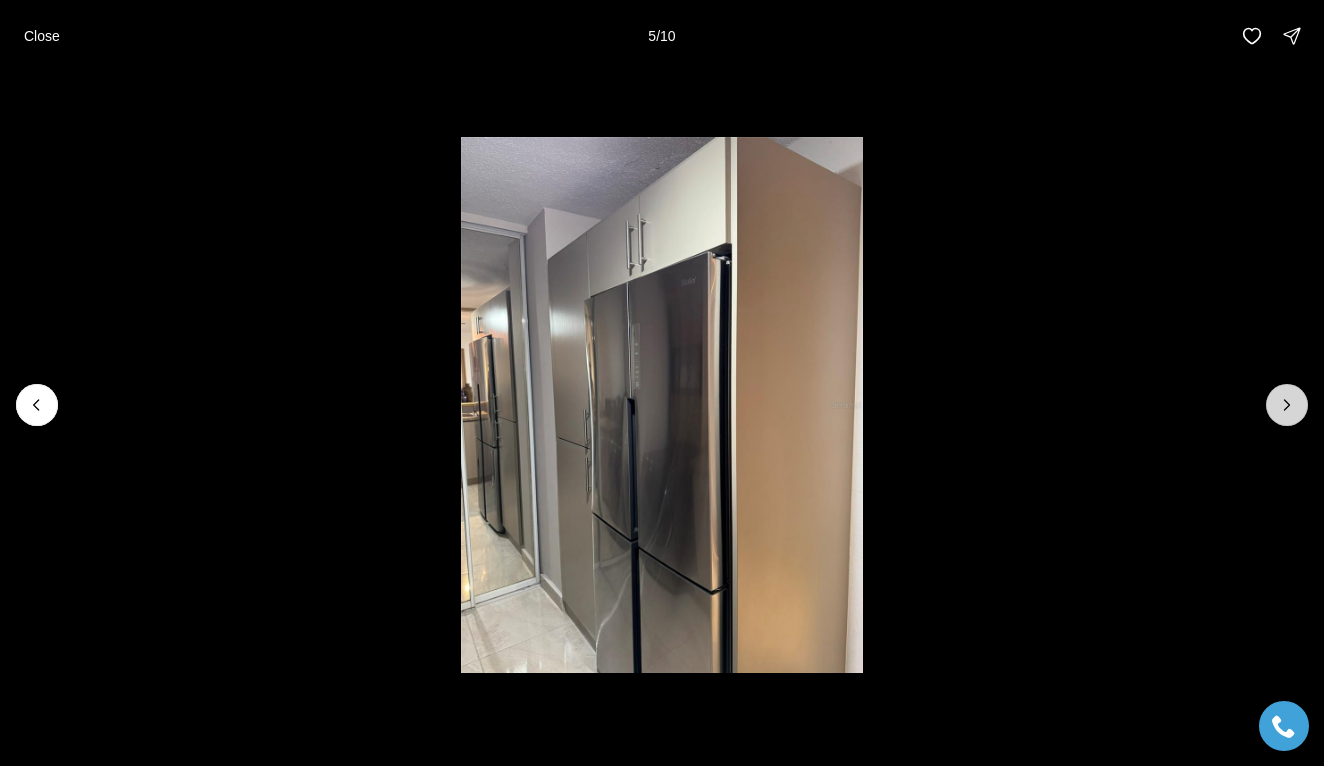 click 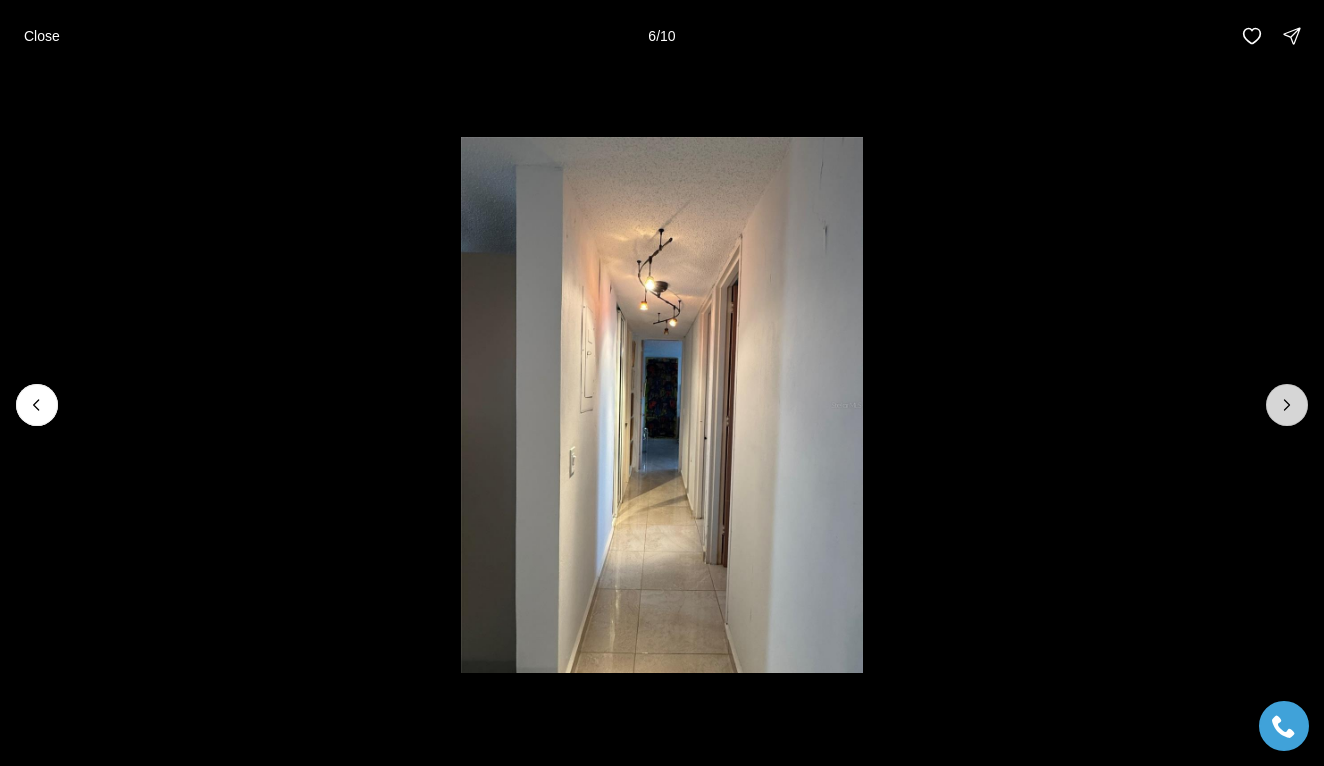 click 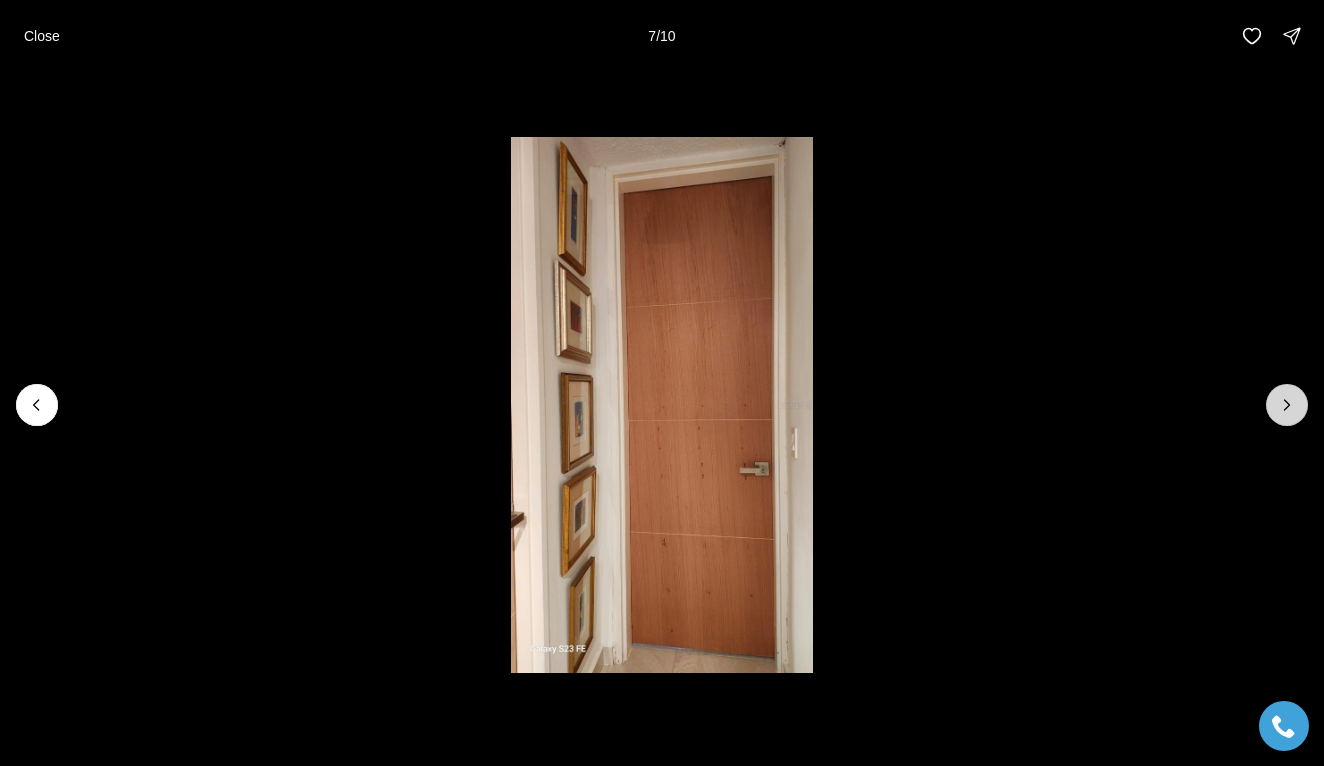 click 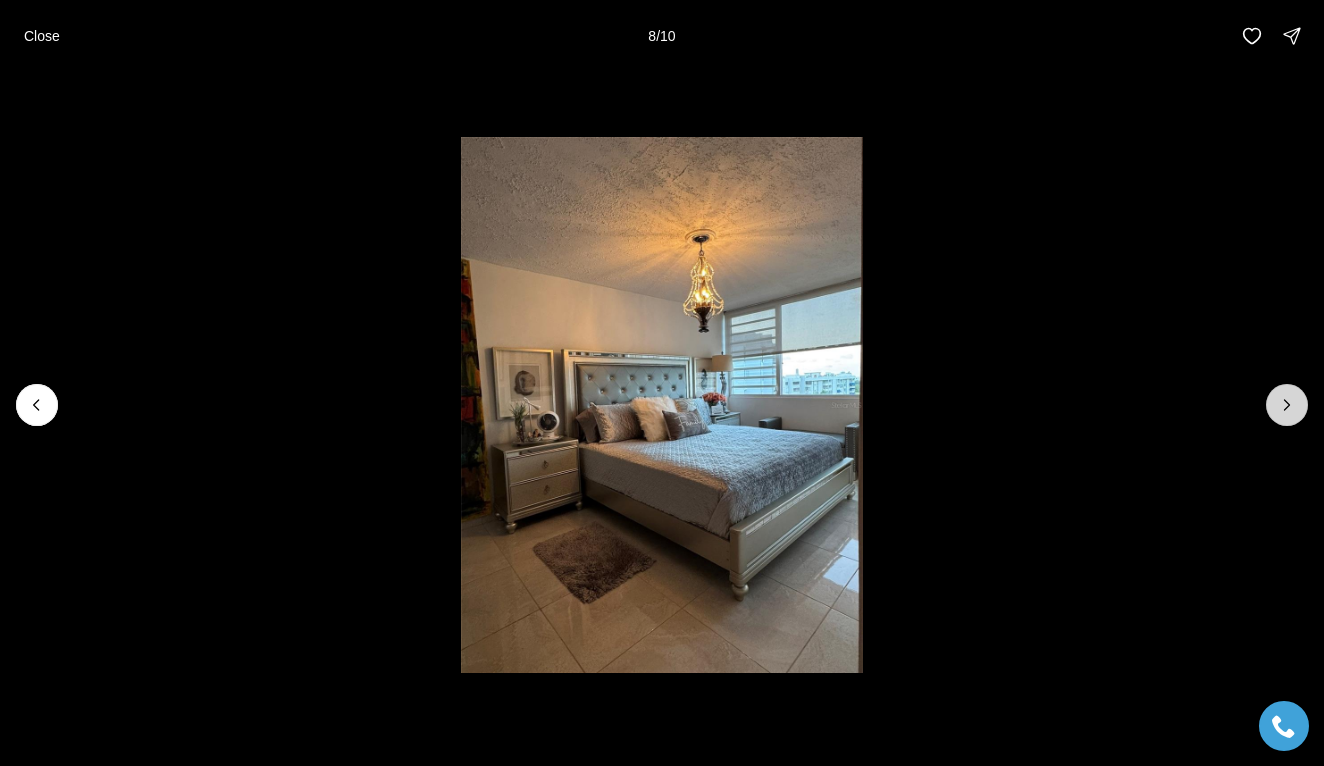 click 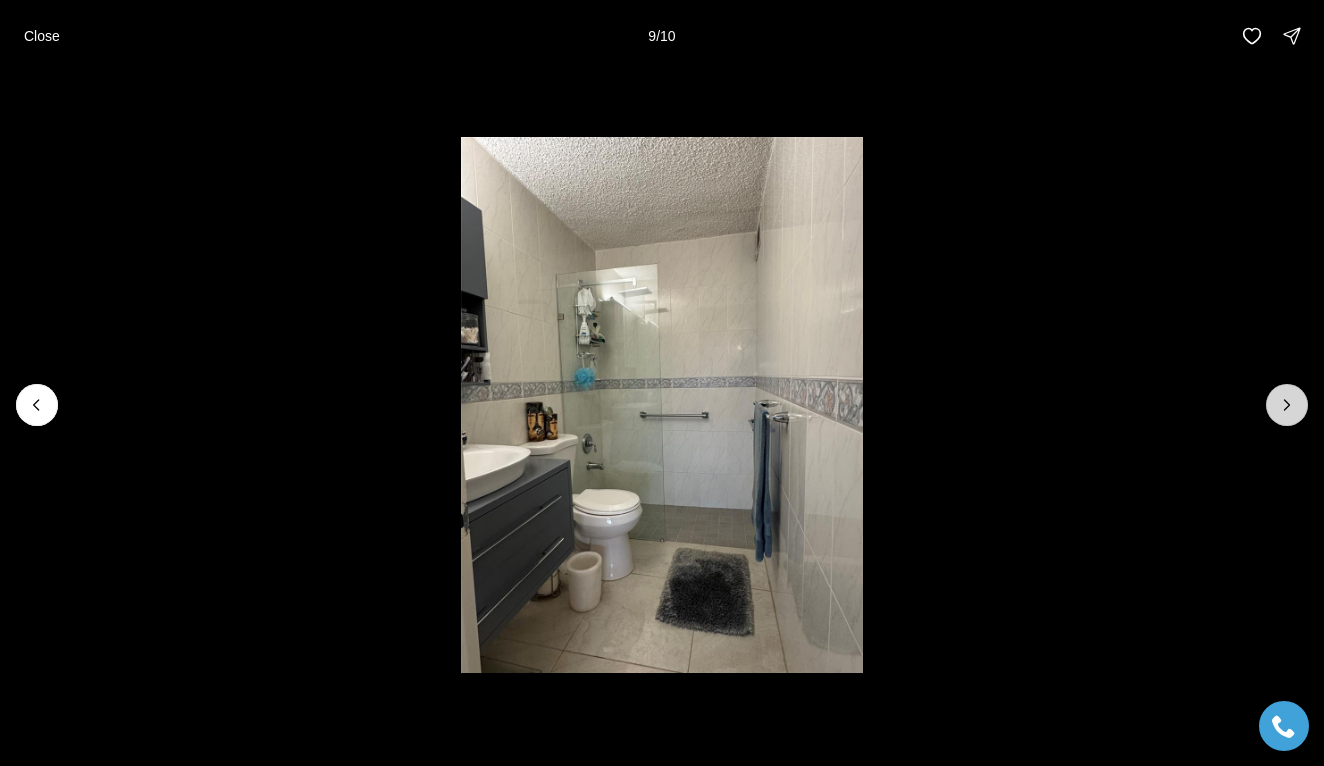 click 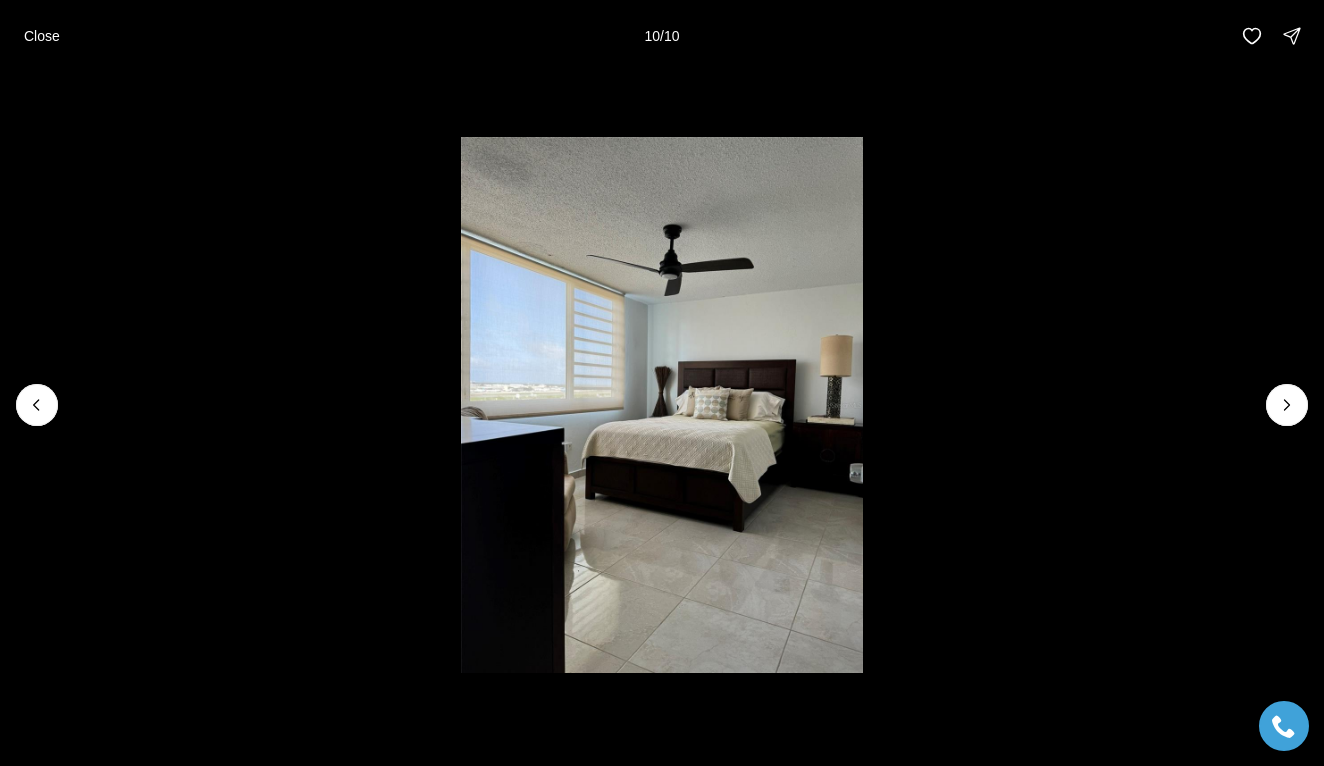 click at bounding box center [1287, 405] 